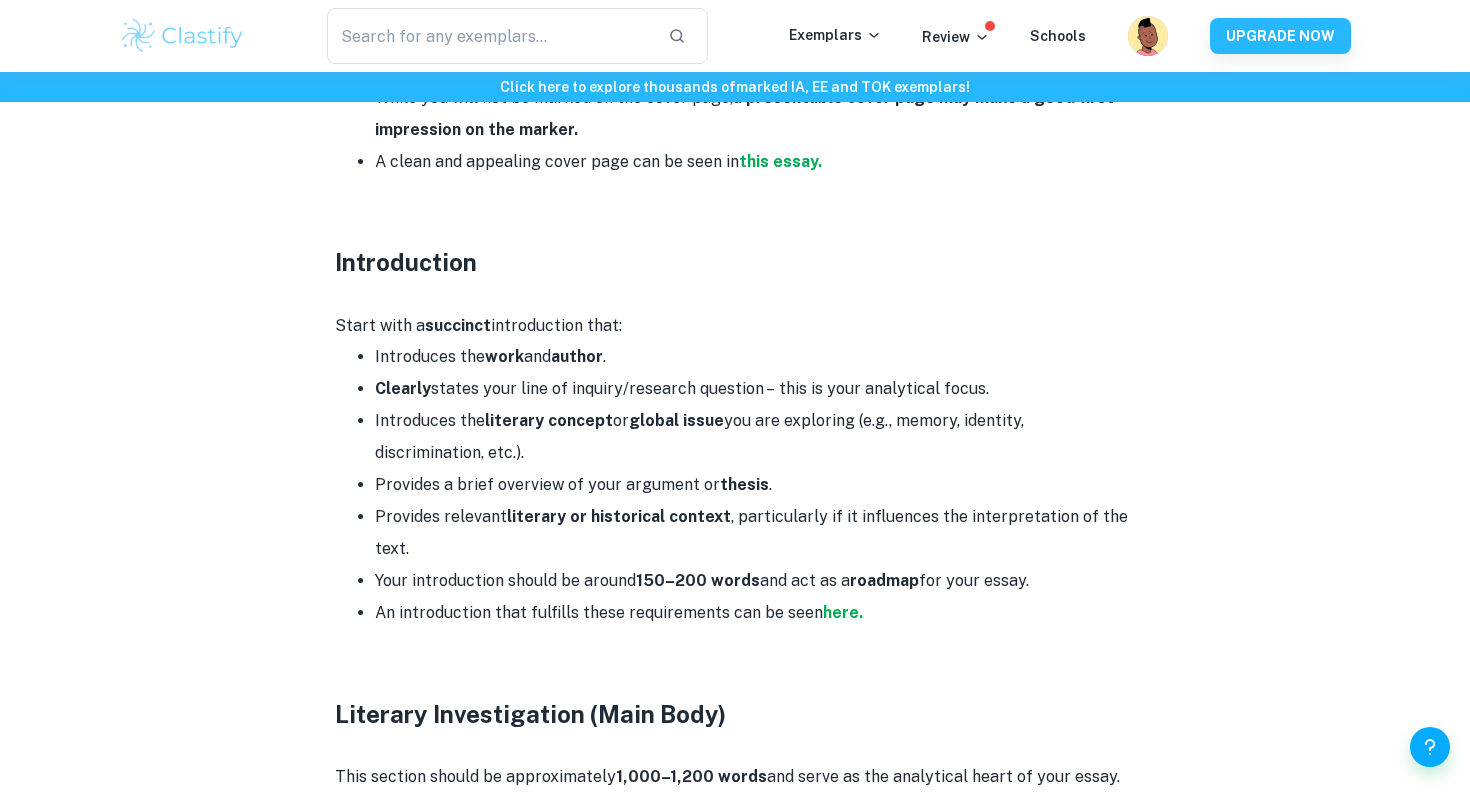 scroll, scrollTop: 1423, scrollLeft: 0, axis: vertical 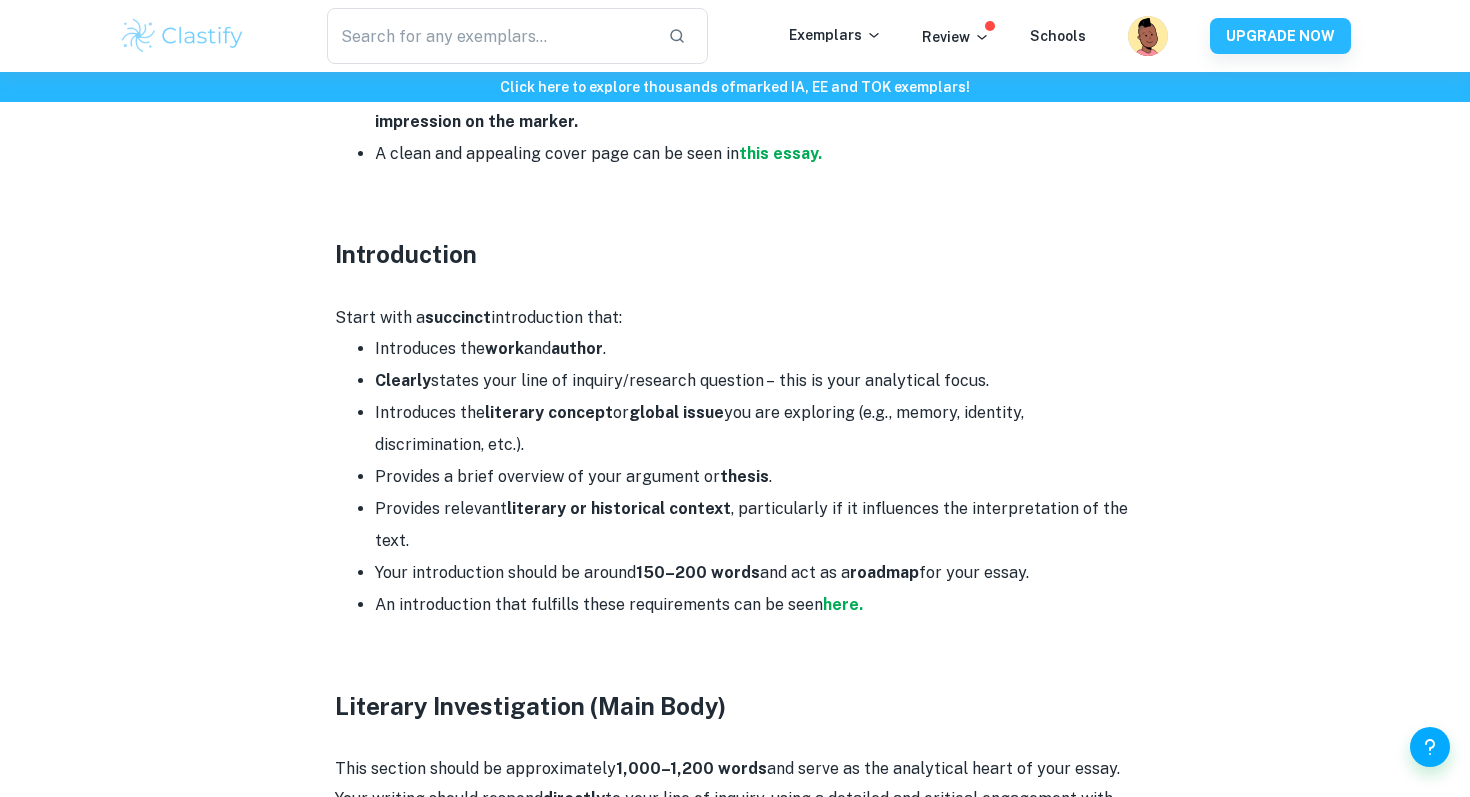 click on "Introduces the  work  and  author ." at bounding box center [755, 349] 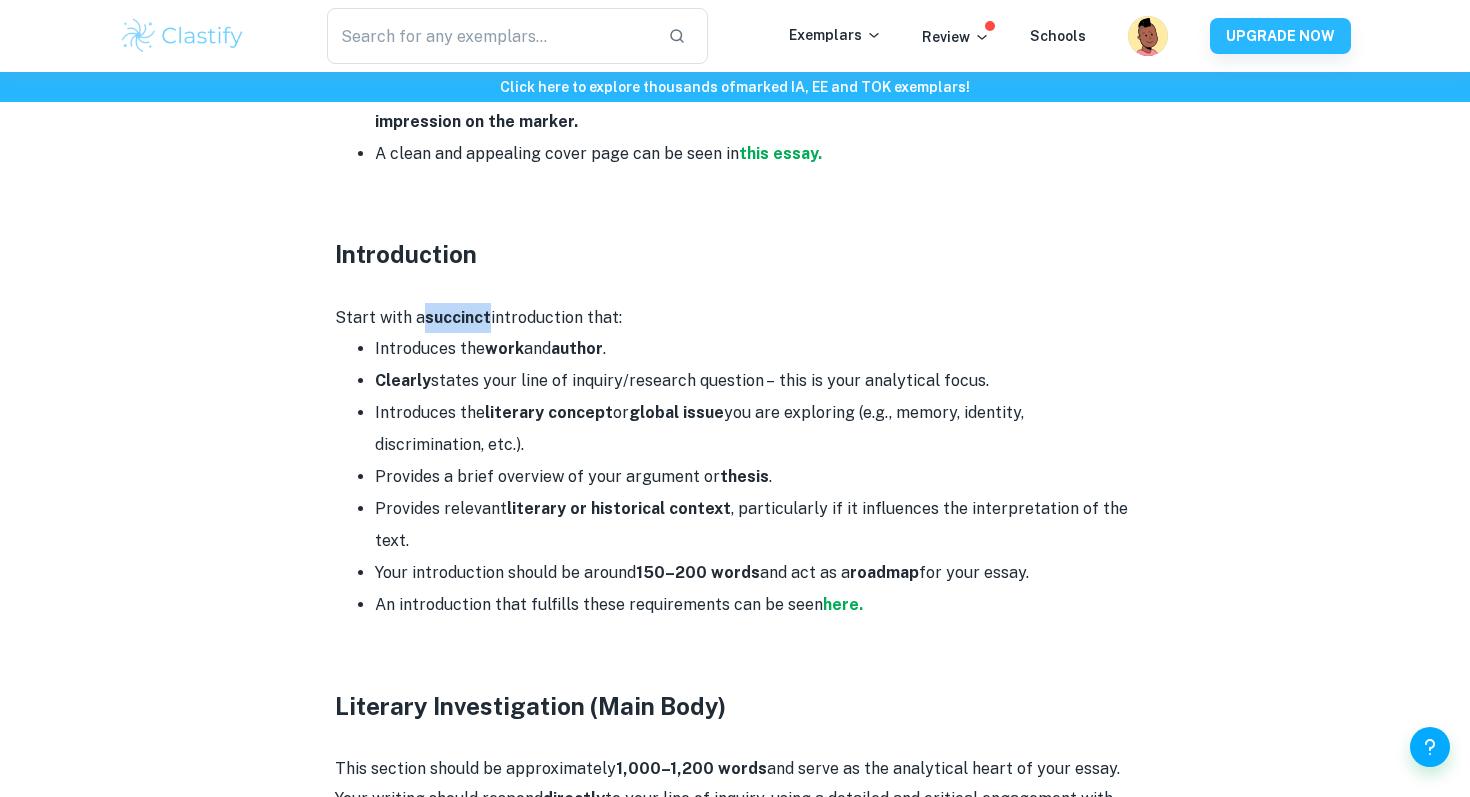 click on "succinct" at bounding box center [458, 317] 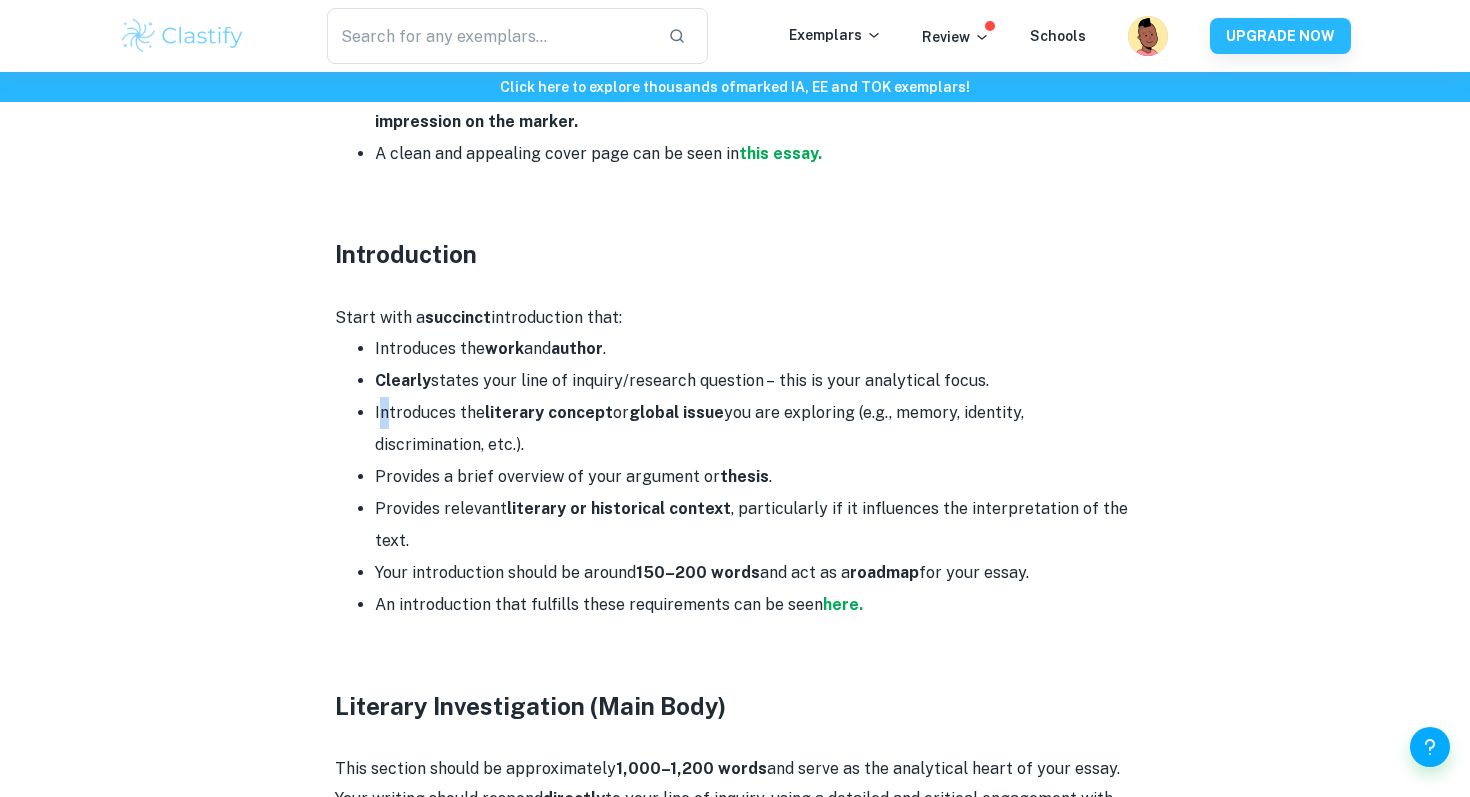 click on "Introduces the  literary concept  or  global issue  you are exploring (e.g., memory, identity, discrimination, etc.)." at bounding box center (755, 429) 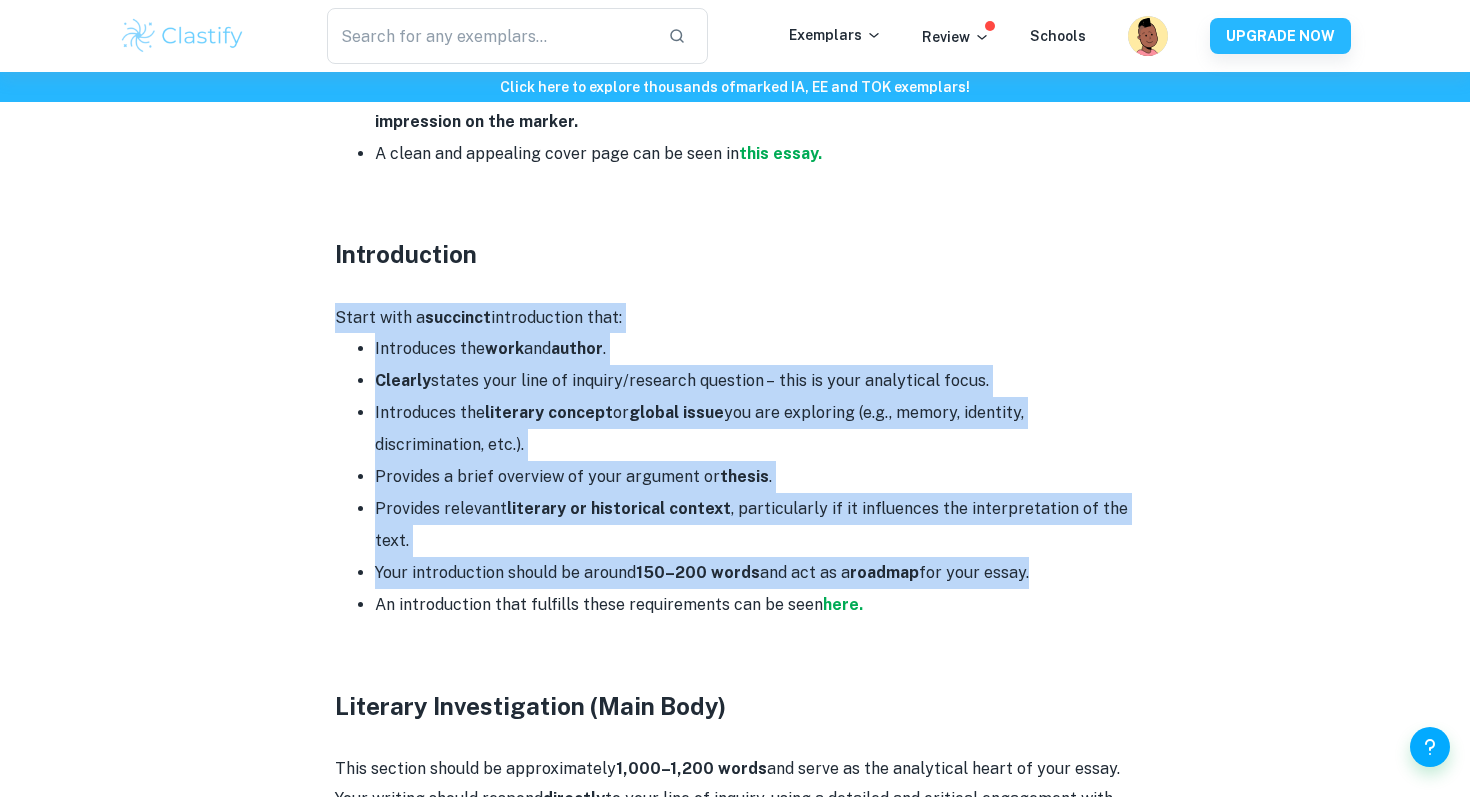 drag, startPoint x: 330, startPoint y: 277, endPoint x: 1027, endPoint y: 536, distance: 743.56573 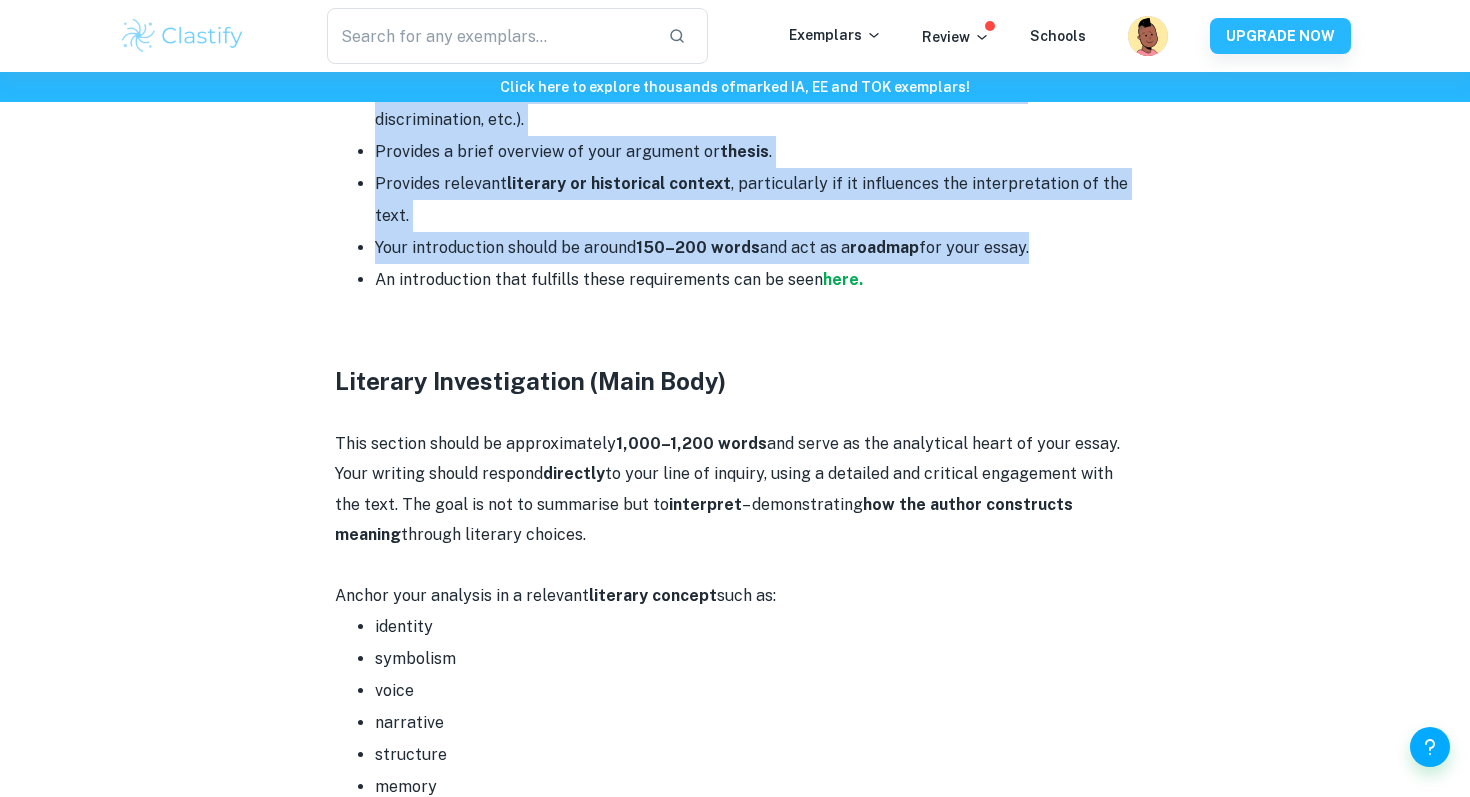scroll, scrollTop: 1722, scrollLeft: 0, axis: vertical 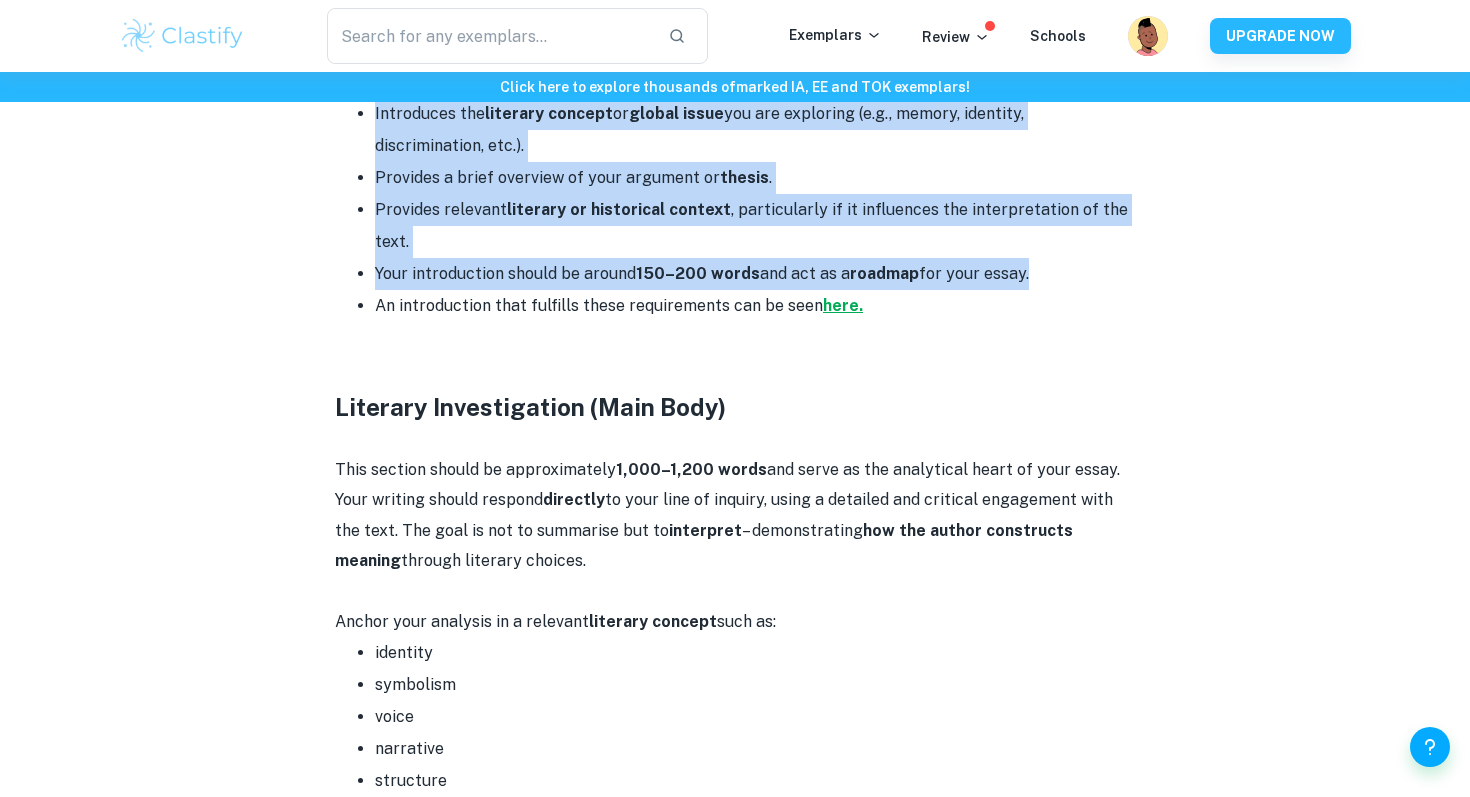 click on "here." at bounding box center [843, 305] 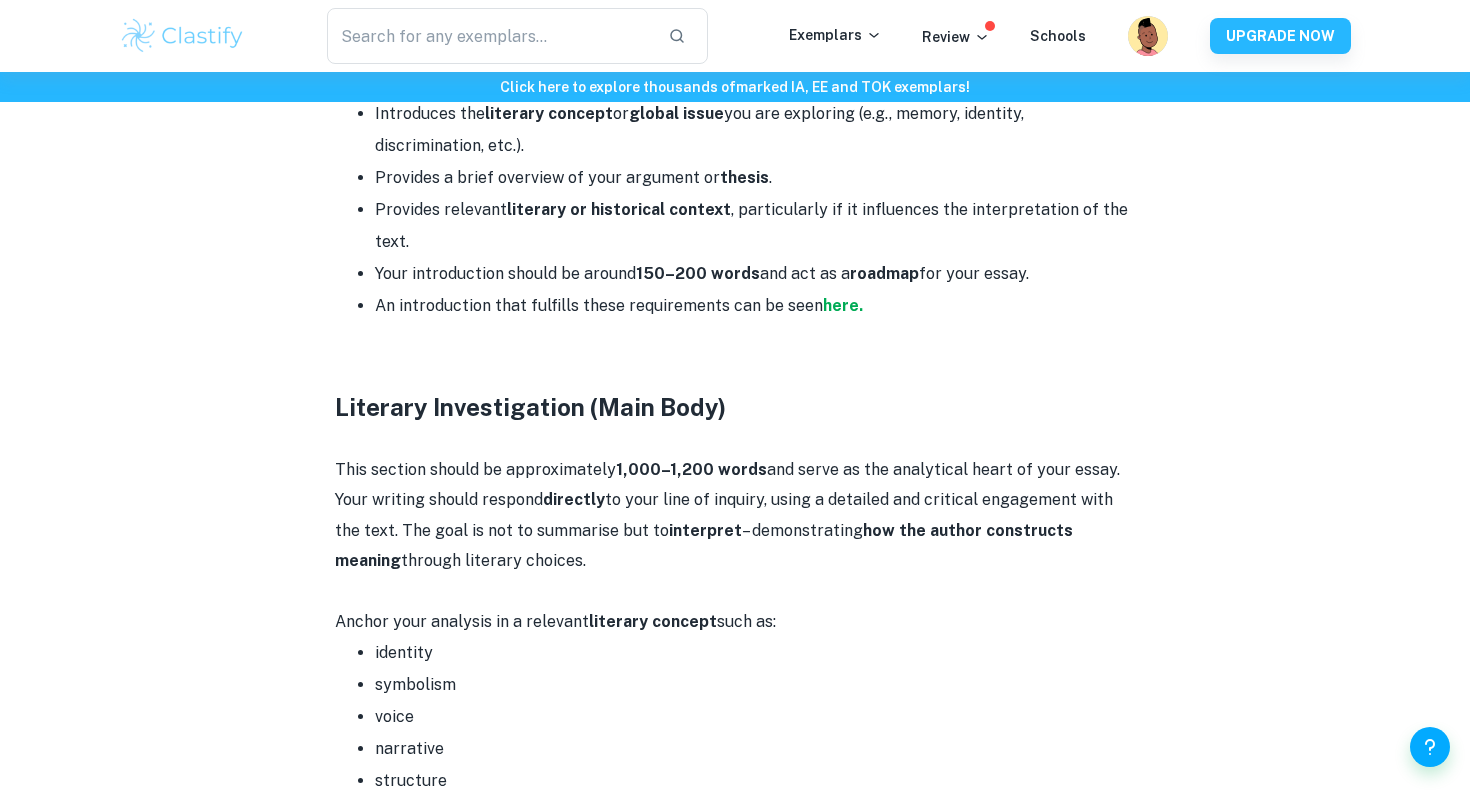 click at bounding box center [735, 337] 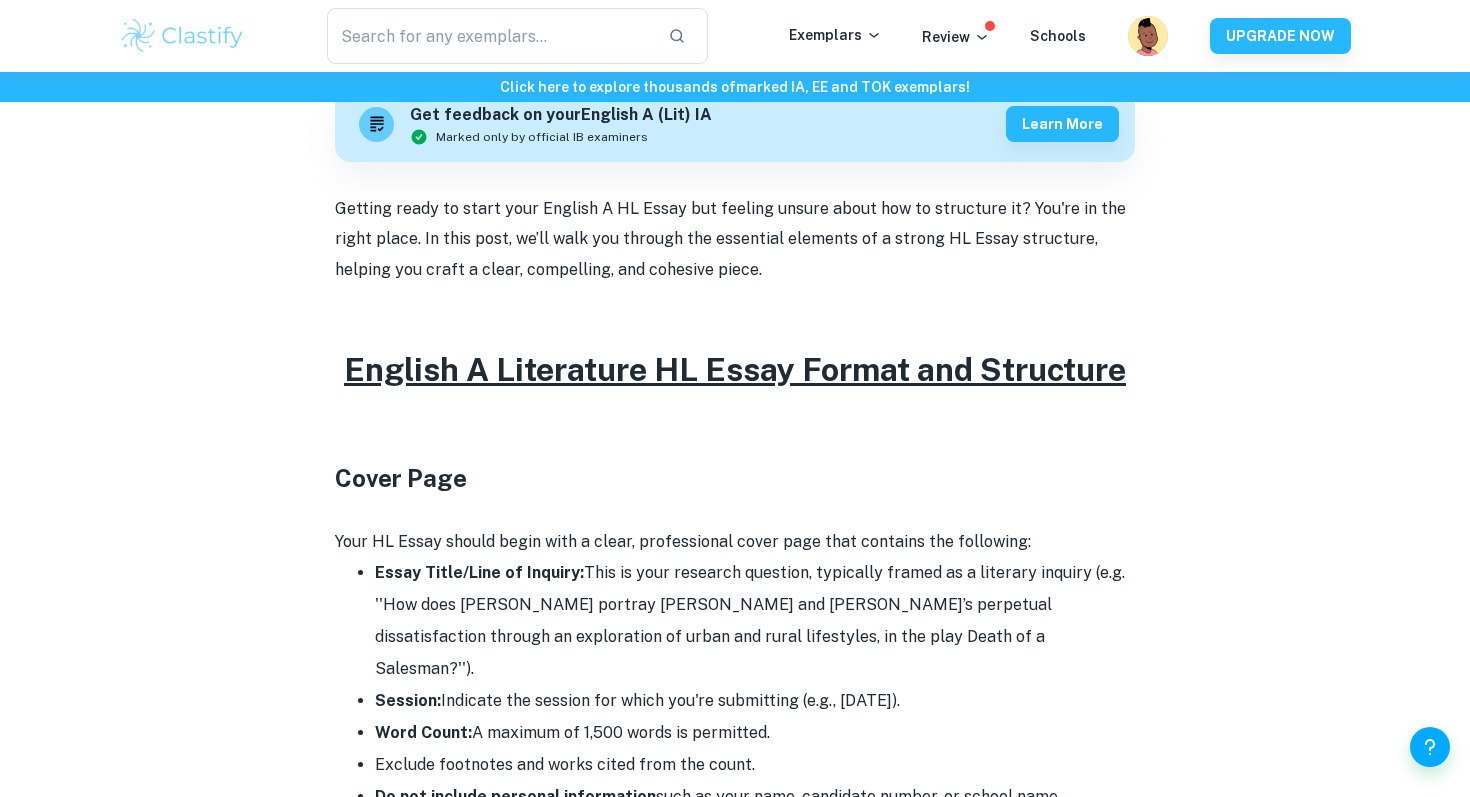 scroll, scrollTop: 645, scrollLeft: 0, axis: vertical 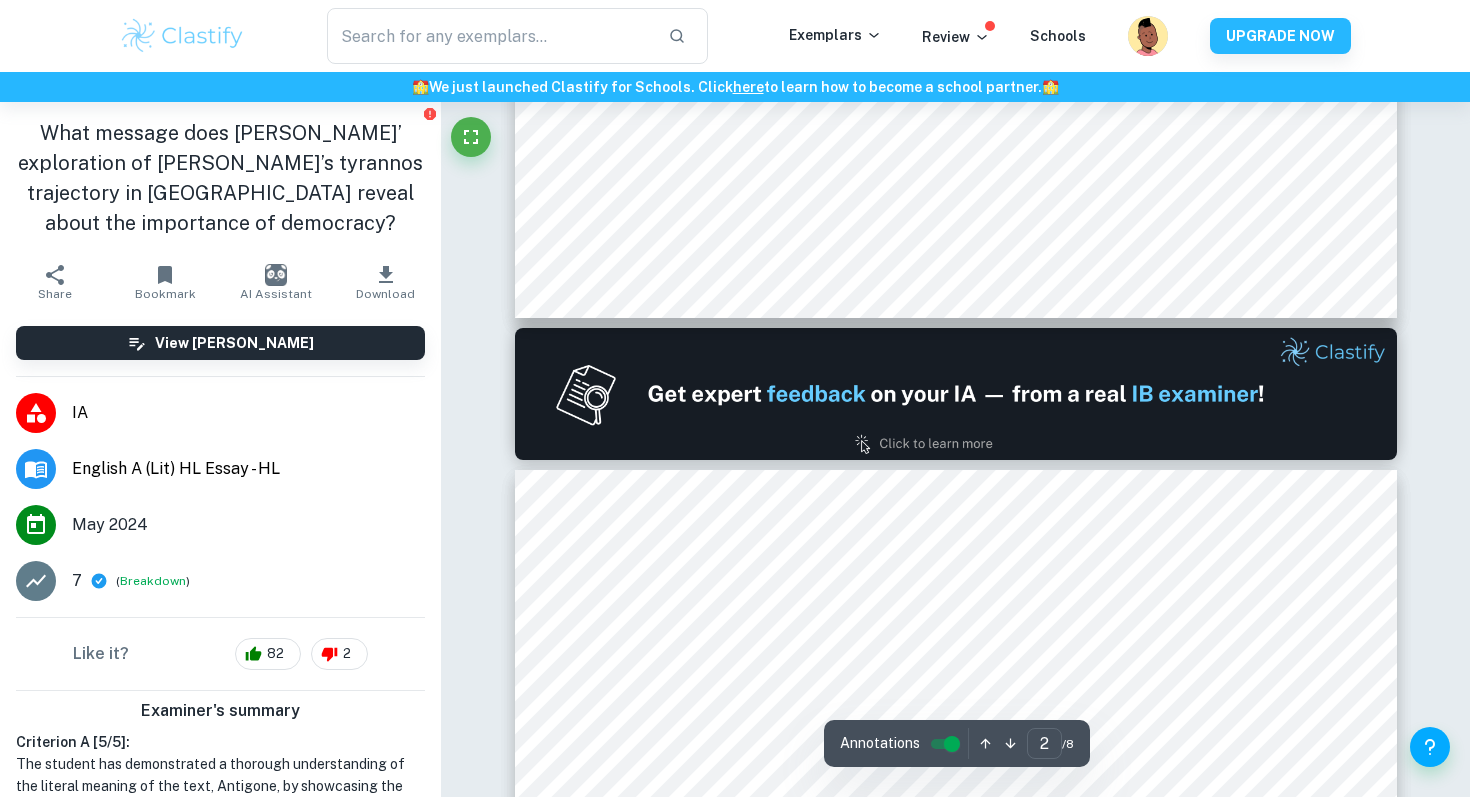 type on "1" 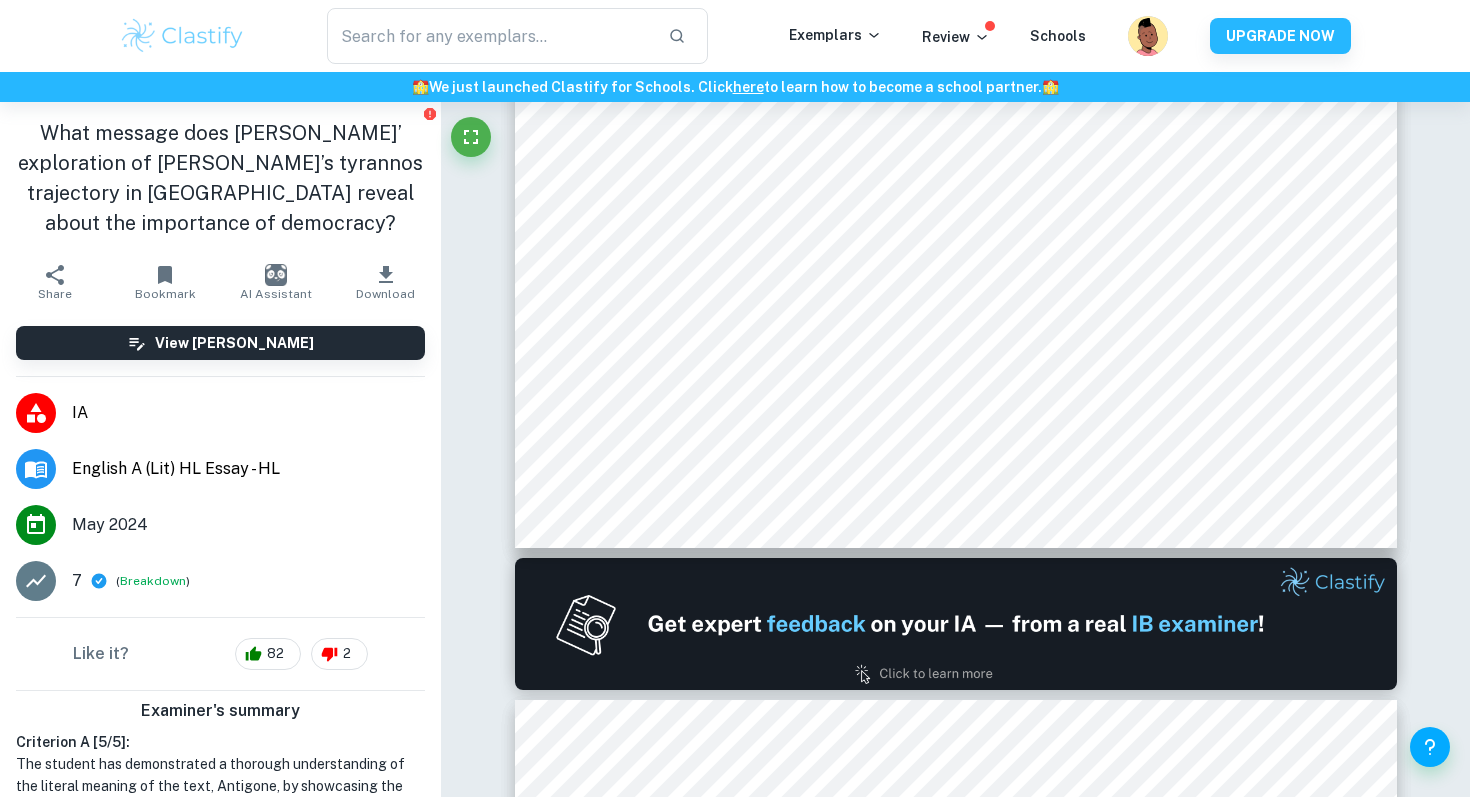 click on "What message does Sophocles’ exploration of Creon’s tyrannos trajectory in Antigone reveal about the importance of democracy?" at bounding box center [220, 178] 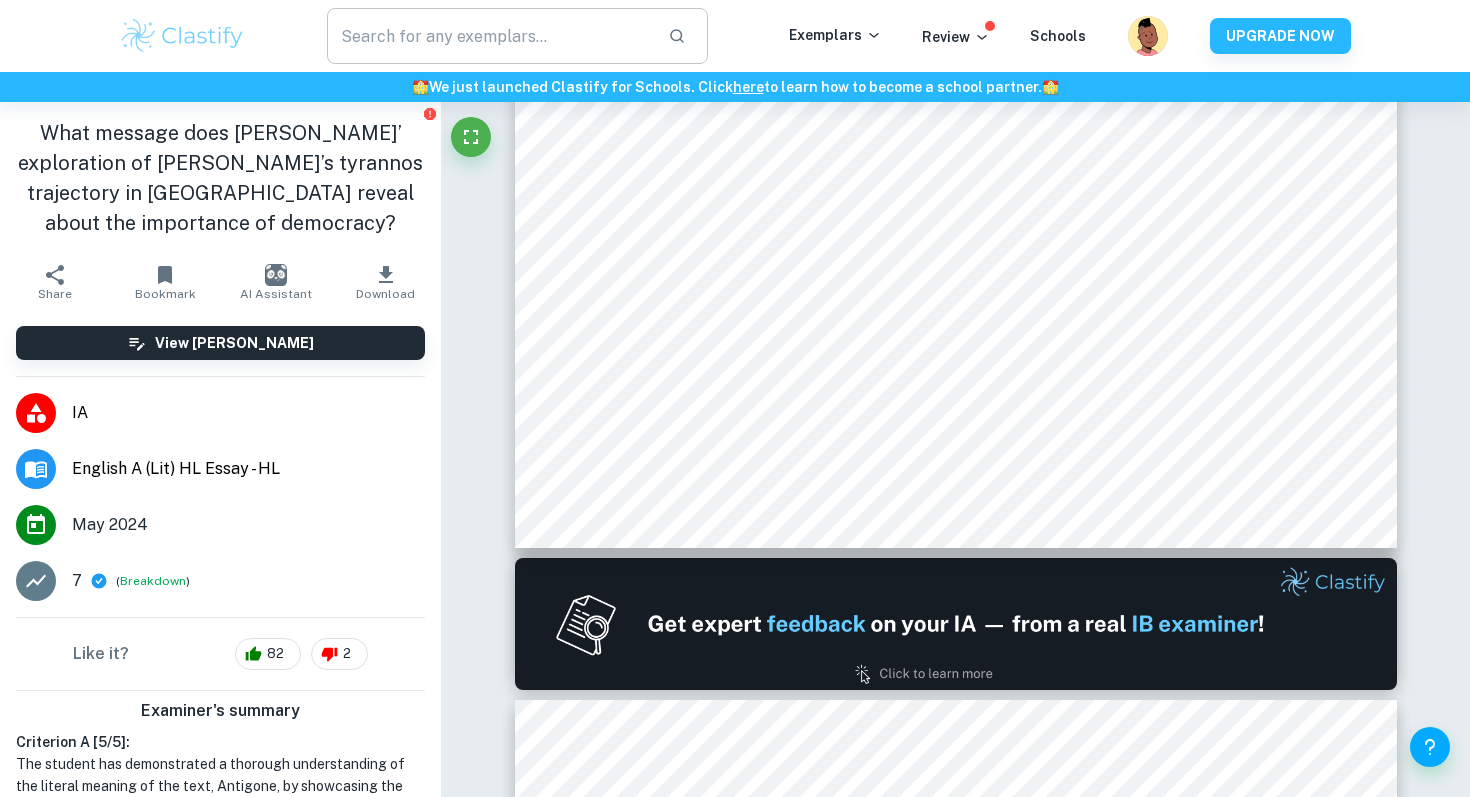 click at bounding box center (489, 36) 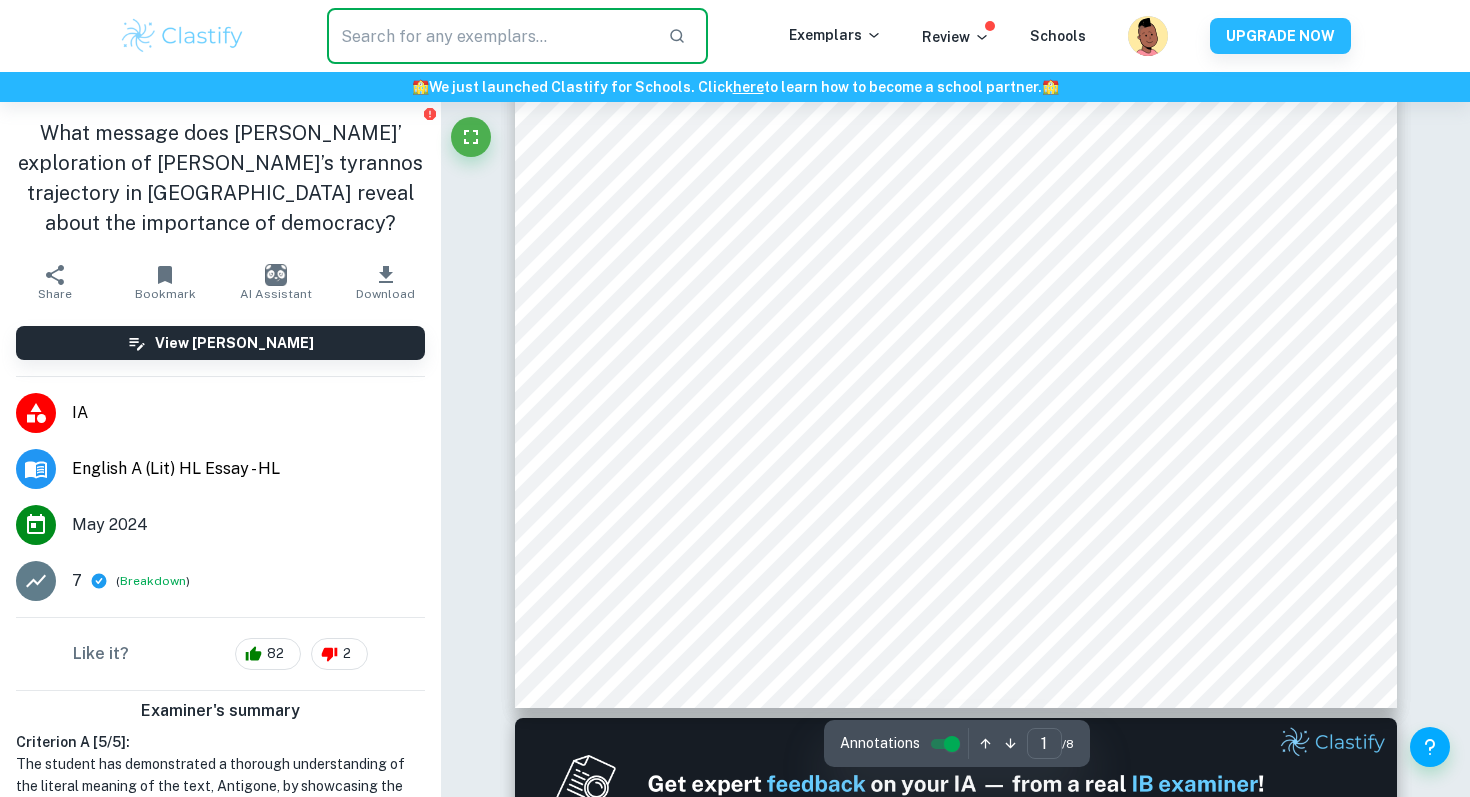 scroll, scrollTop: 0, scrollLeft: 0, axis: both 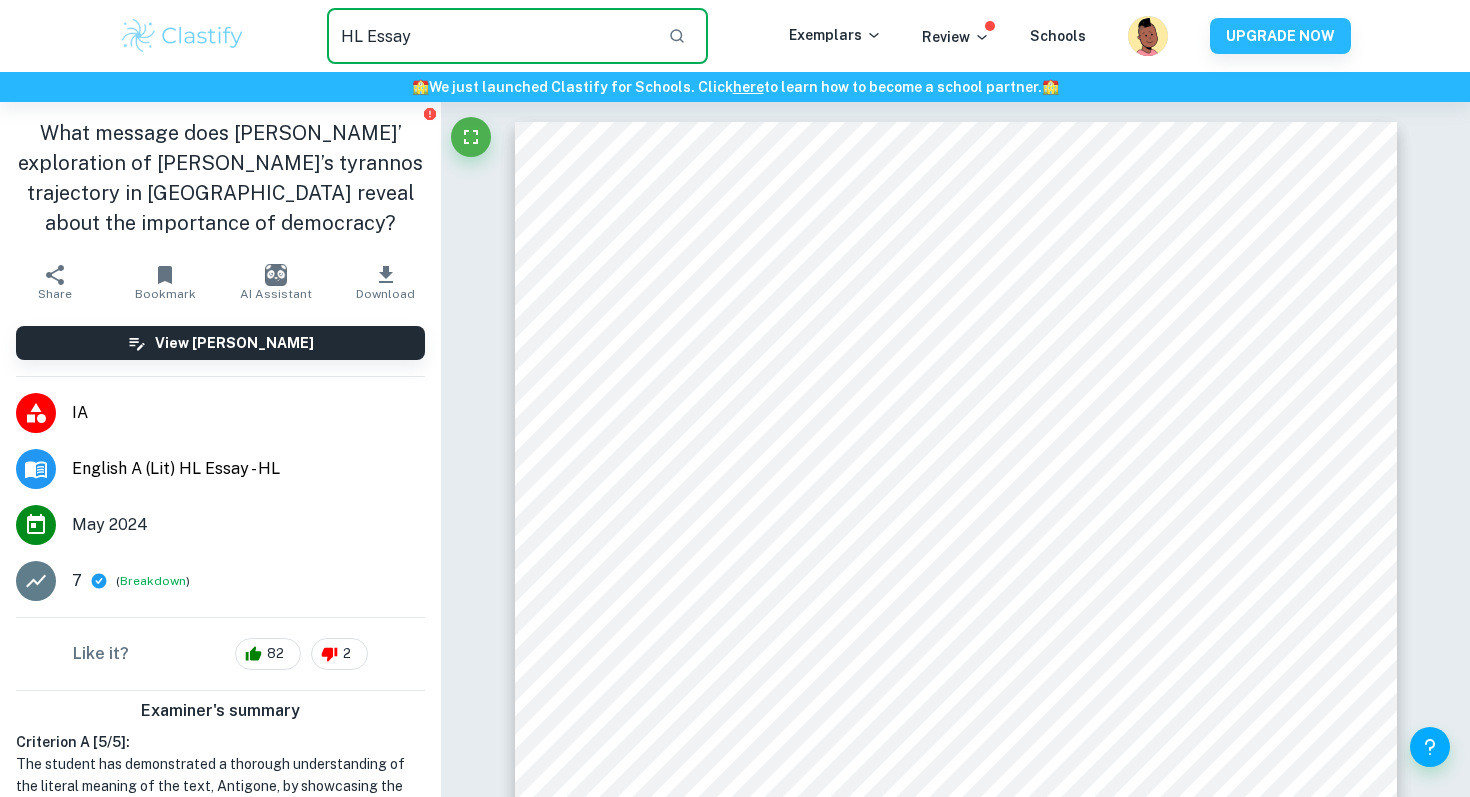 type on "HL Essay" 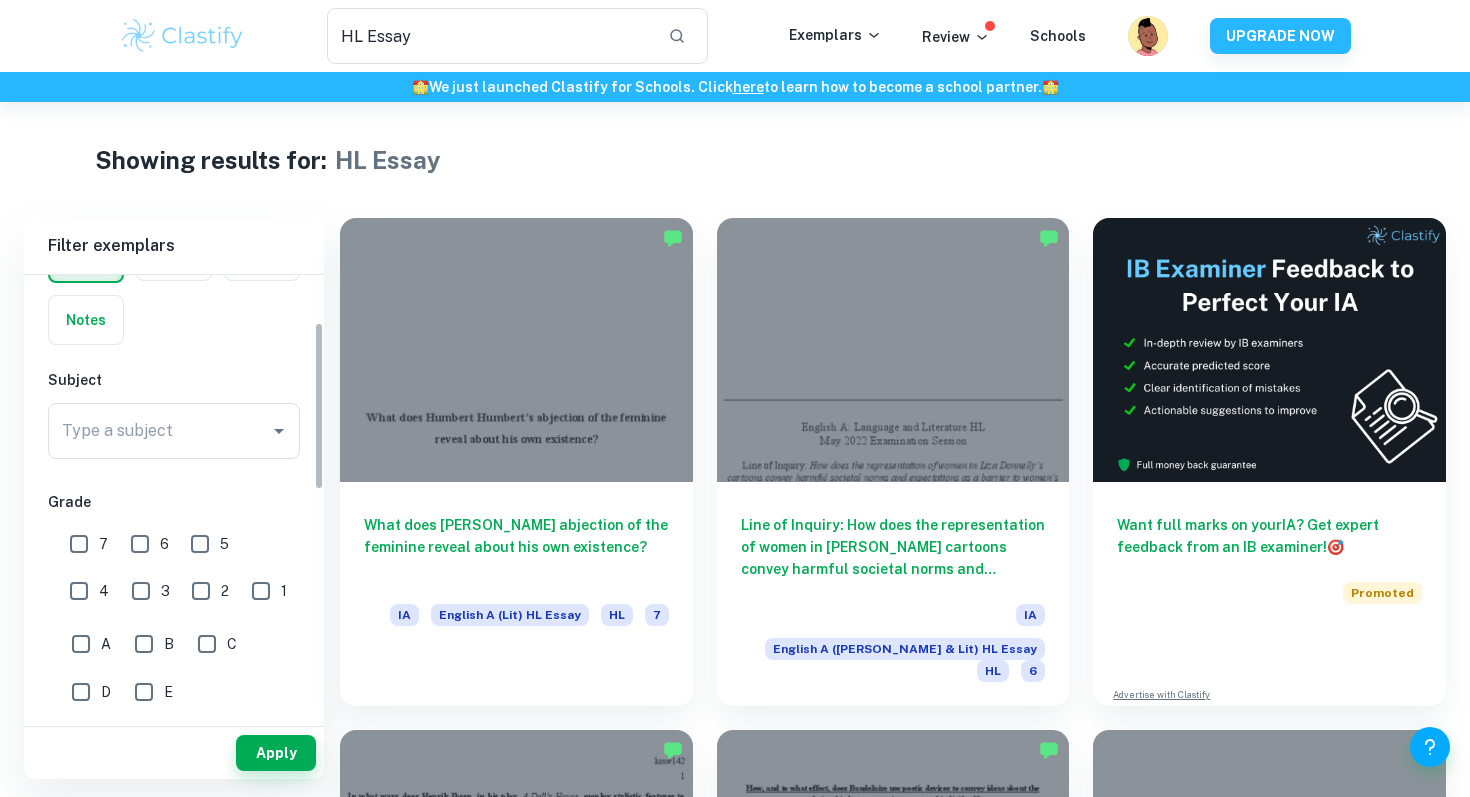 scroll, scrollTop: 136, scrollLeft: 0, axis: vertical 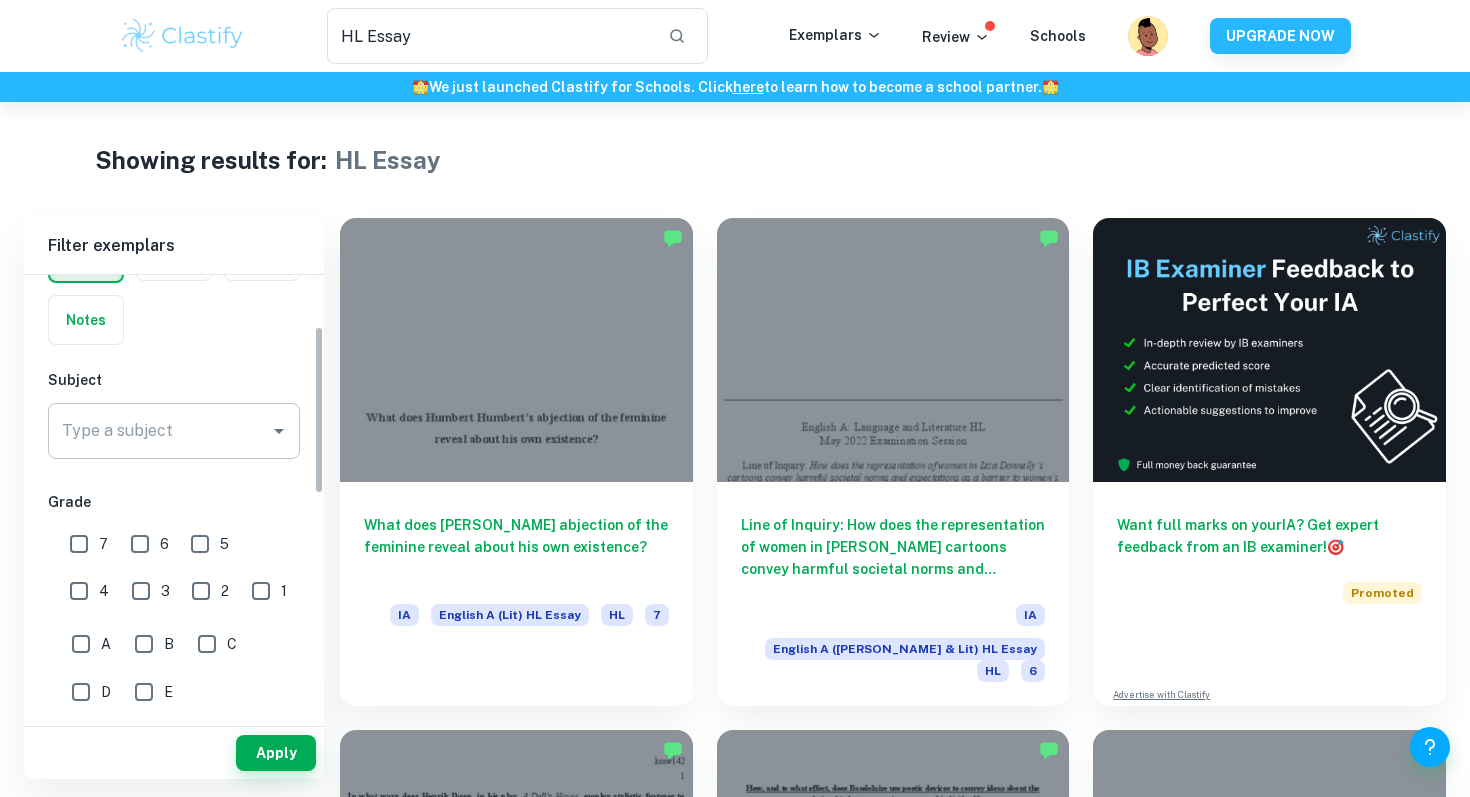 click on "Type a subject" at bounding box center (159, 431) 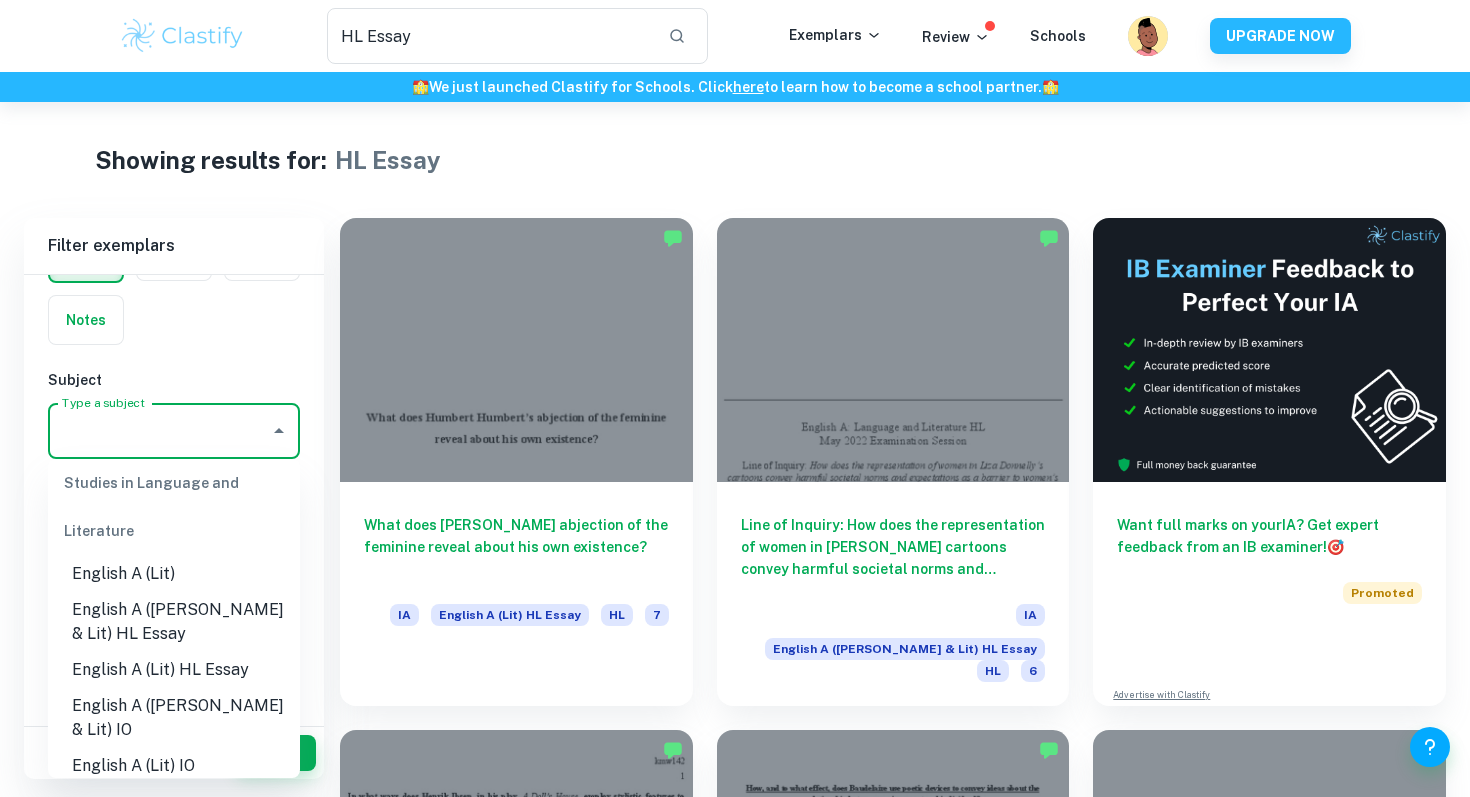 scroll, scrollTop: 247, scrollLeft: 0, axis: vertical 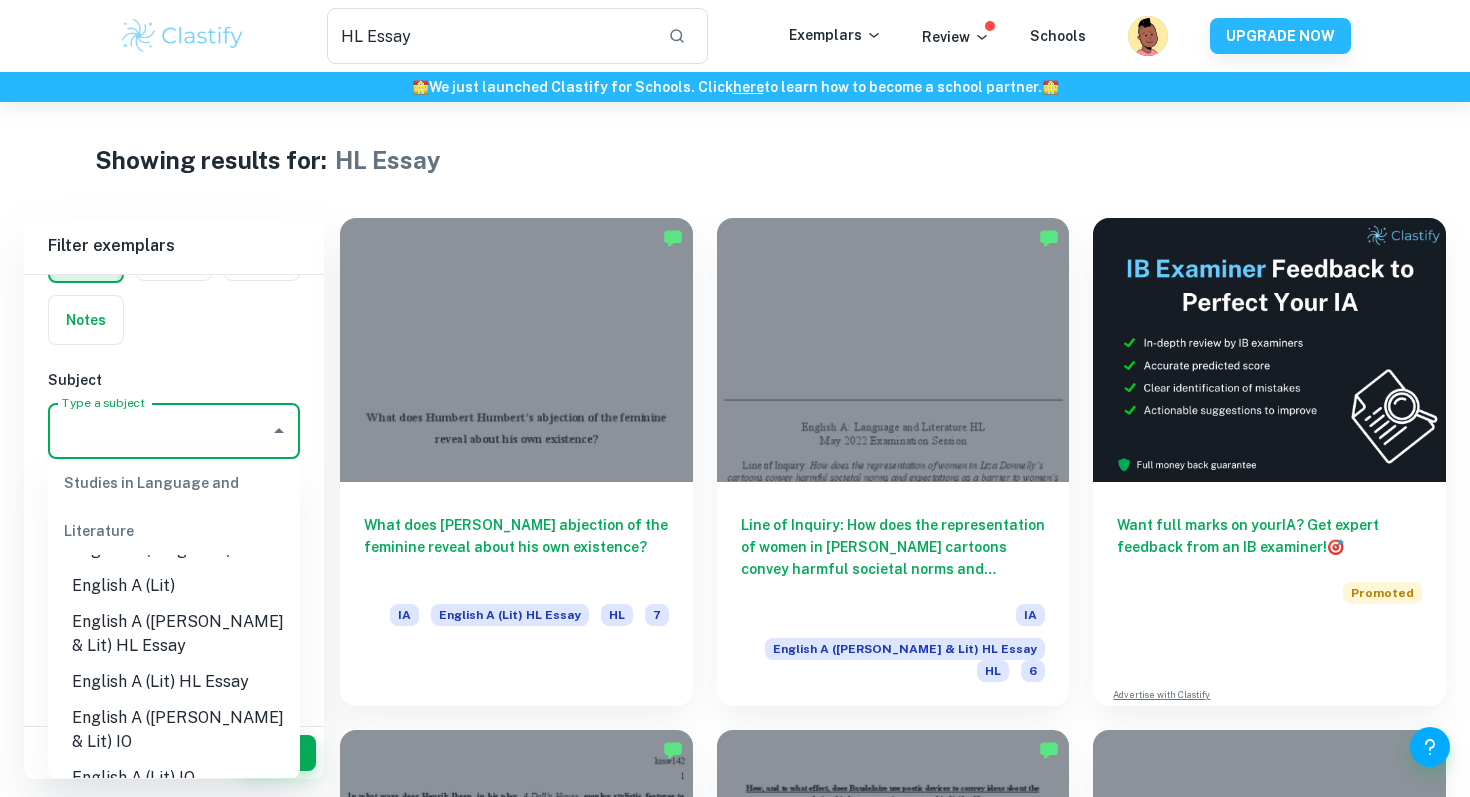 click on "English A (Lang & Lit) HL Essay" at bounding box center [174, 634] 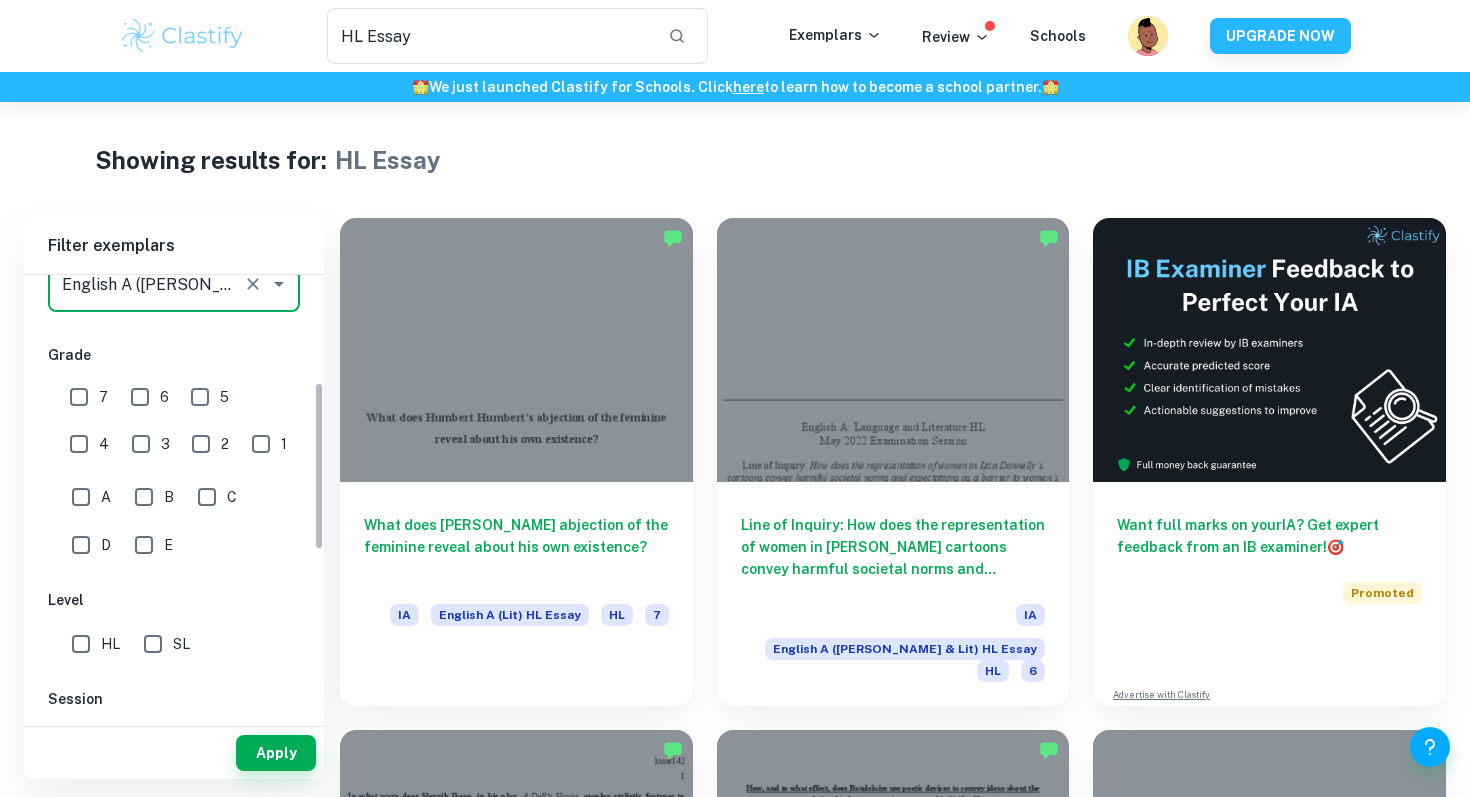 scroll, scrollTop: 284, scrollLeft: 0, axis: vertical 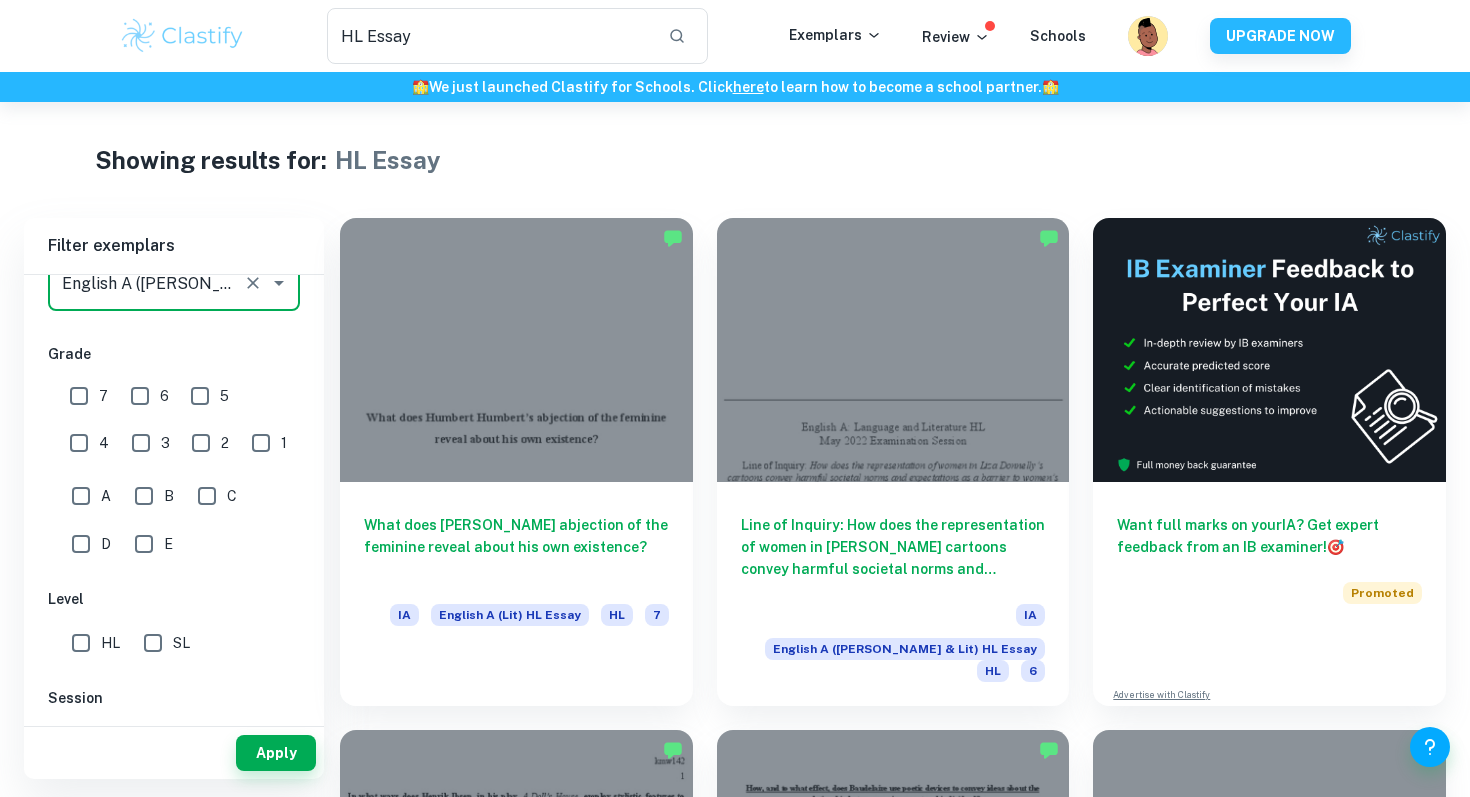 click on "7" at bounding box center [79, 396] 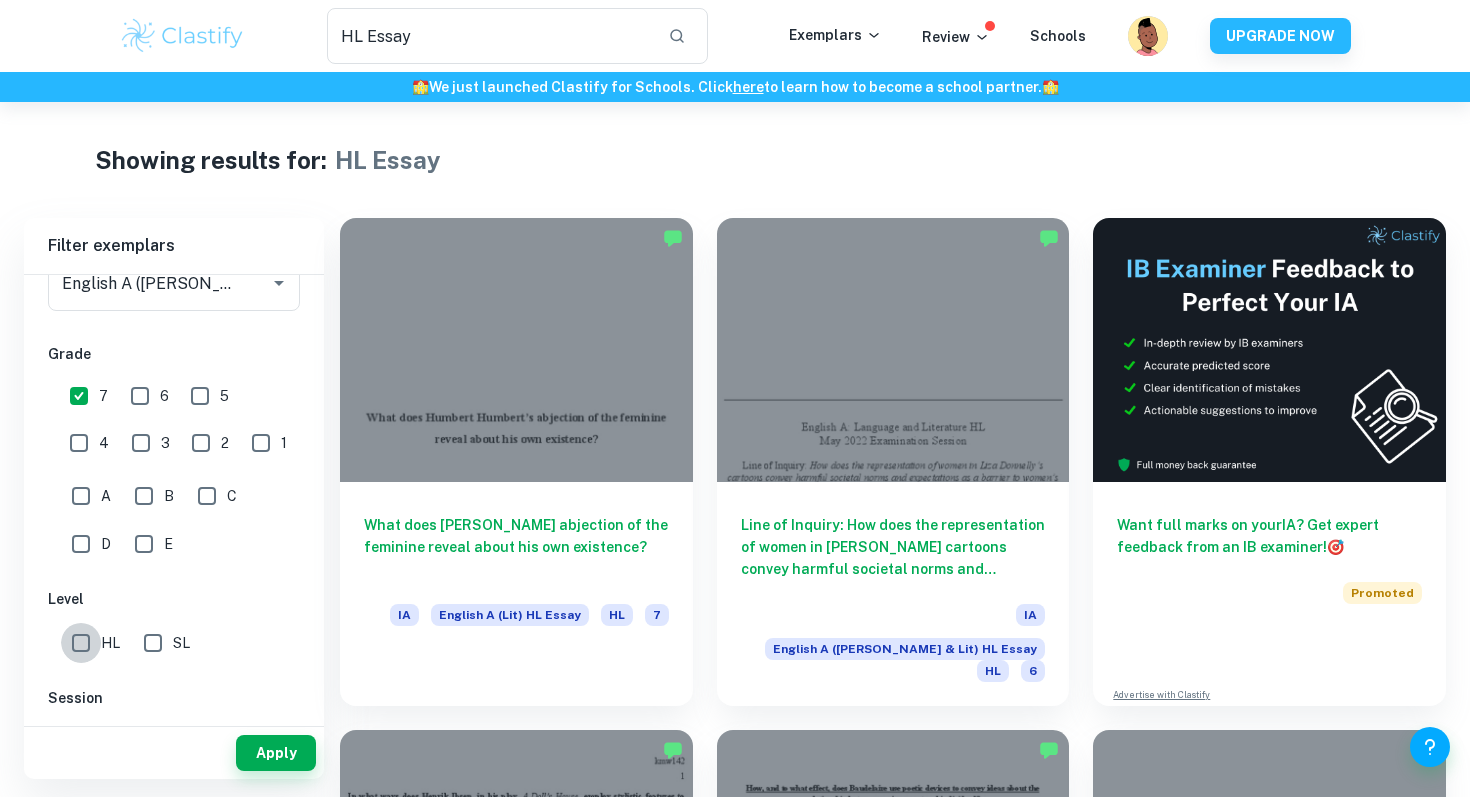 click on "HL" at bounding box center (81, 643) 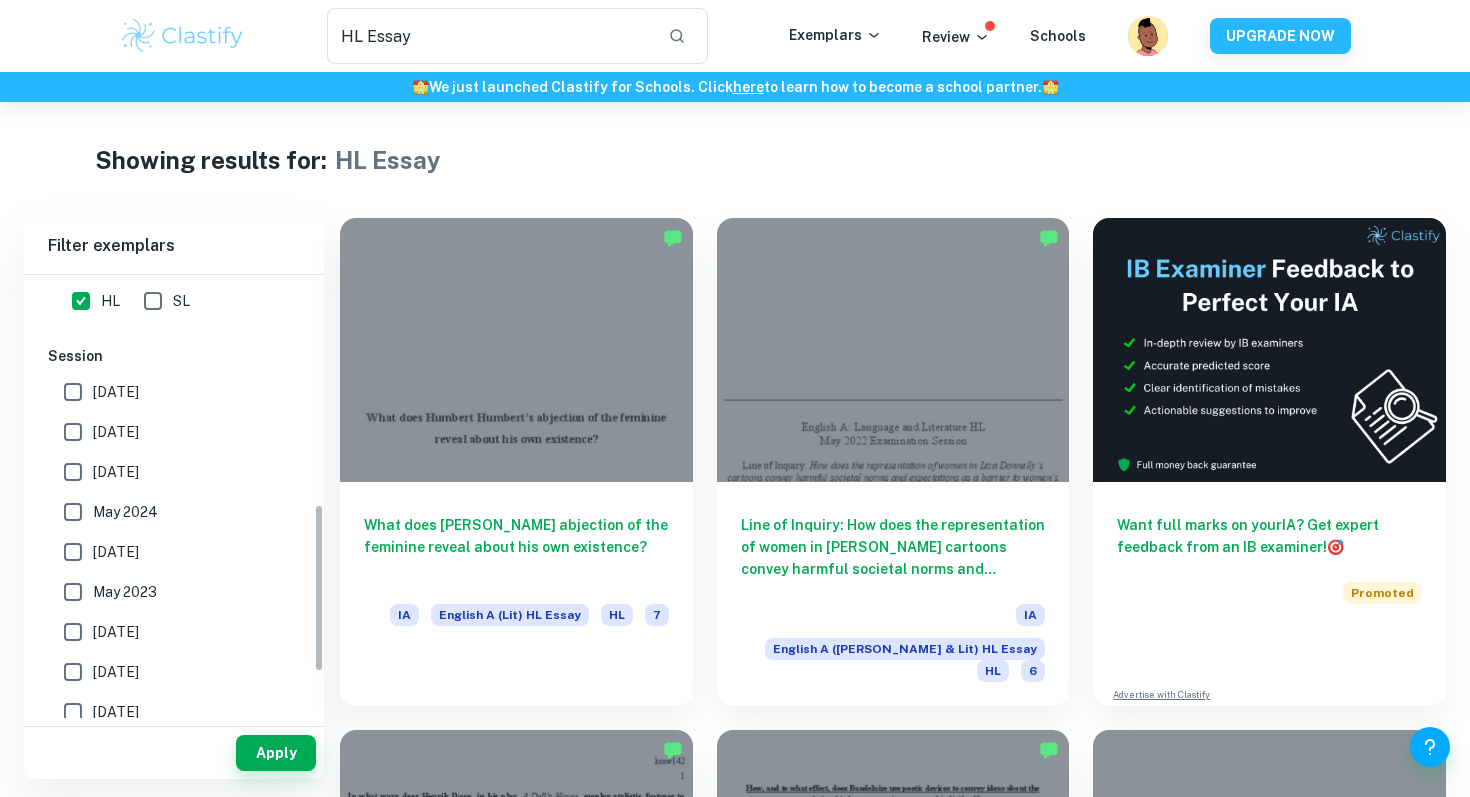 scroll, scrollTop: 650, scrollLeft: 0, axis: vertical 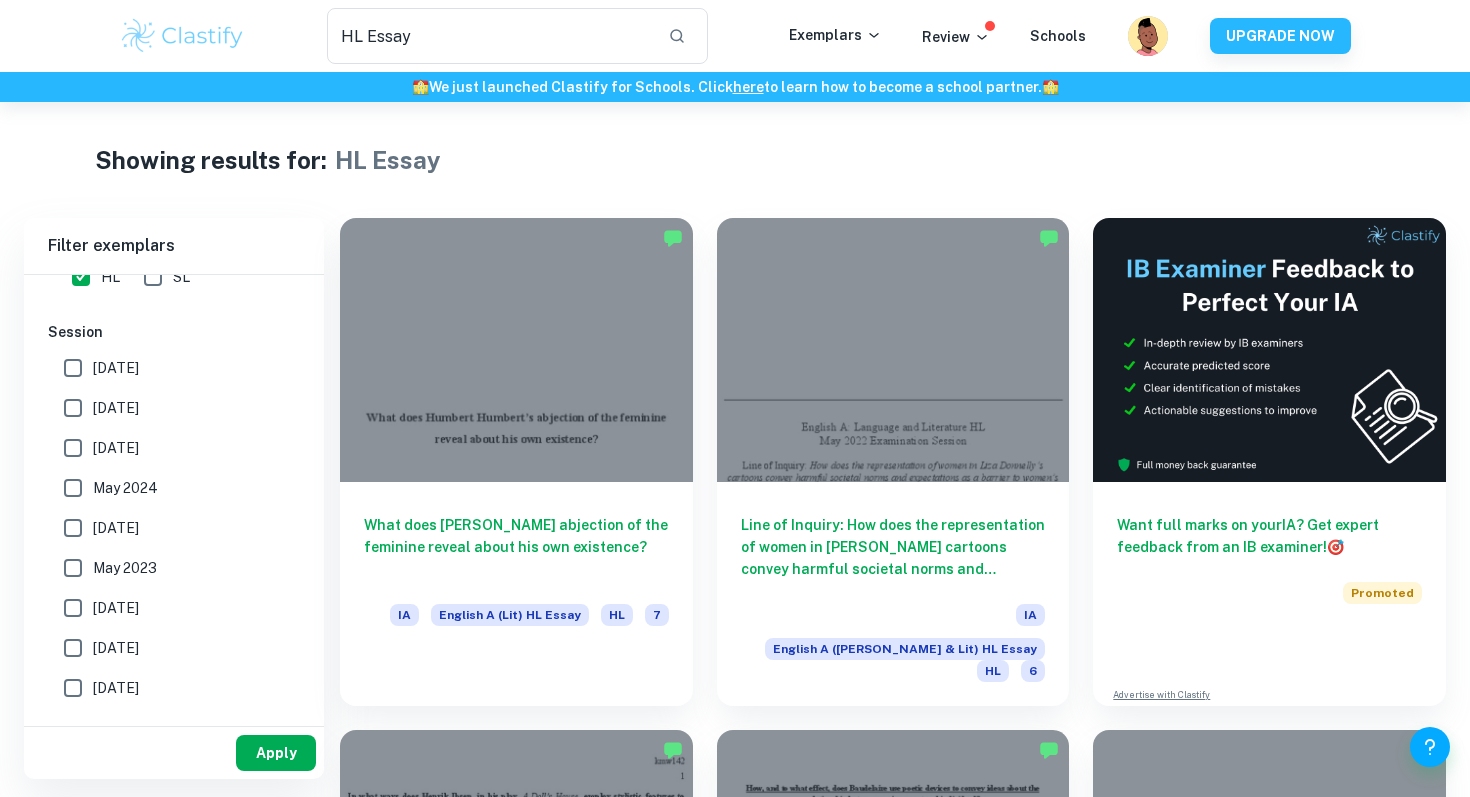 click on "Apply" at bounding box center (276, 753) 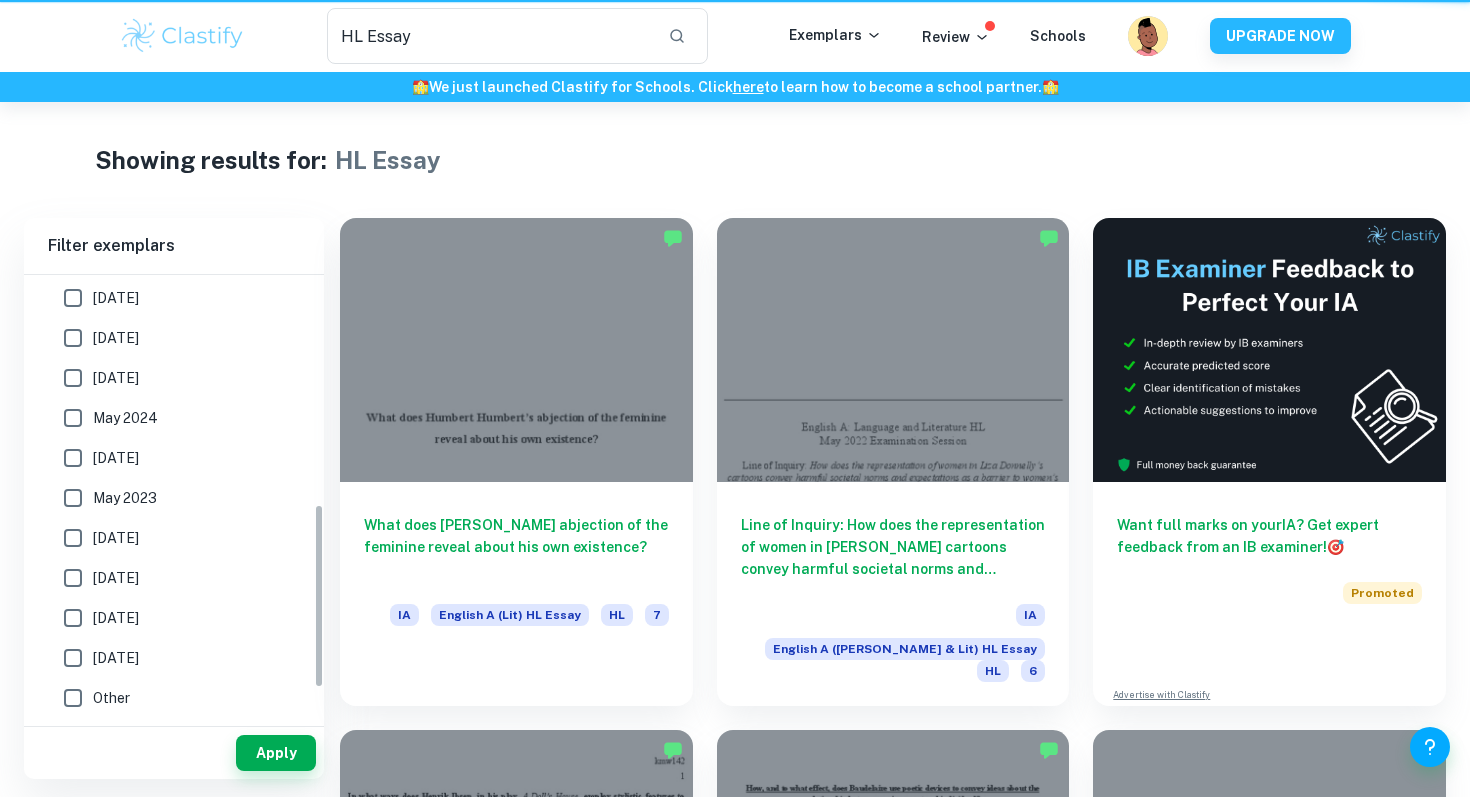 scroll, scrollTop: 549, scrollLeft: 0, axis: vertical 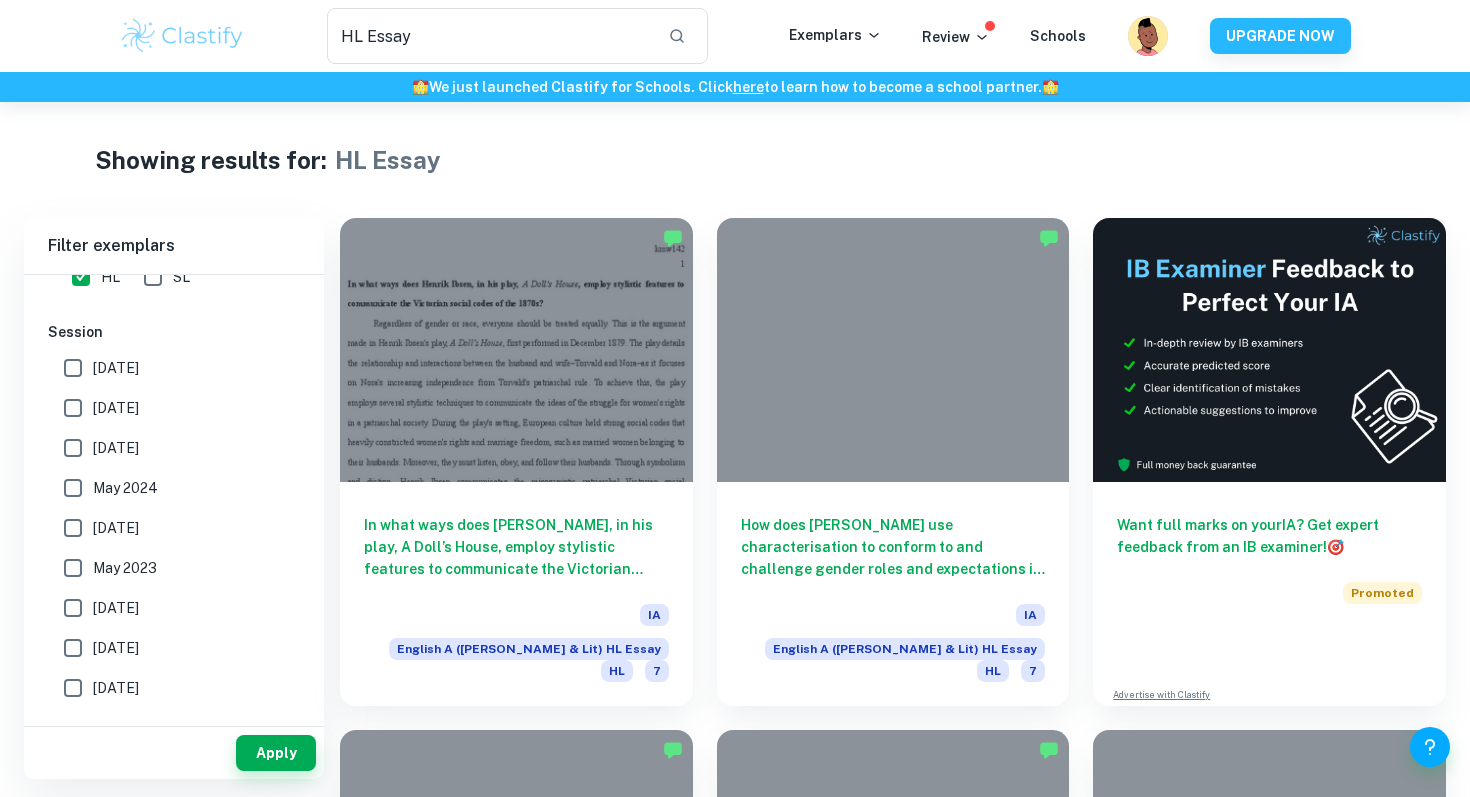 click at bounding box center (182, 36) 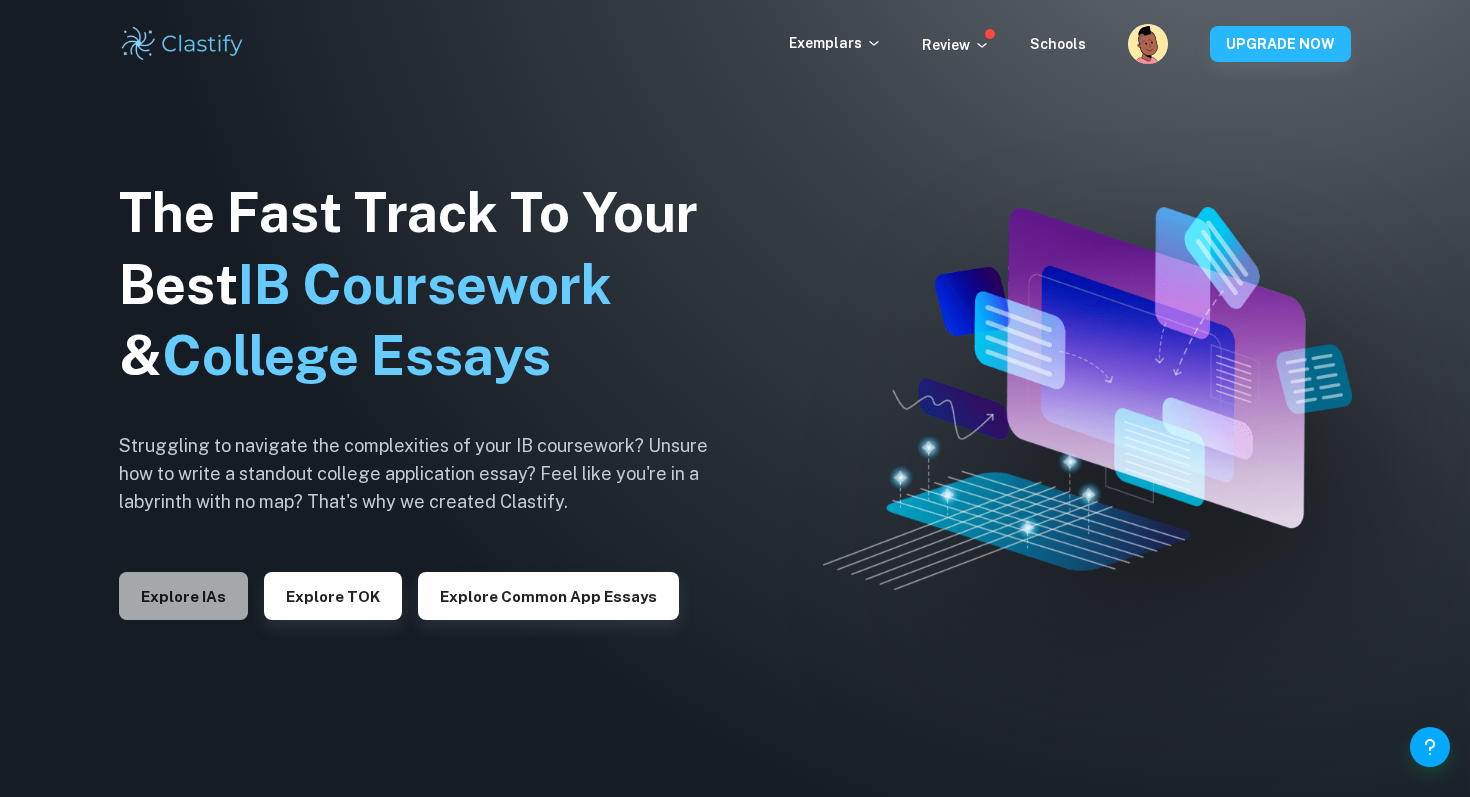click on "Explore IAs" at bounding box center [183, 596] 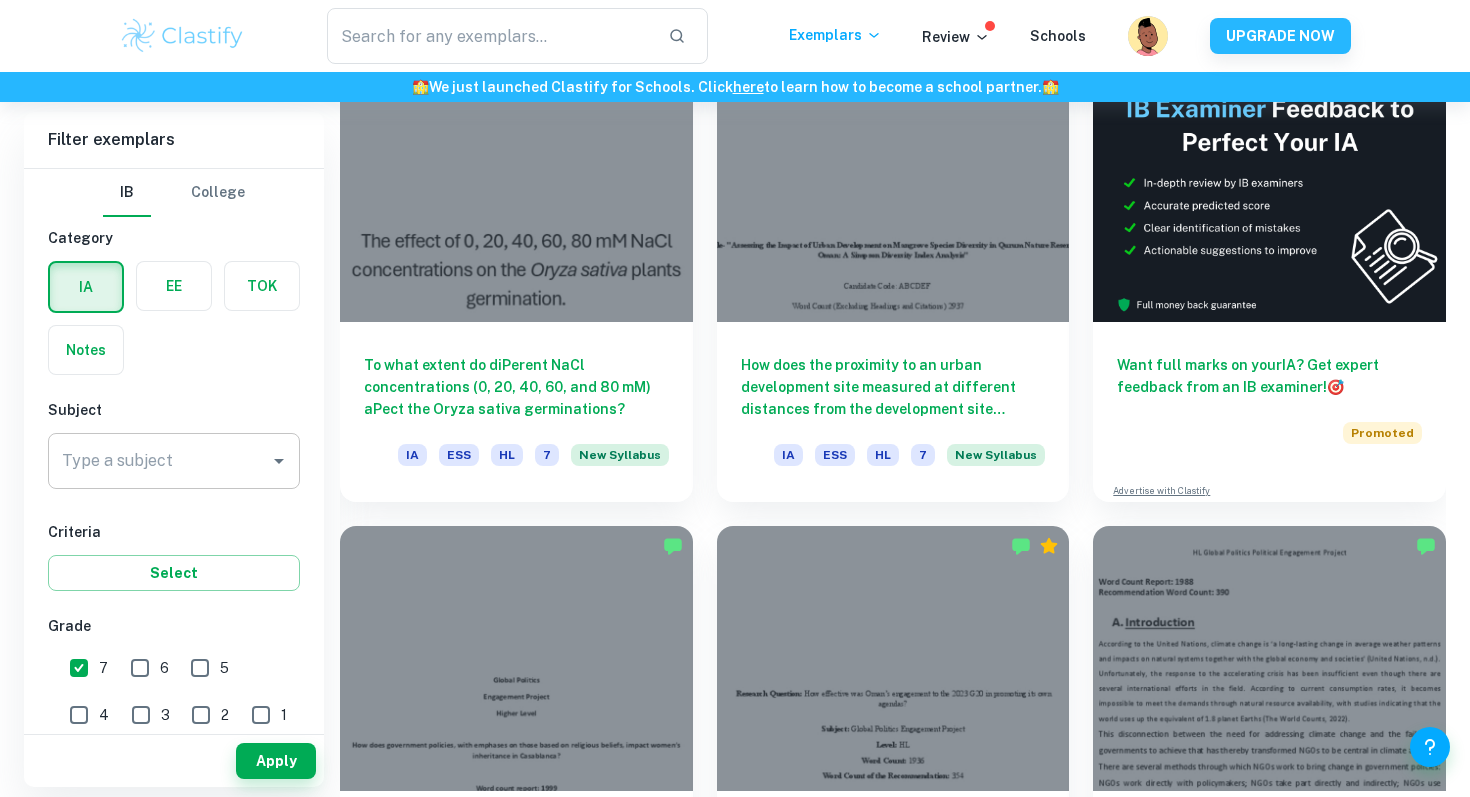 scroll, scrollTop: 625, scrollLeft: 0, axis: vertical 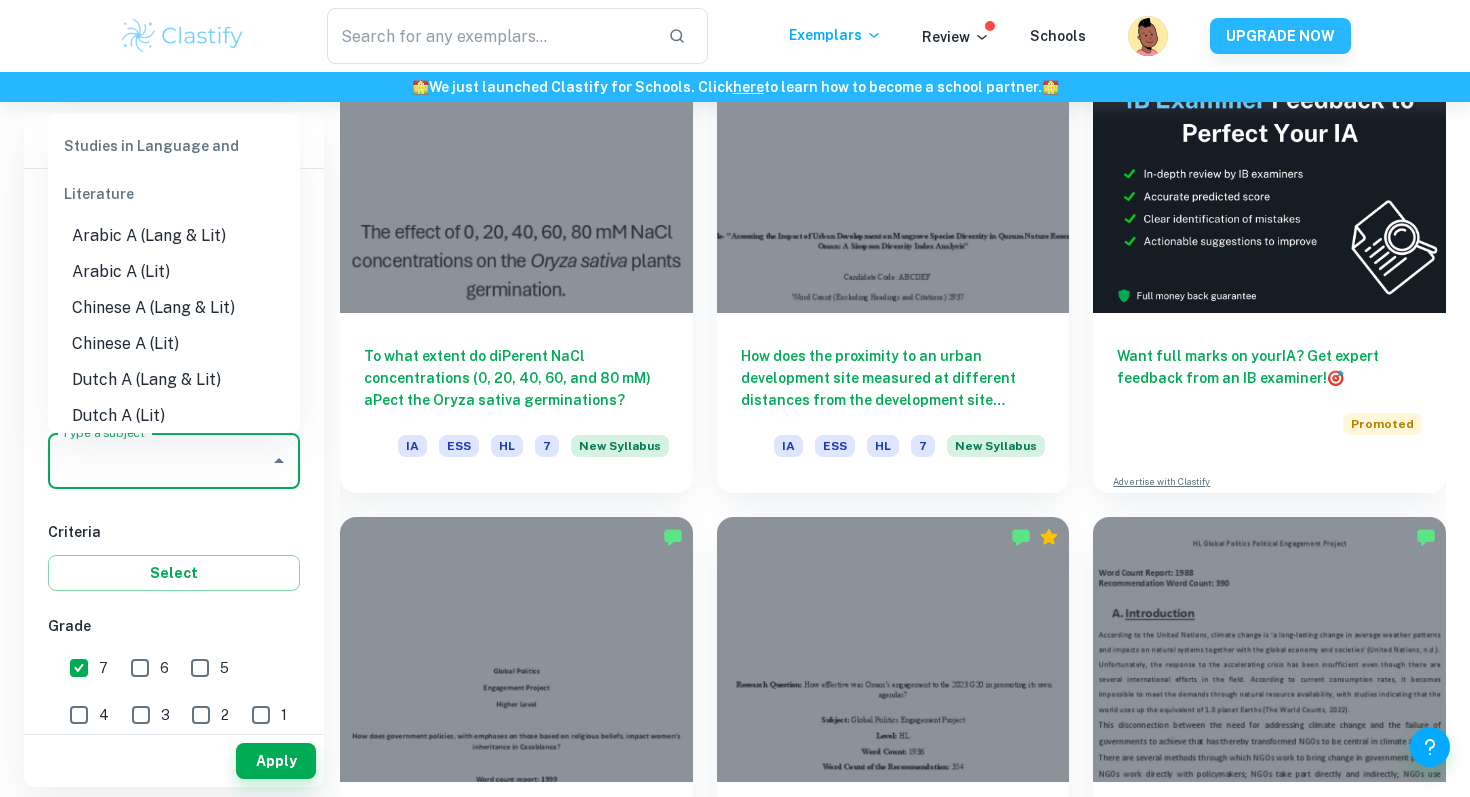 click on "Type a subject" at bounding box center (159, 461) 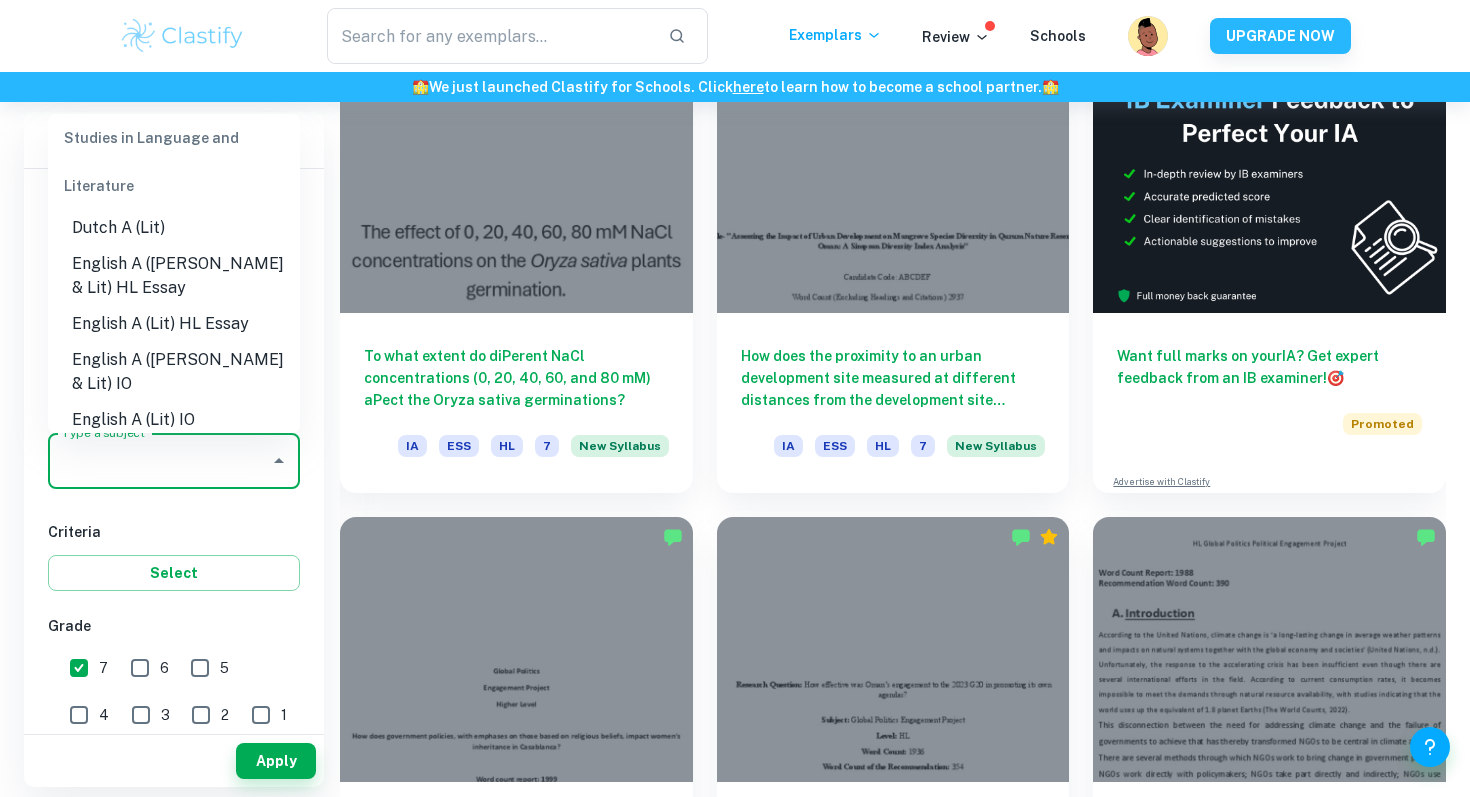 scroll, scrollTop: 182, scrollLeft: 0, axis: vertical 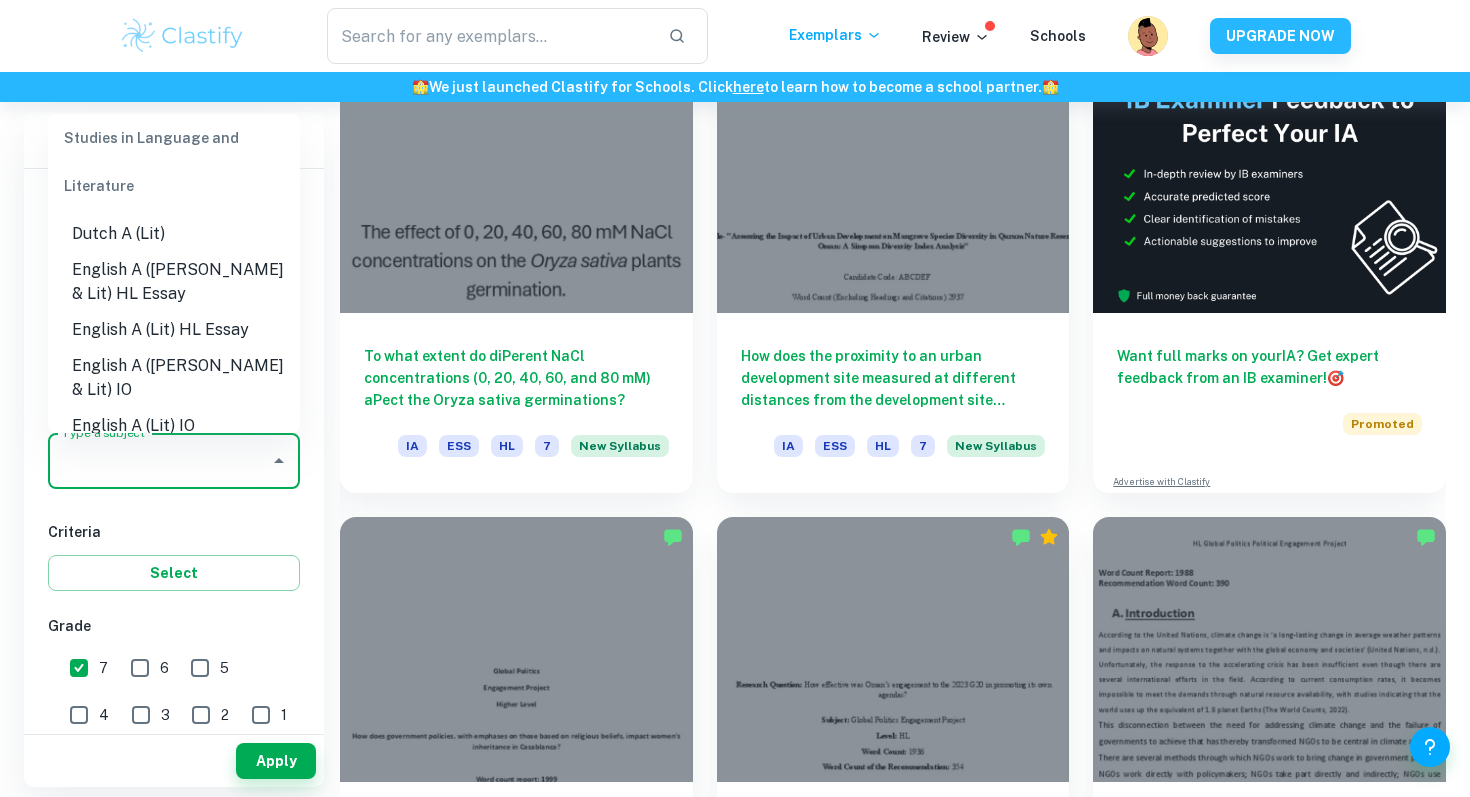 click on "English A (Lit) HL Essay" at bounding box center (174, 330) 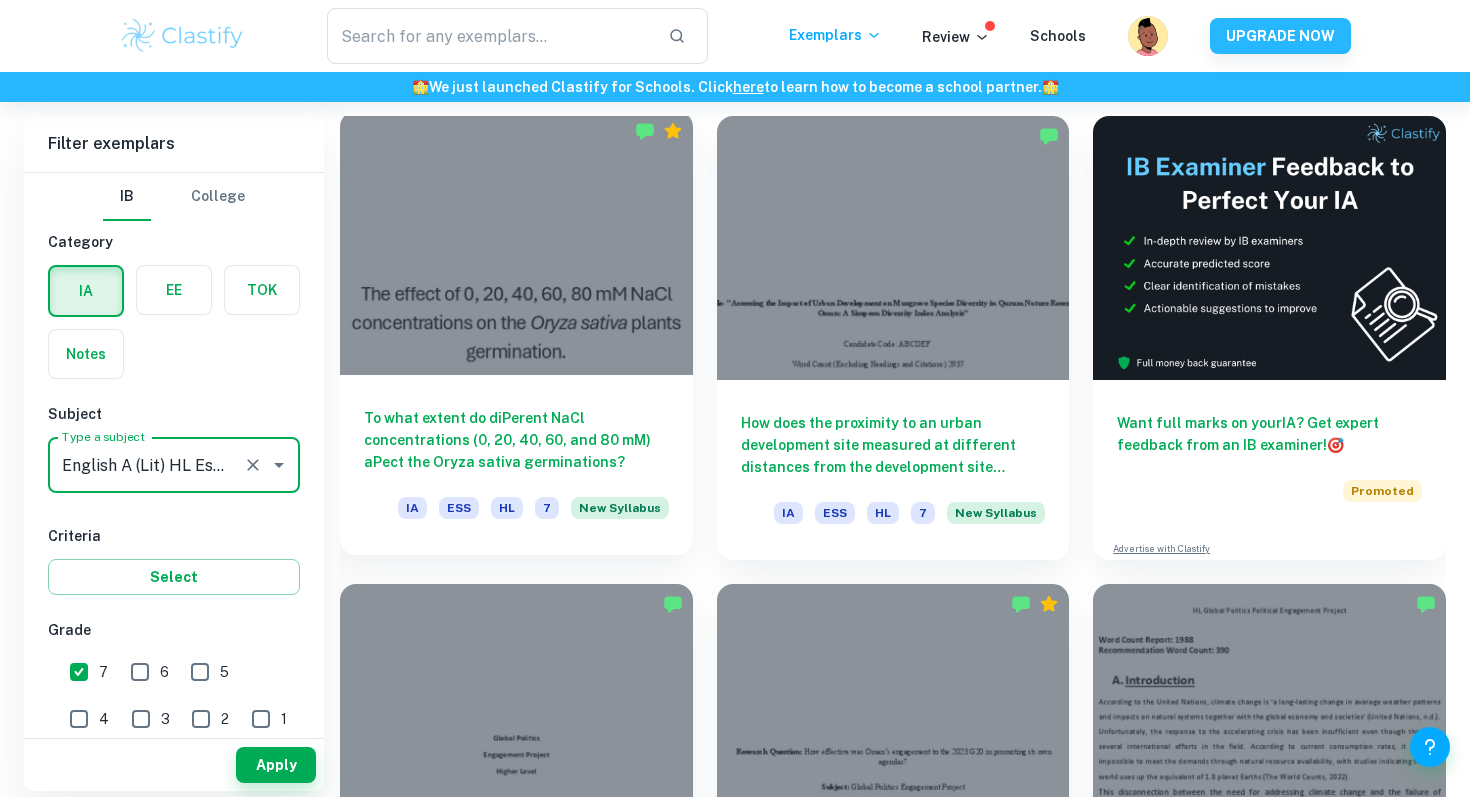 scroll, scrollTop: 722, scrollLeft: 0, axis: vertical 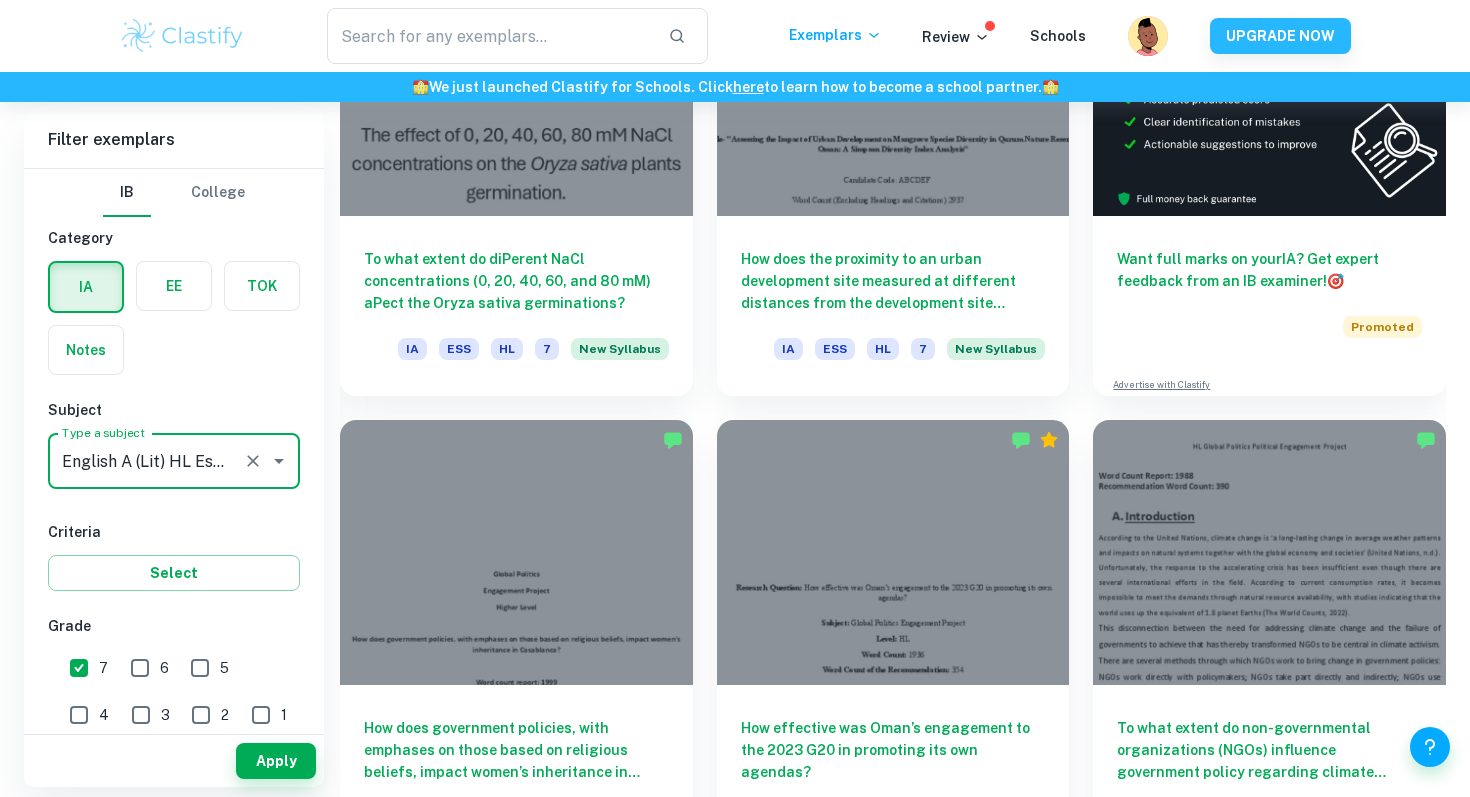 click on "Apply" at bounding box center (174, 761) 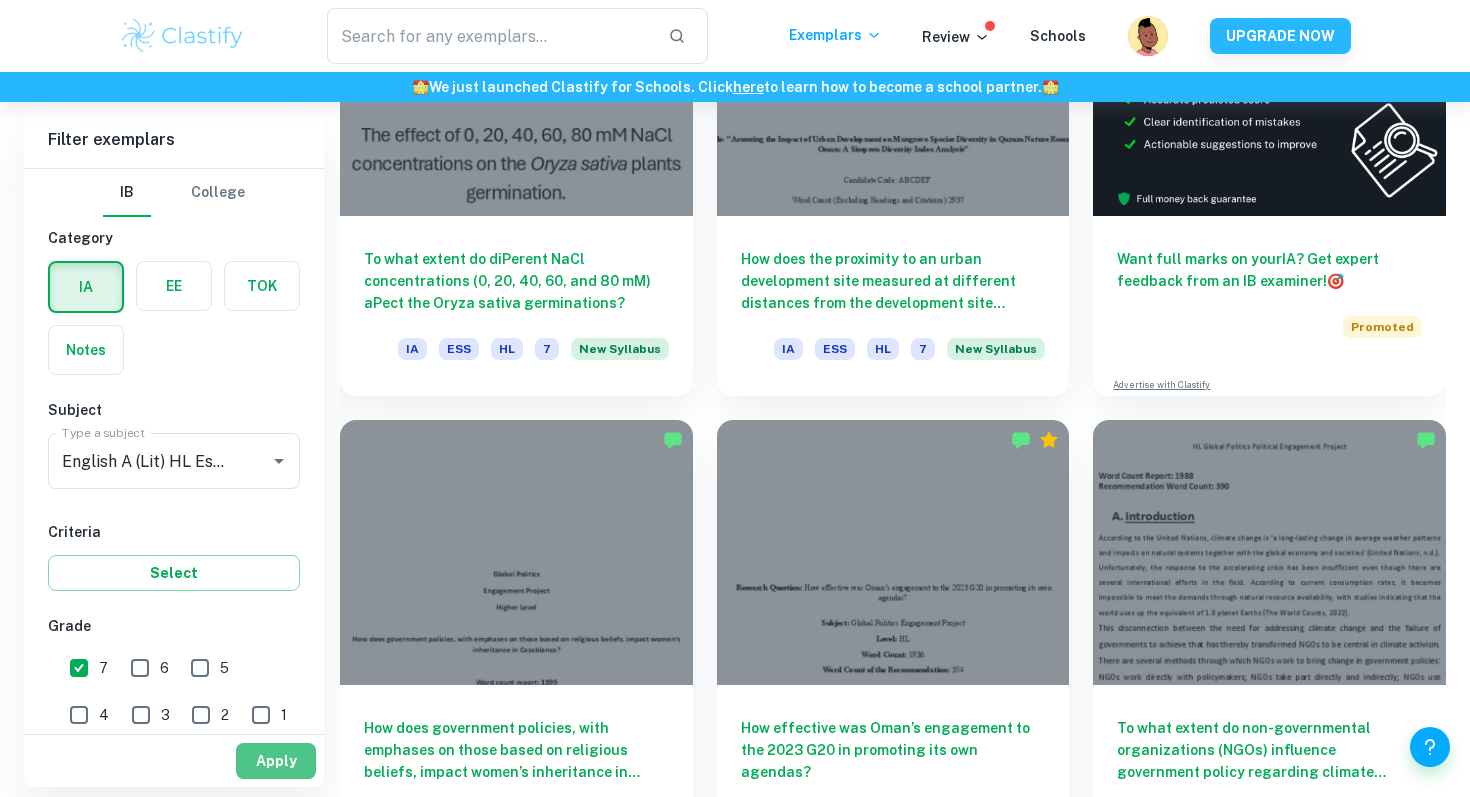 click on "Apply" at bounding box center (276, 761) 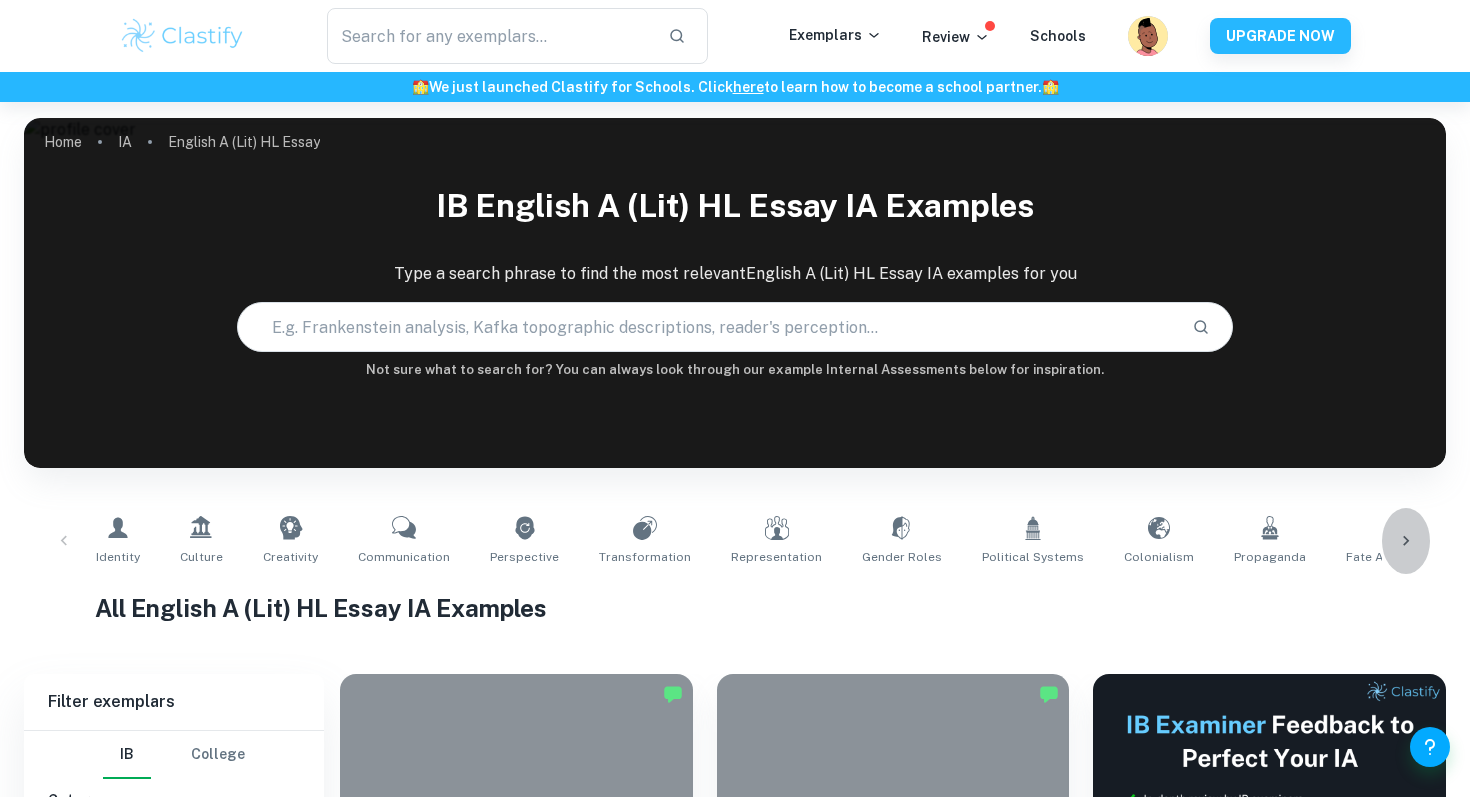 click 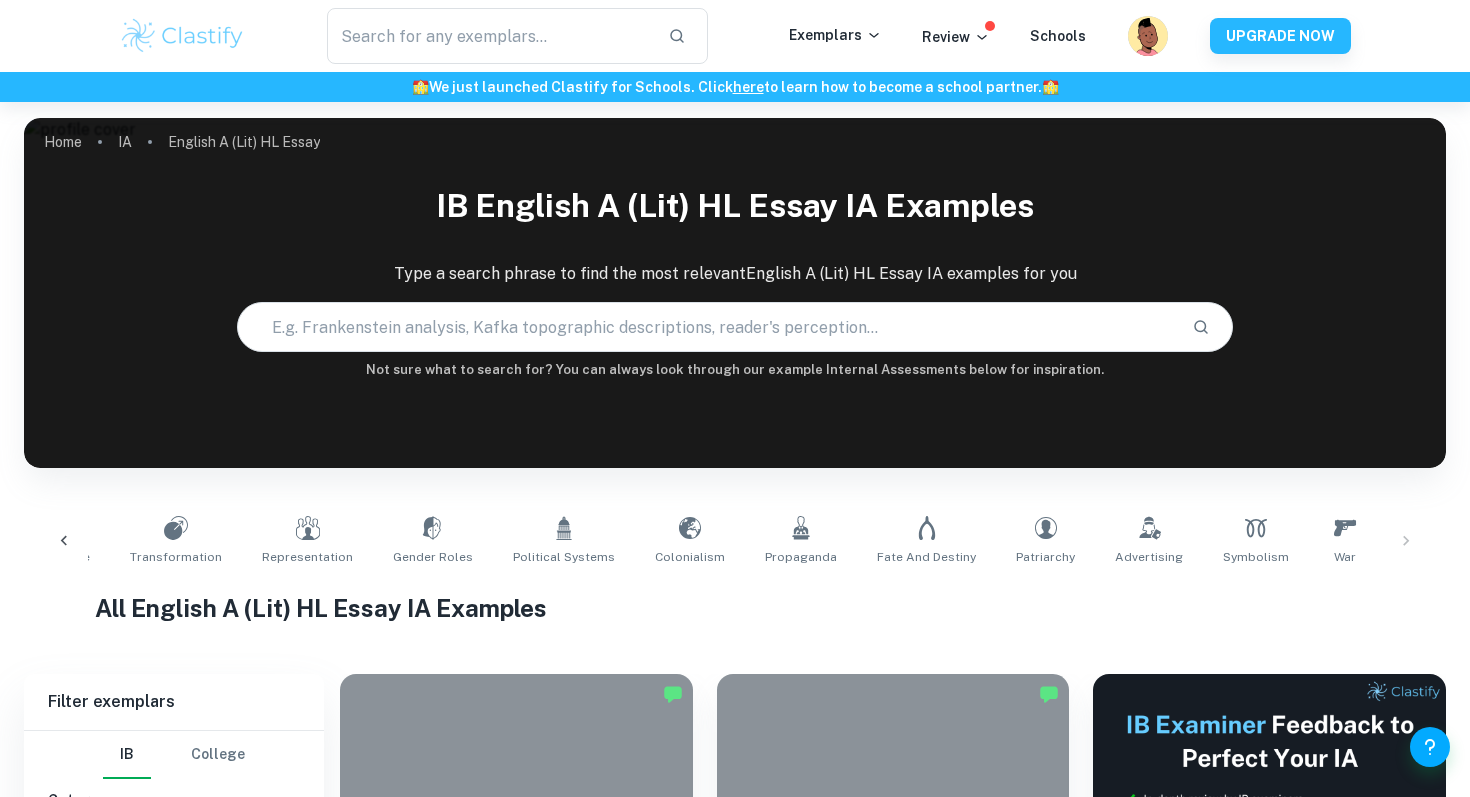 scroll, scrollTop: 0, scrollLeft: 469, axis: horizontal 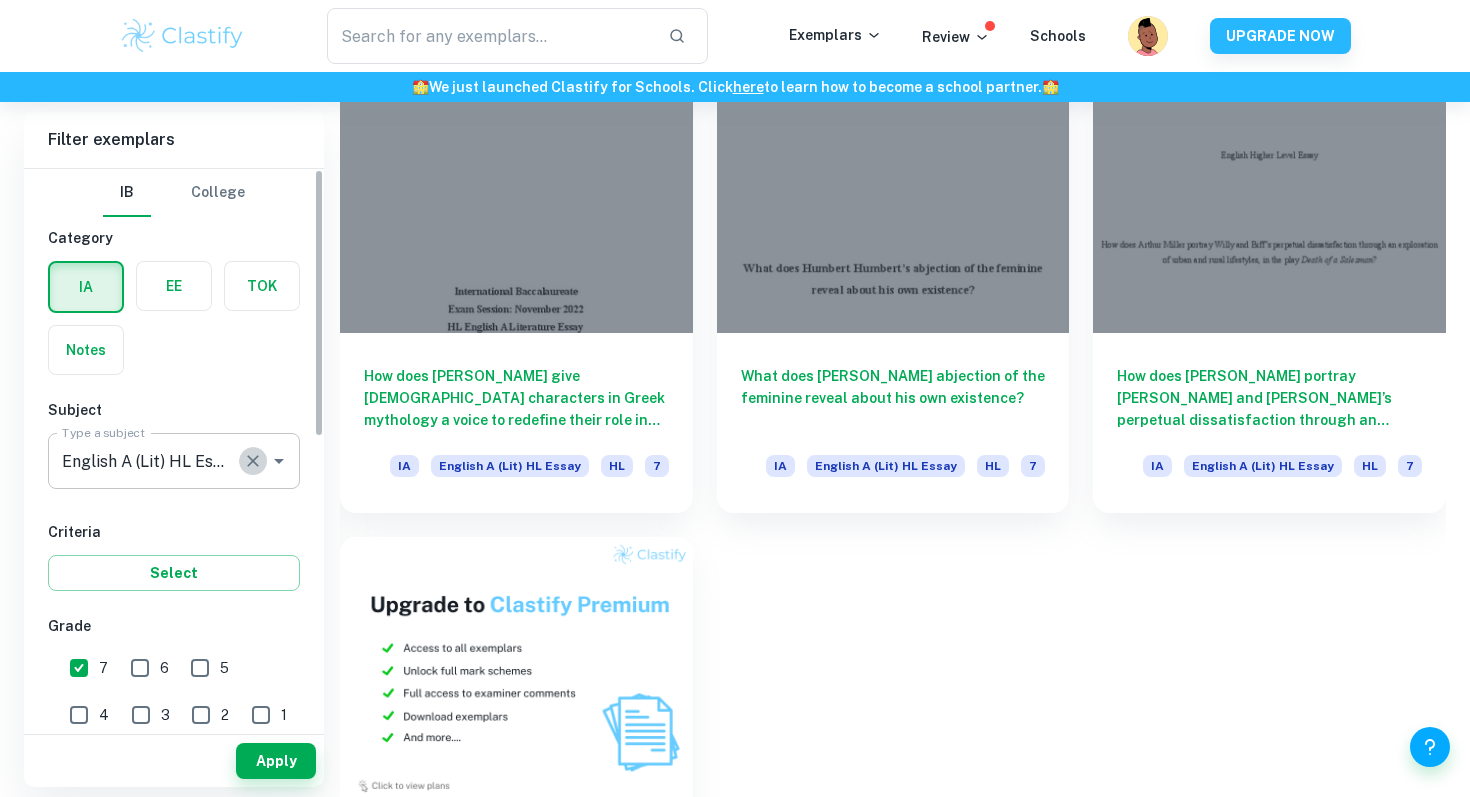 click 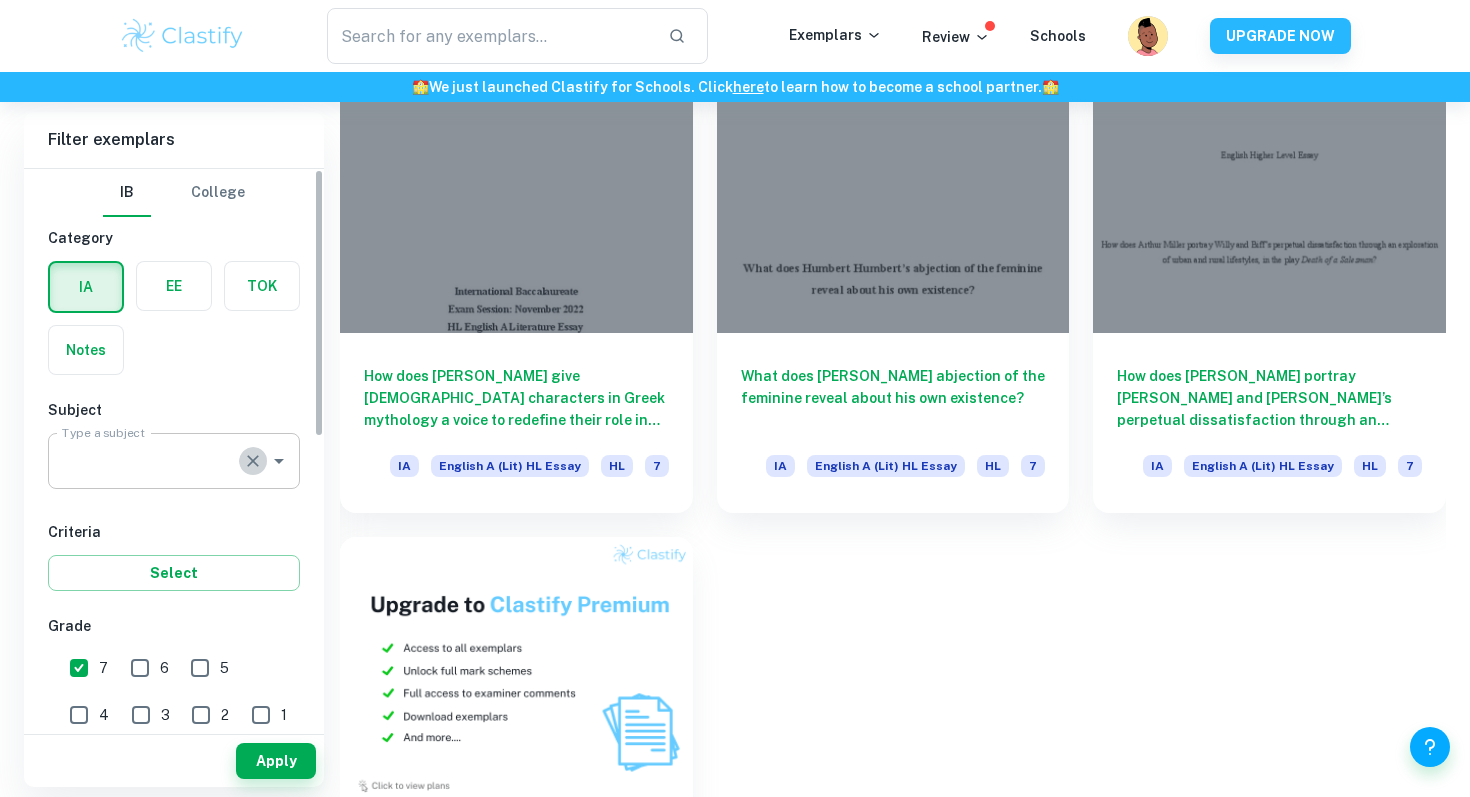 scroll, scrollTop: 0, scrollLeft: 0, axis: both 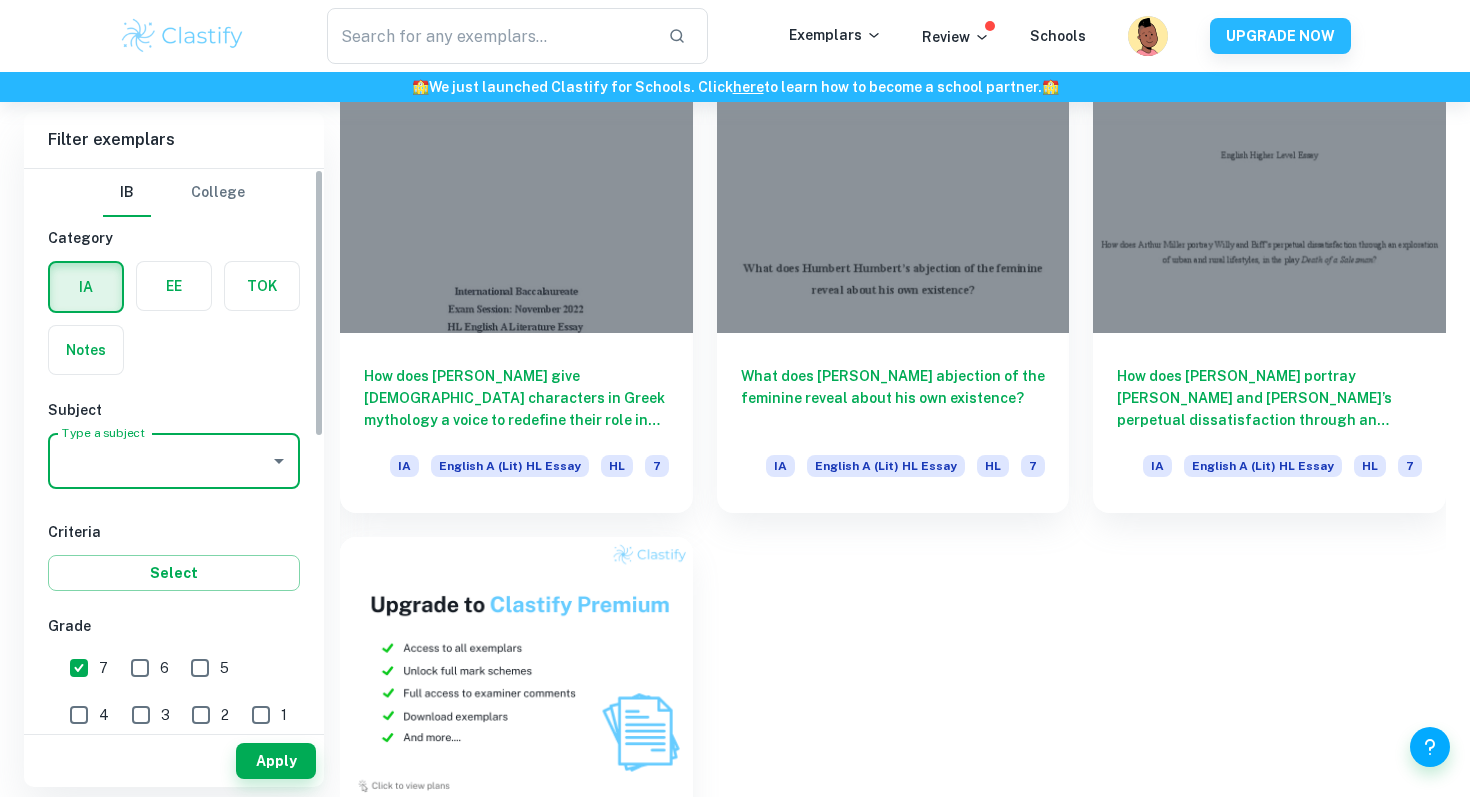 click on "Type a subject" at bounding box center (159, 461) 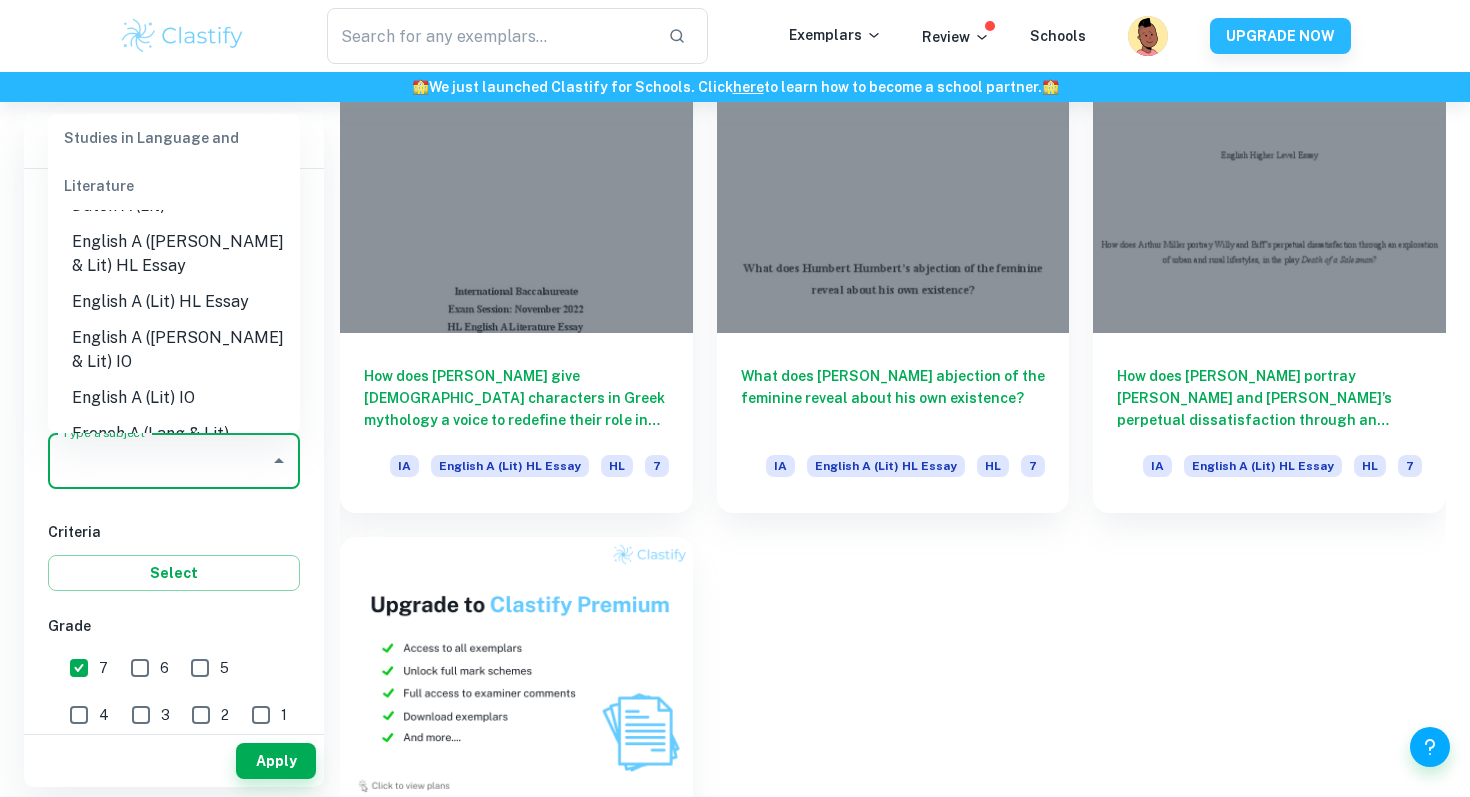 scroll, scrollTop: 213, scrollLeft: 0, axis: vertical 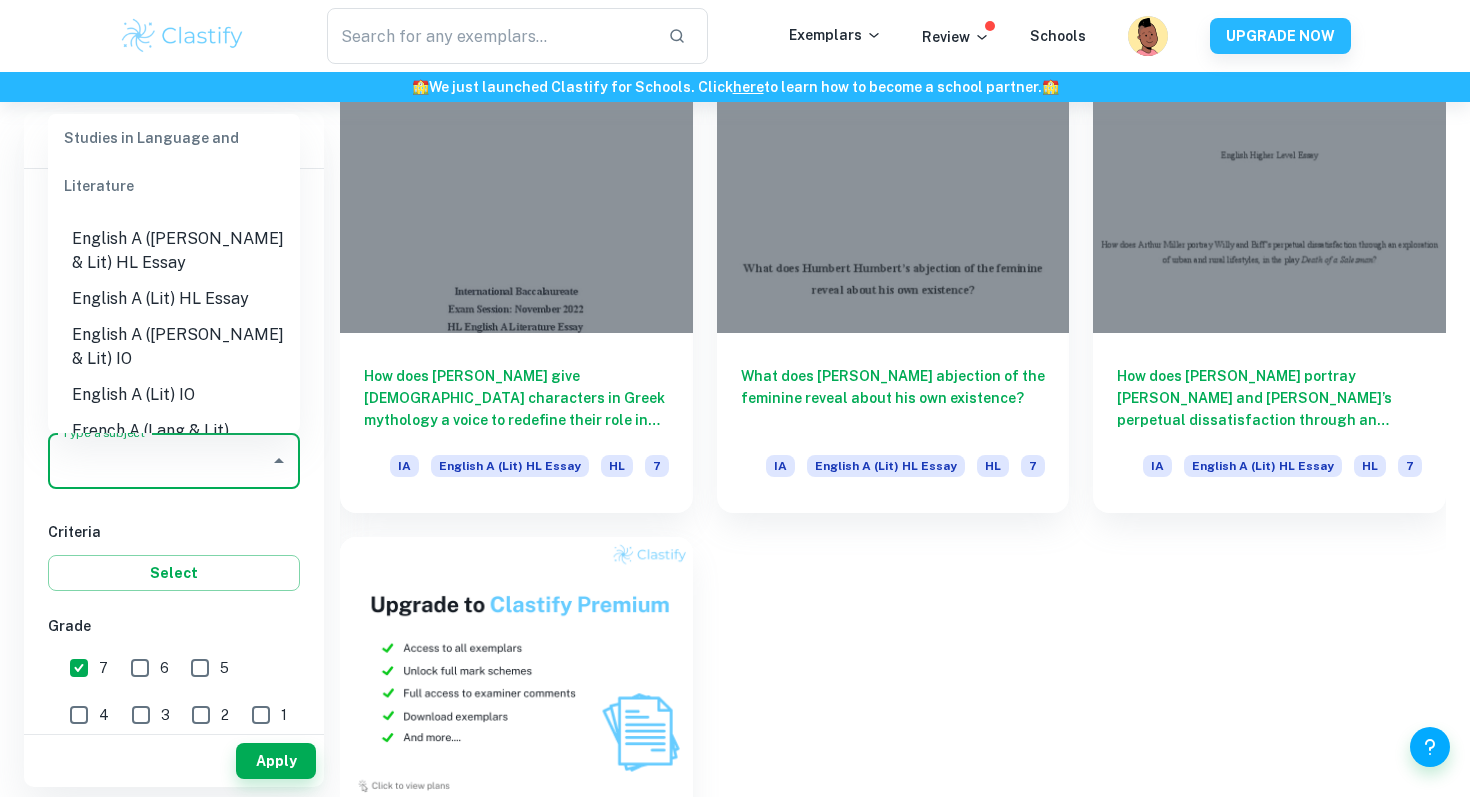 click on "English A (Lit) HL Essay" at bounding box center (174, 299) 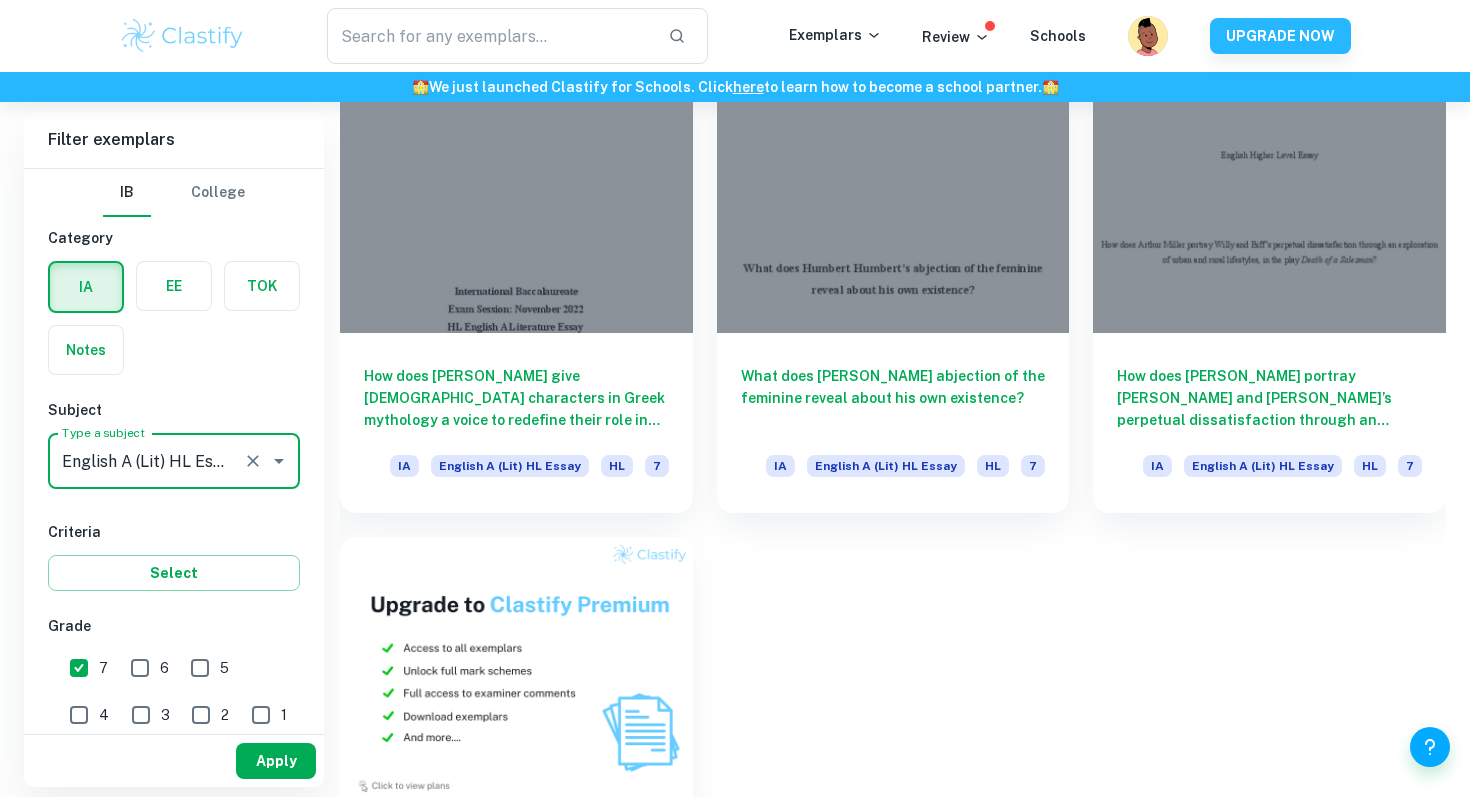 click on "Apply" at bounding box center (276, 761) 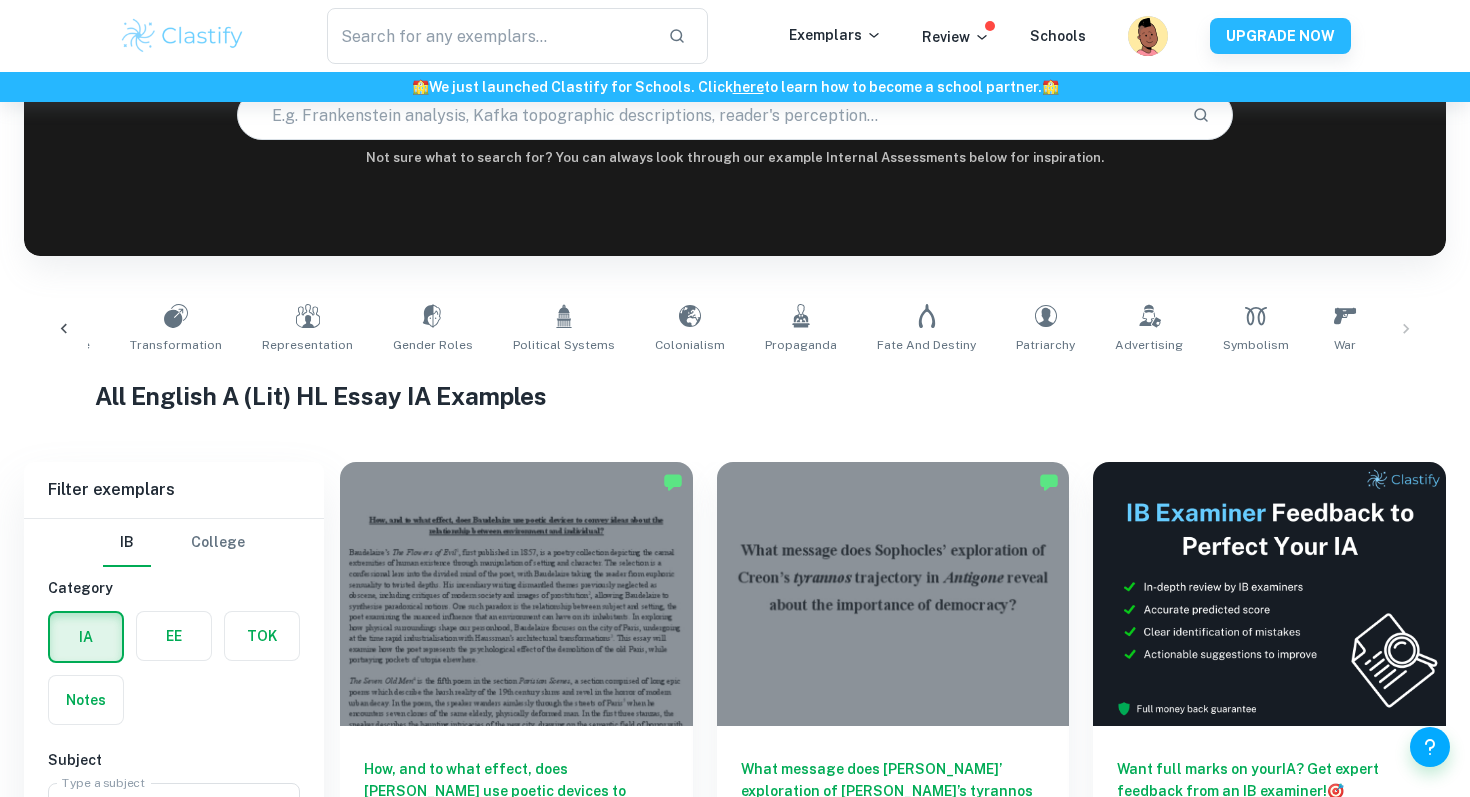 scroll, scrollTop: 420, scrollLeft: 0, axis: vertical 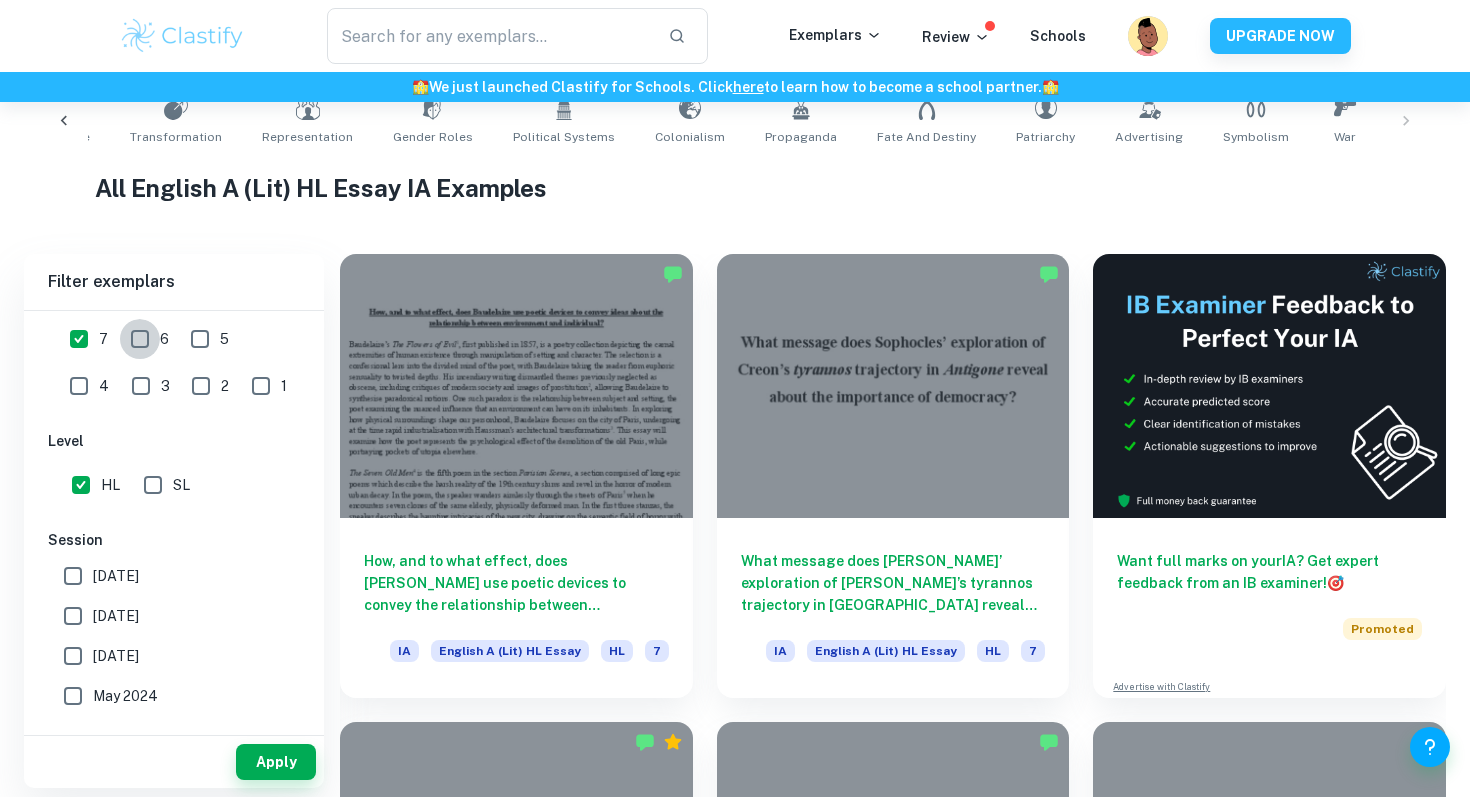 click on "6" at bounding box center [140, 339] 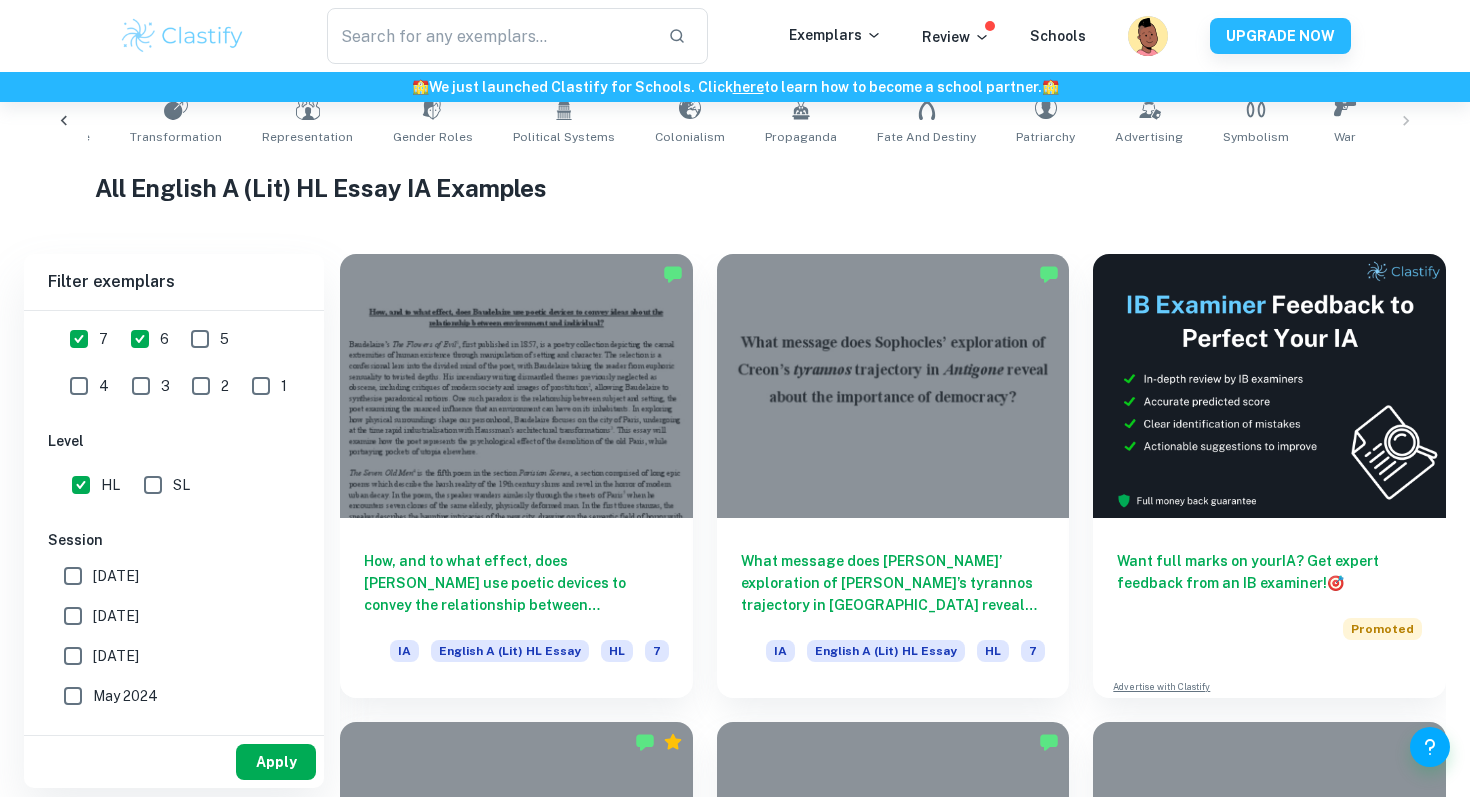 click on "Apply" at bounding box center (276, 762) 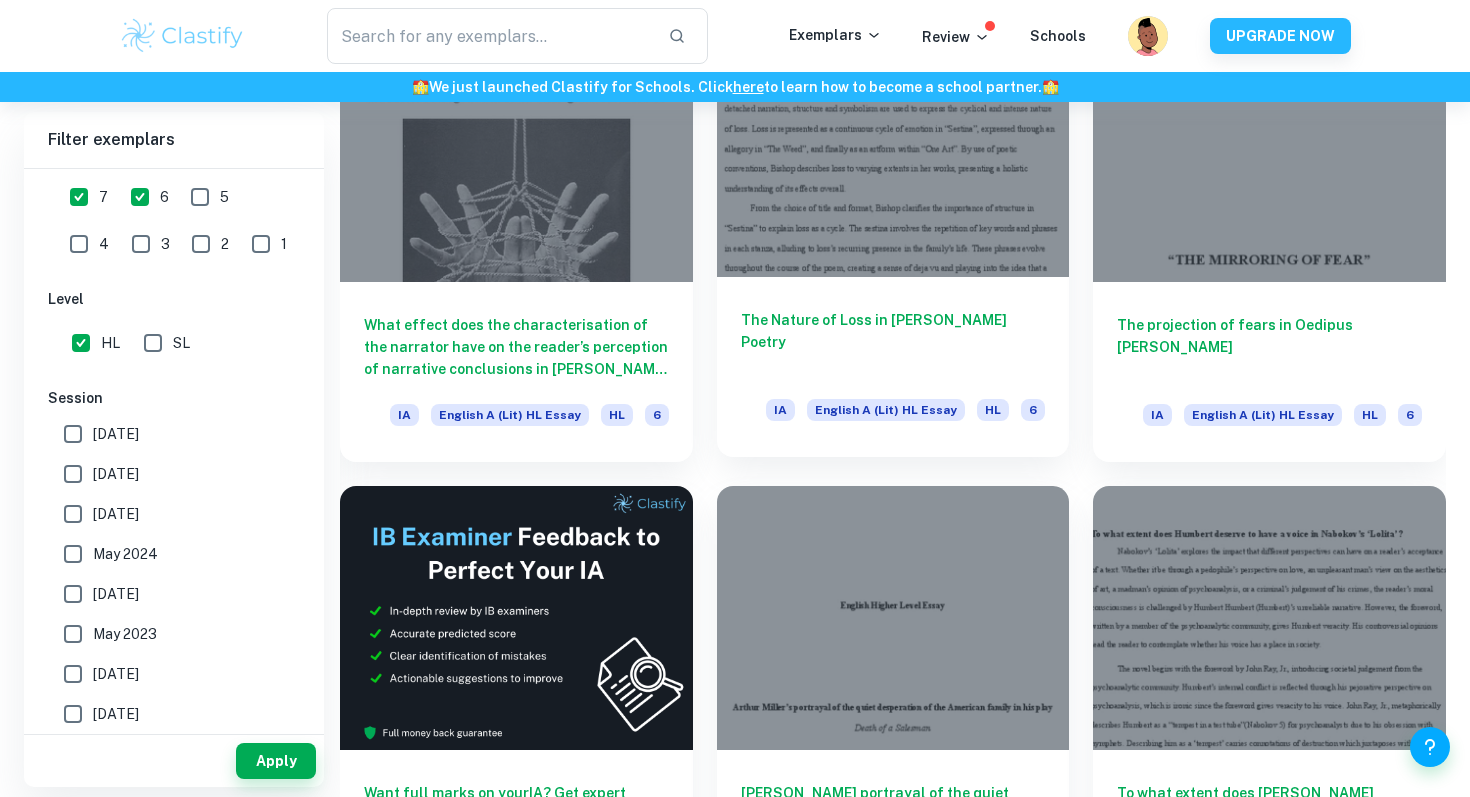 scroll, scrollTop: 3020, scrollLeft: 0, axis: vertical 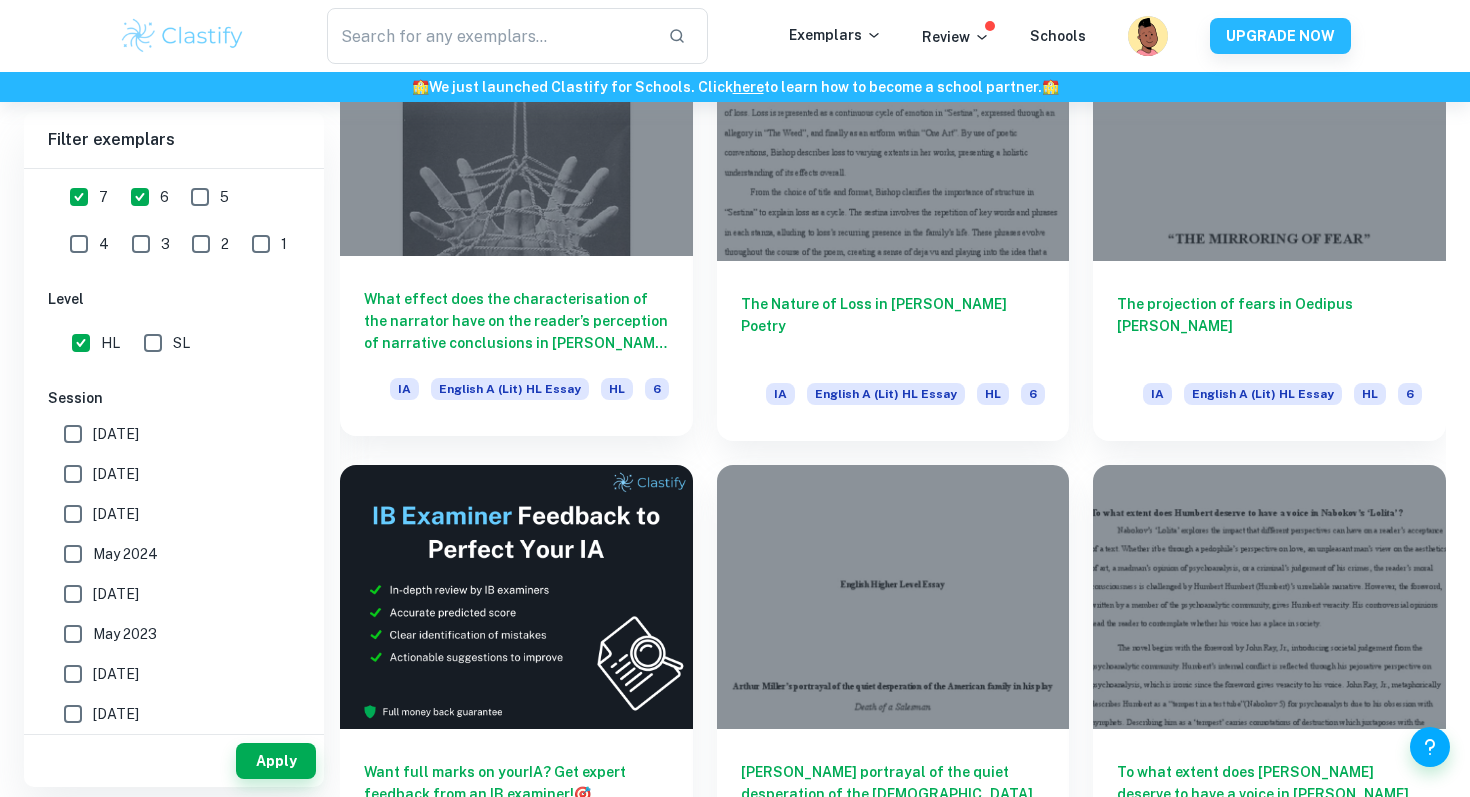 click on "What effect does the characterisation of the narrator have on the reader’s perception of narrative conclusions in Kurt Vonnegut’s Cat’s Cradle?" at bounding box center (516, 321) 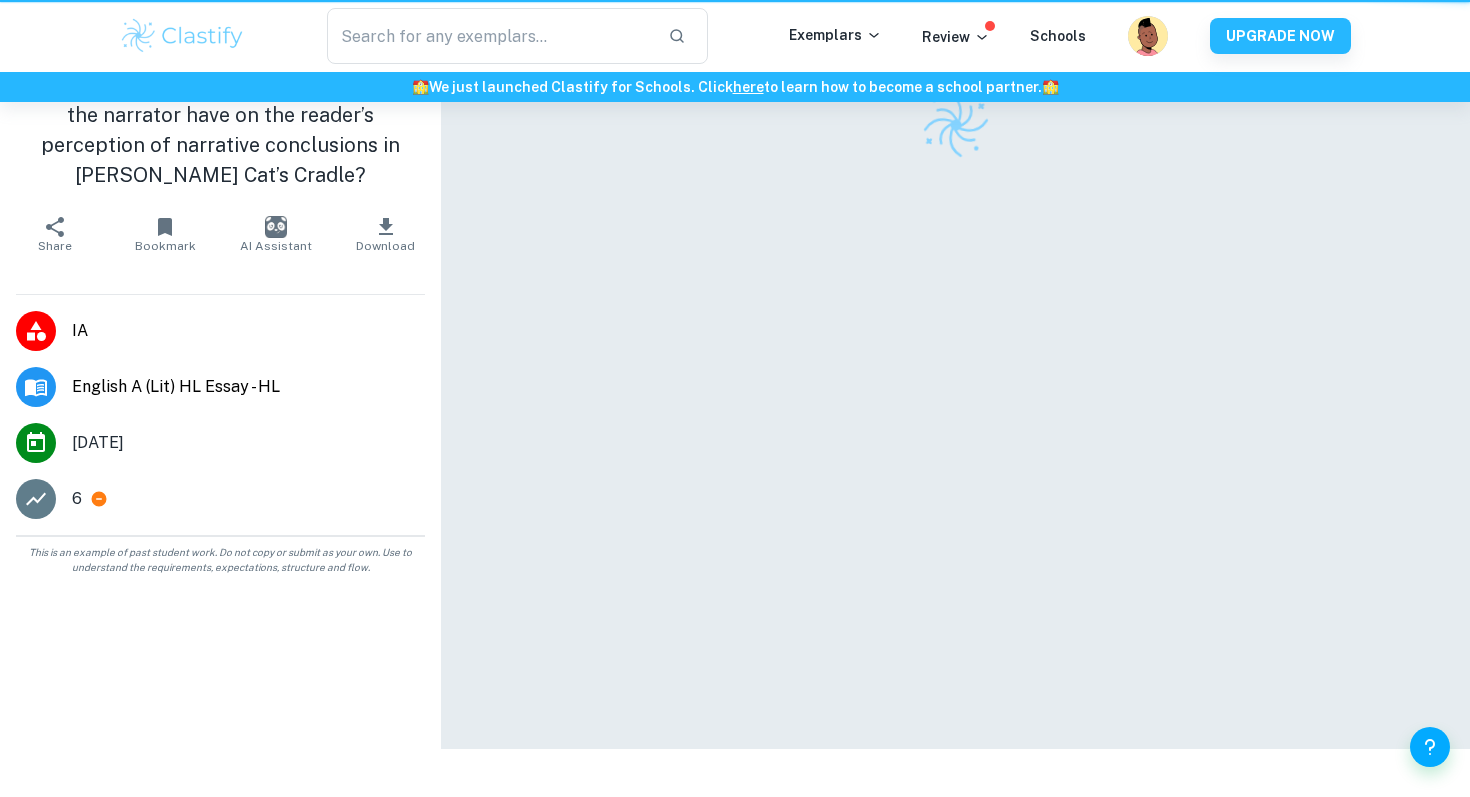 scroll, scrollTop: 0, scrollLeft: 0, axis: both 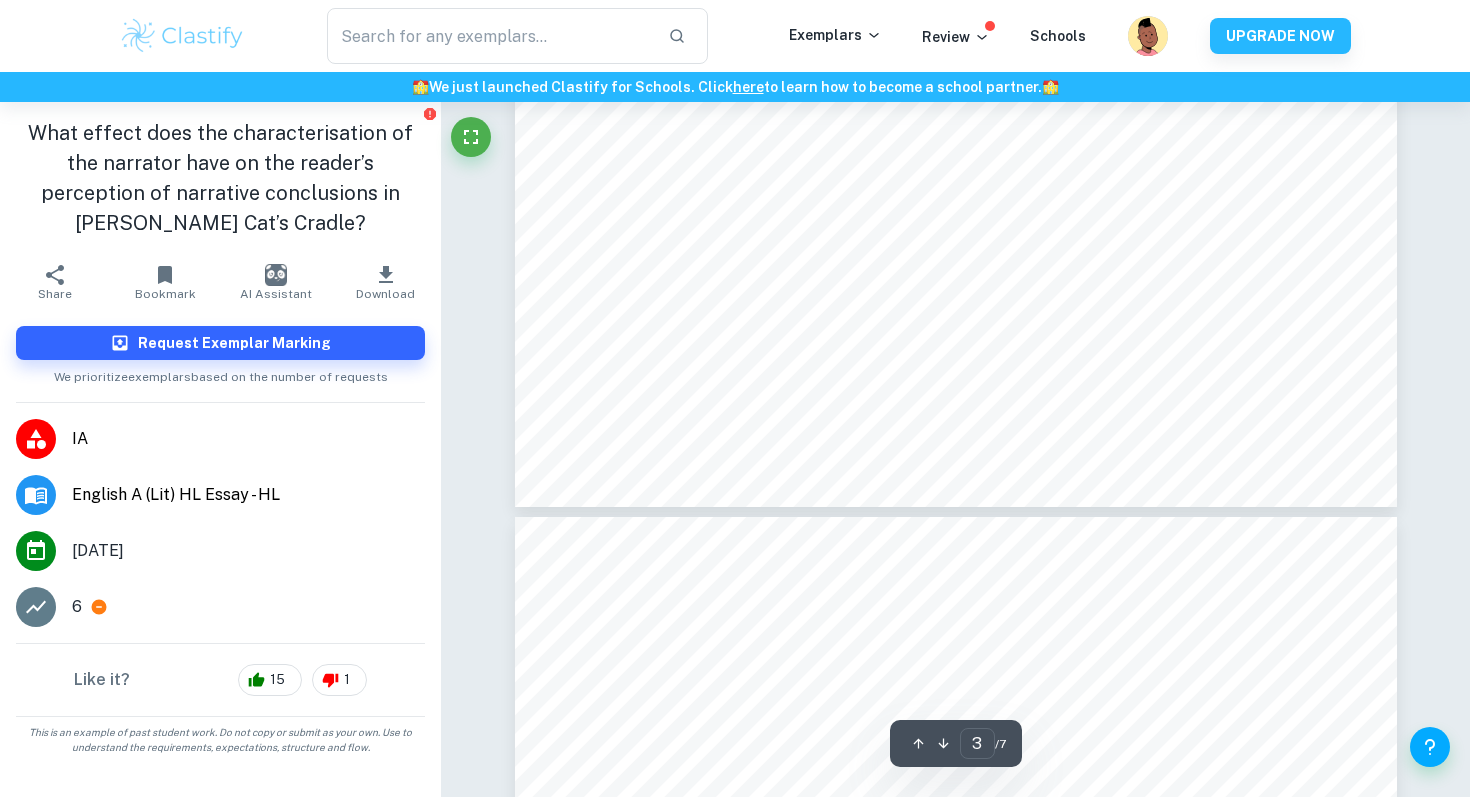 type on "4" 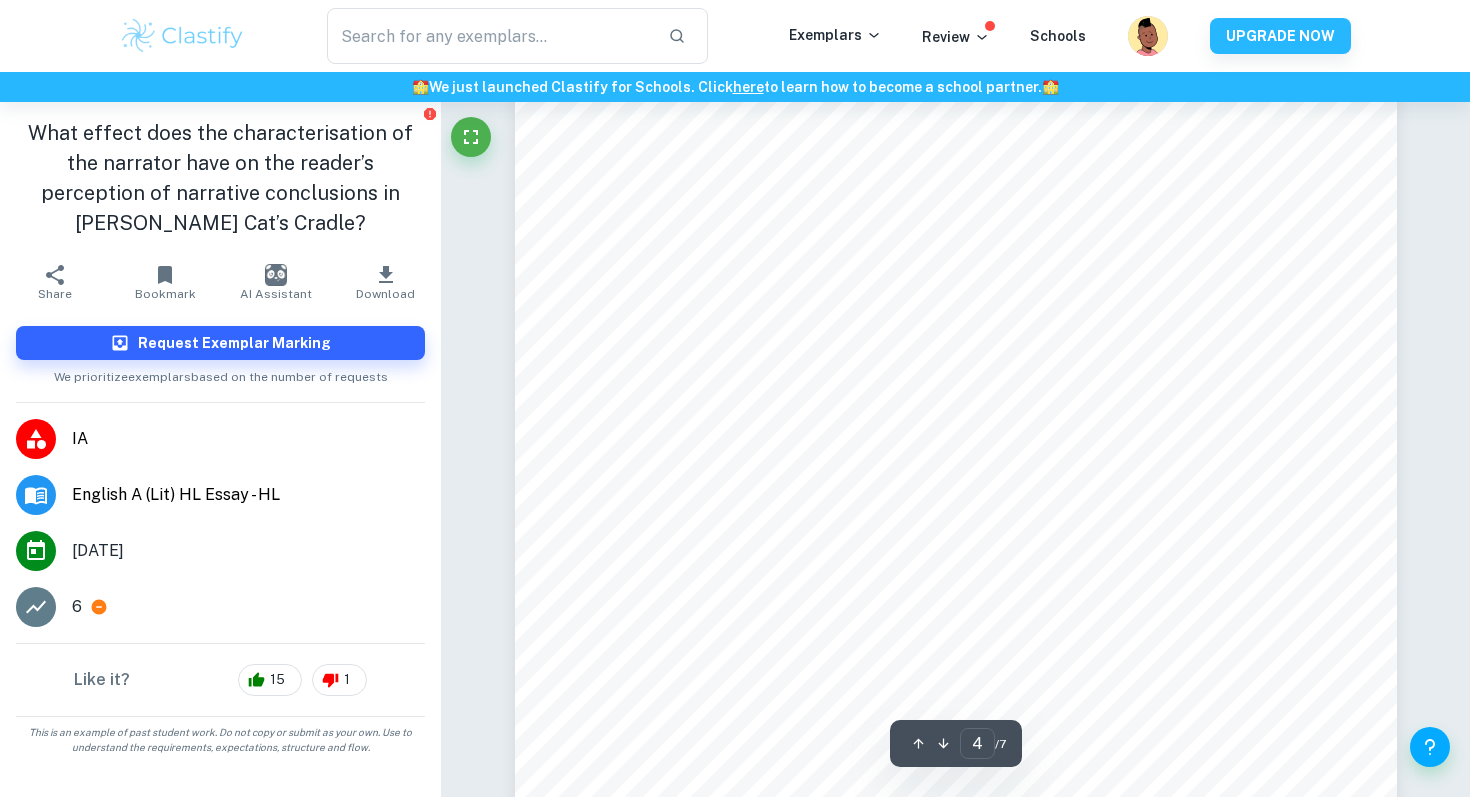 scroll, scrollTop: 4425, scrollLeft: 0, axis: vertical 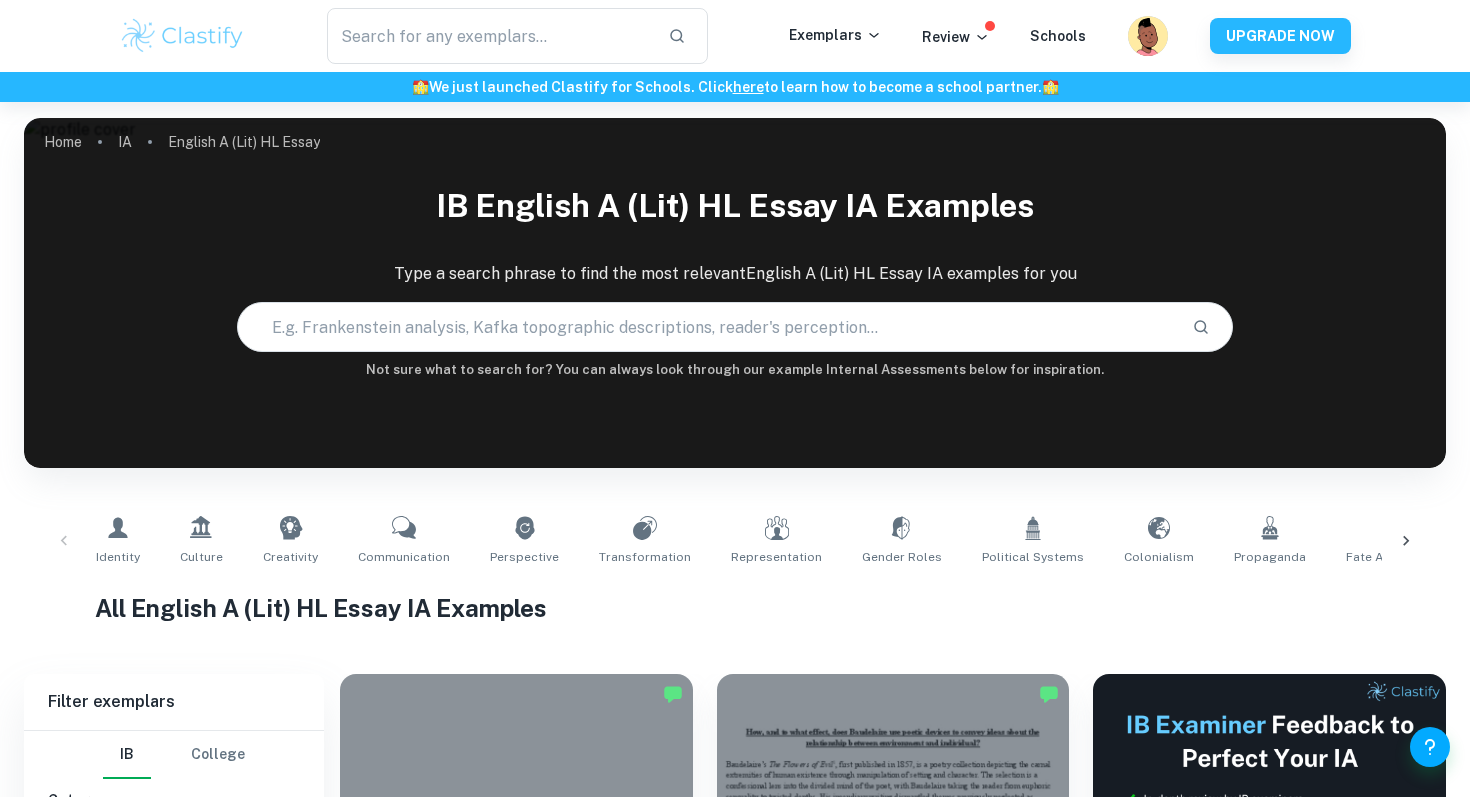 click at bounding box center [706, 327] 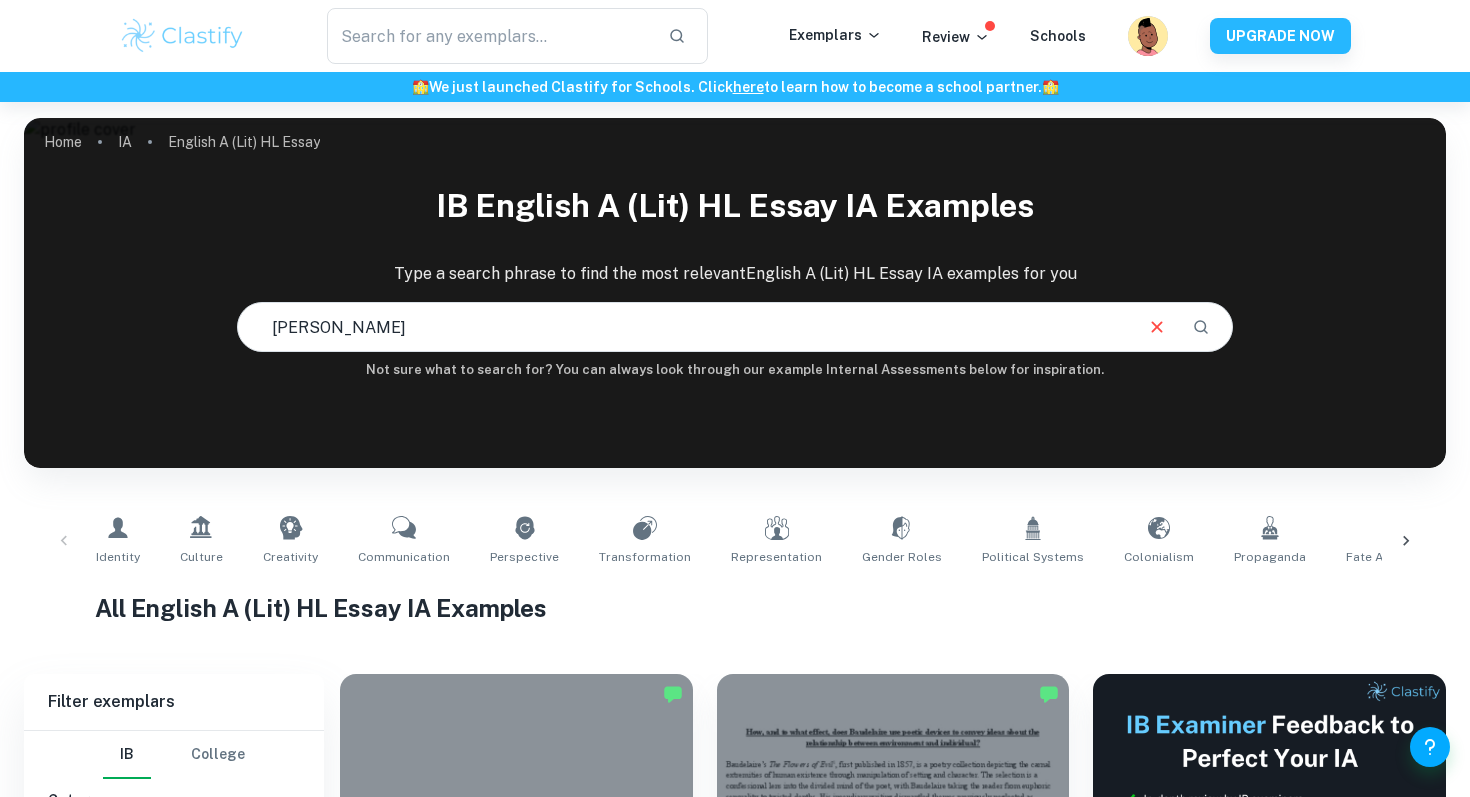 type on "Bo burnham" 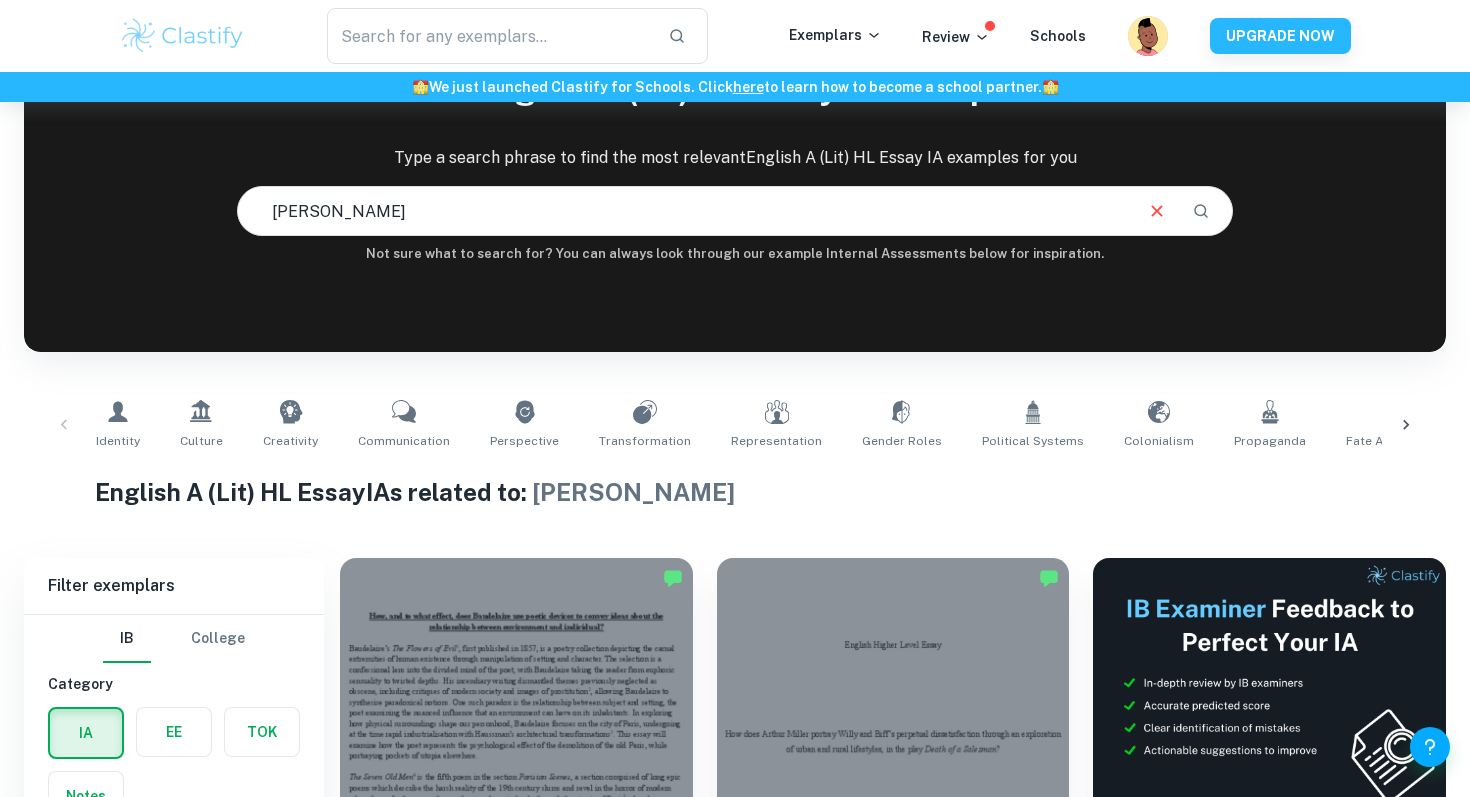 scroll, scrollTop: 0, scrollLeft: 0, axis: both 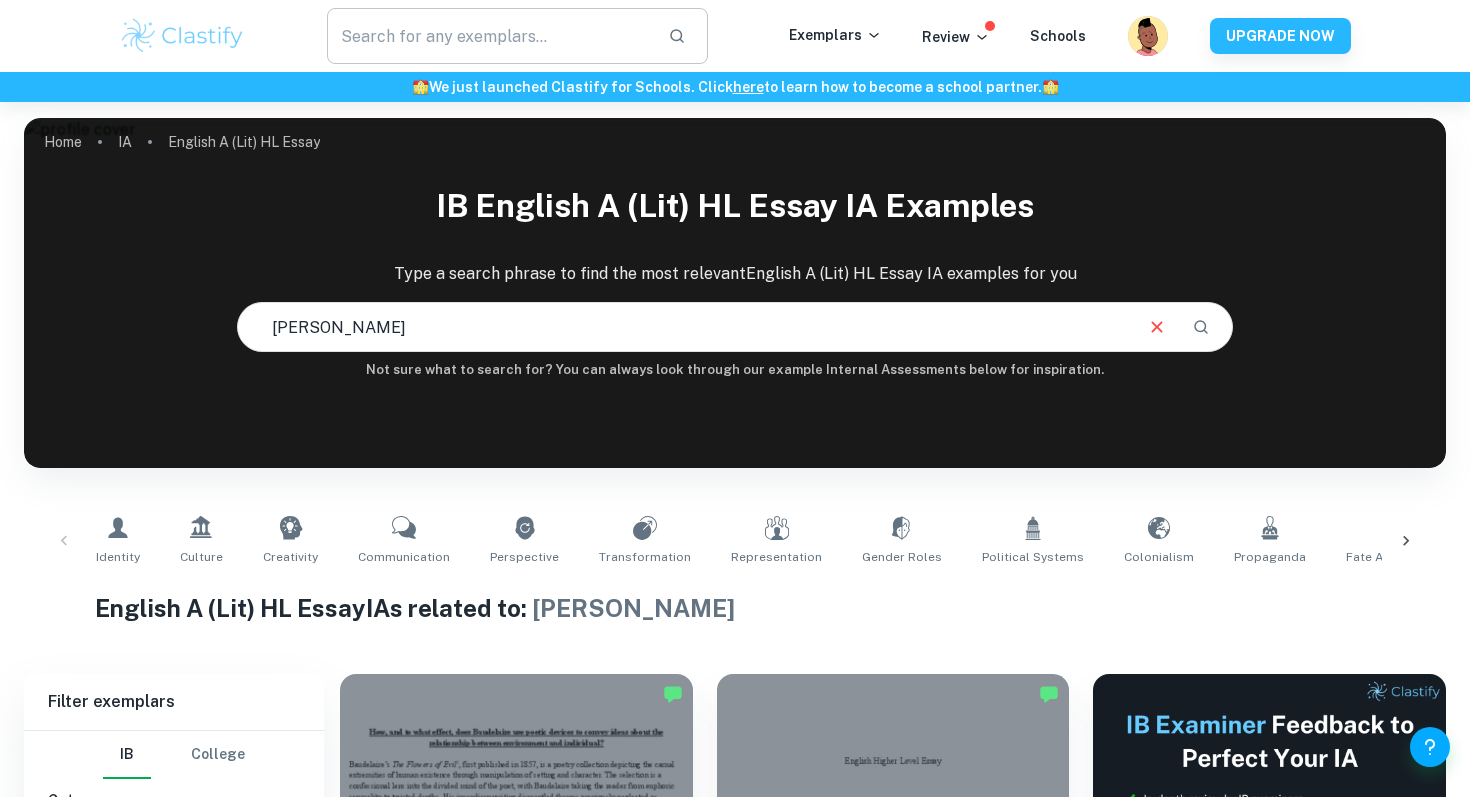 click at bounding box center (489, 36) 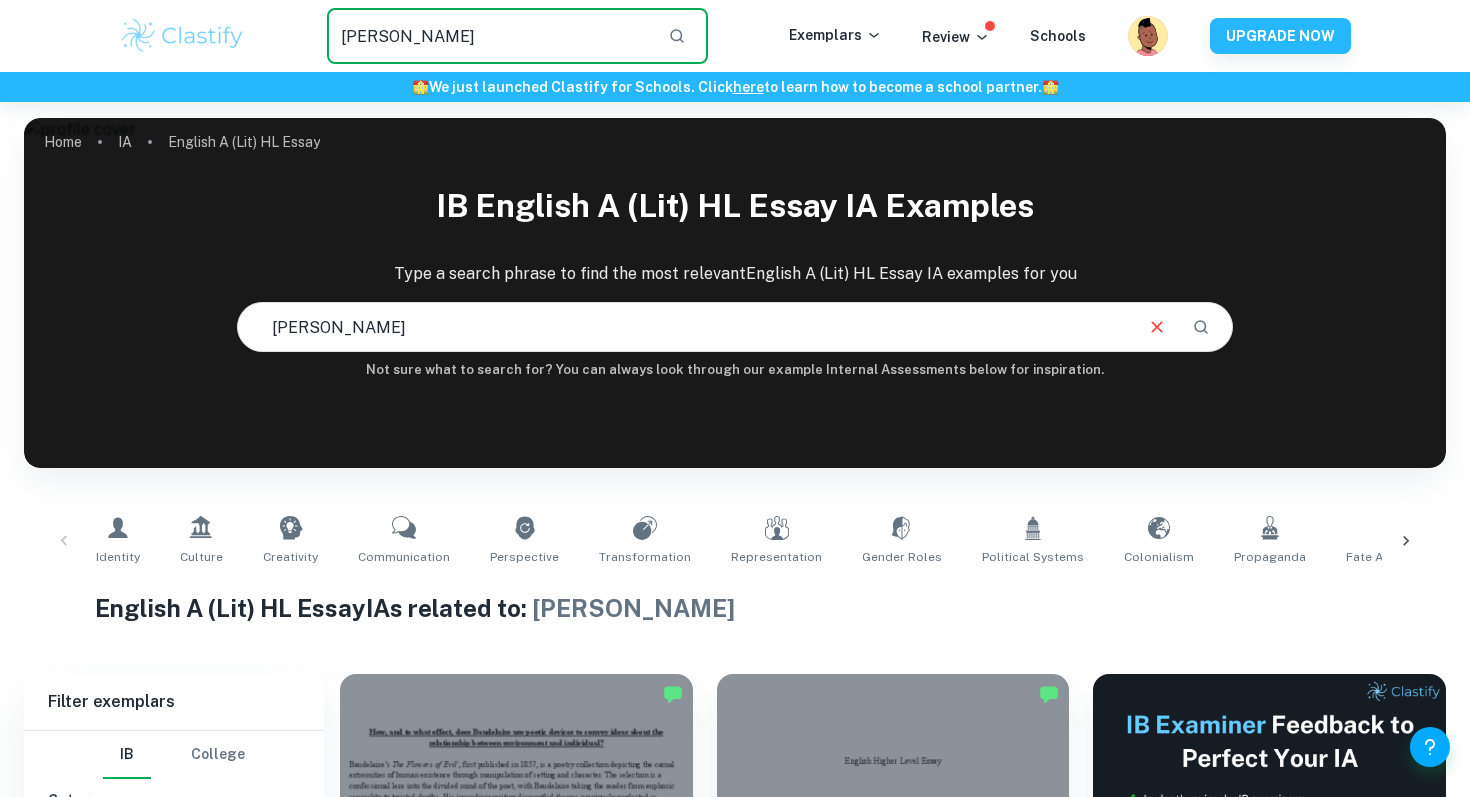 type on "Bo Burnham" 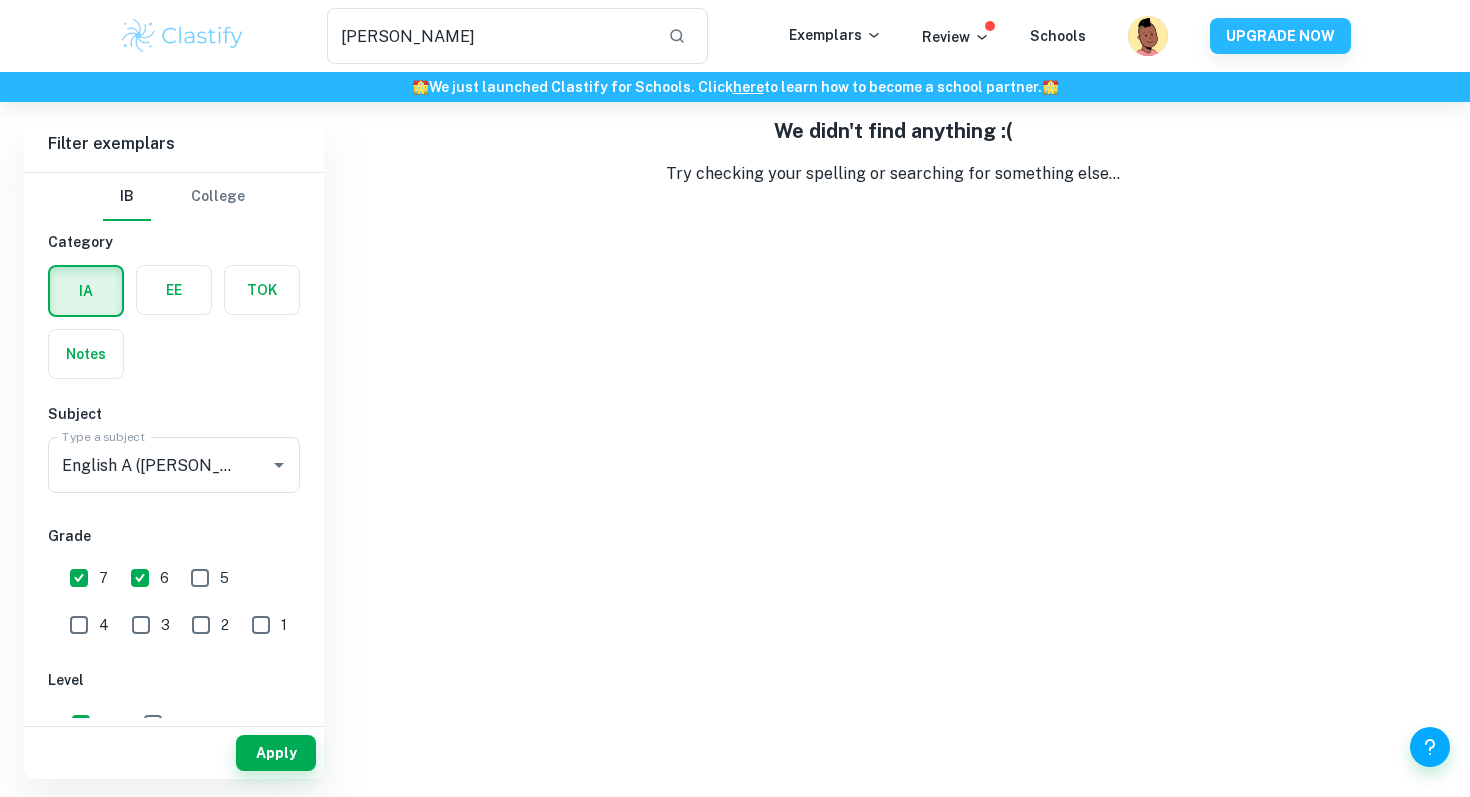 scroll, scrollTop: 0, scrollLeft: 0, axis: both 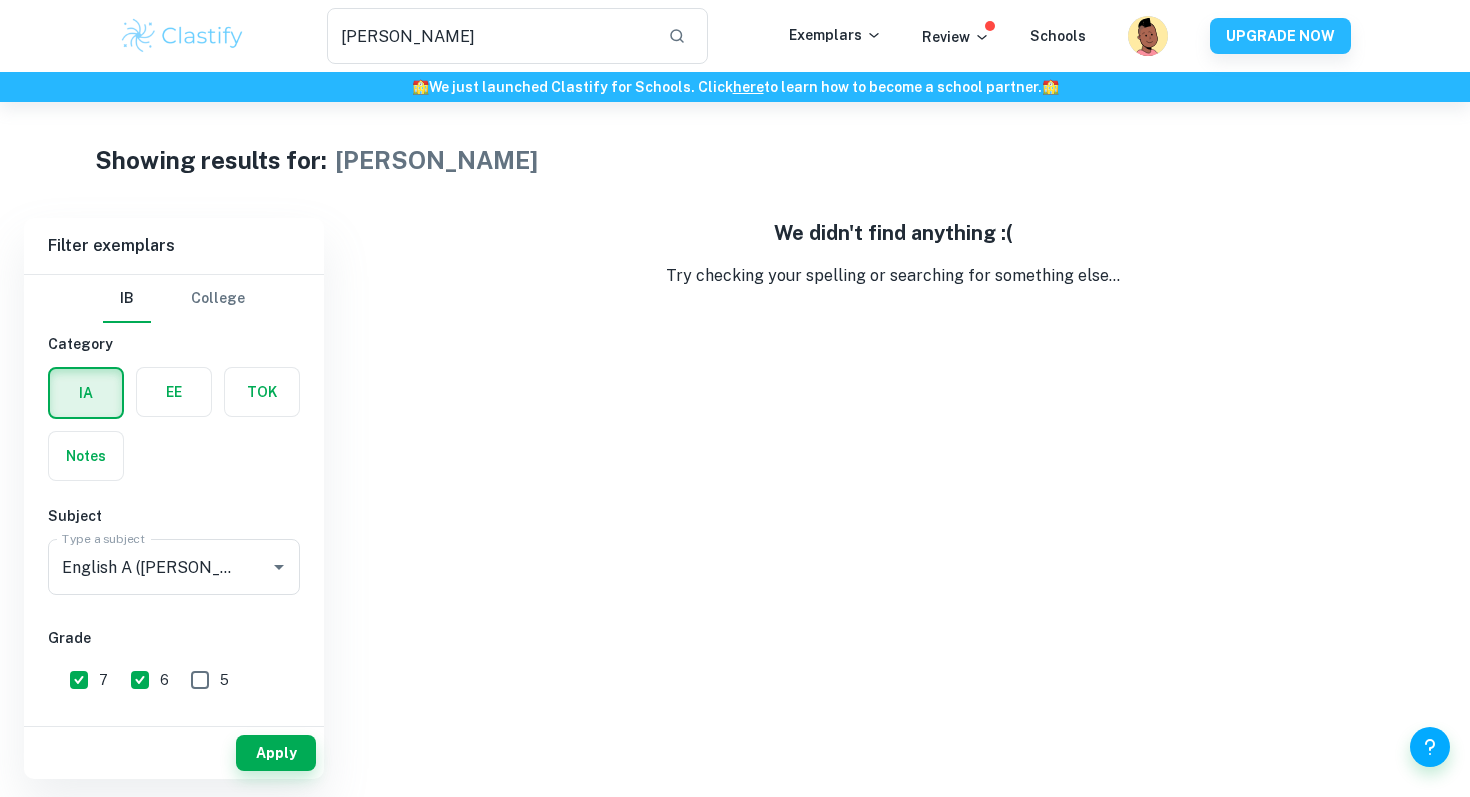 click at bounding box center [182, 36] 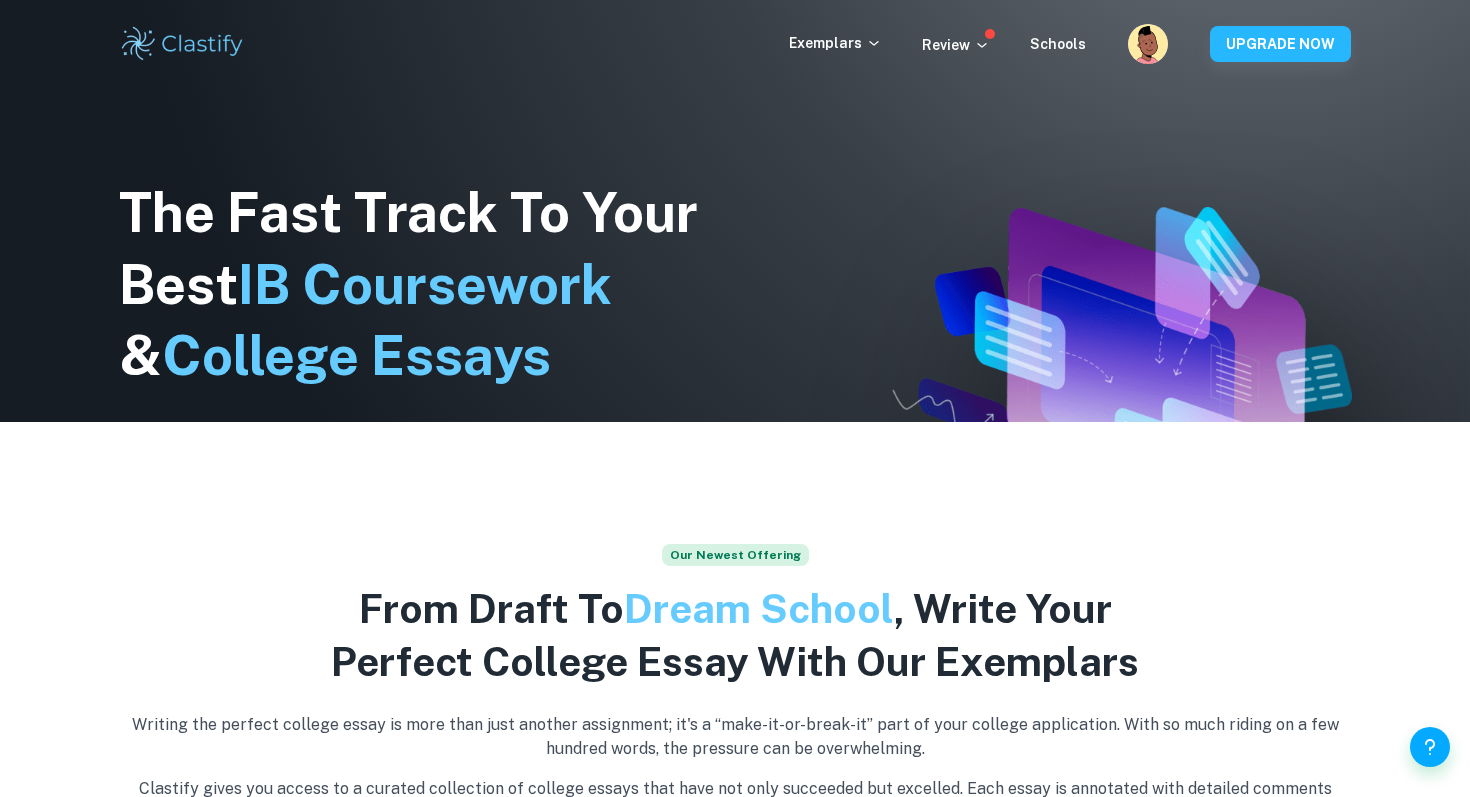 scroll, scrollTop: 0, scrollLeft: 0, axis: both 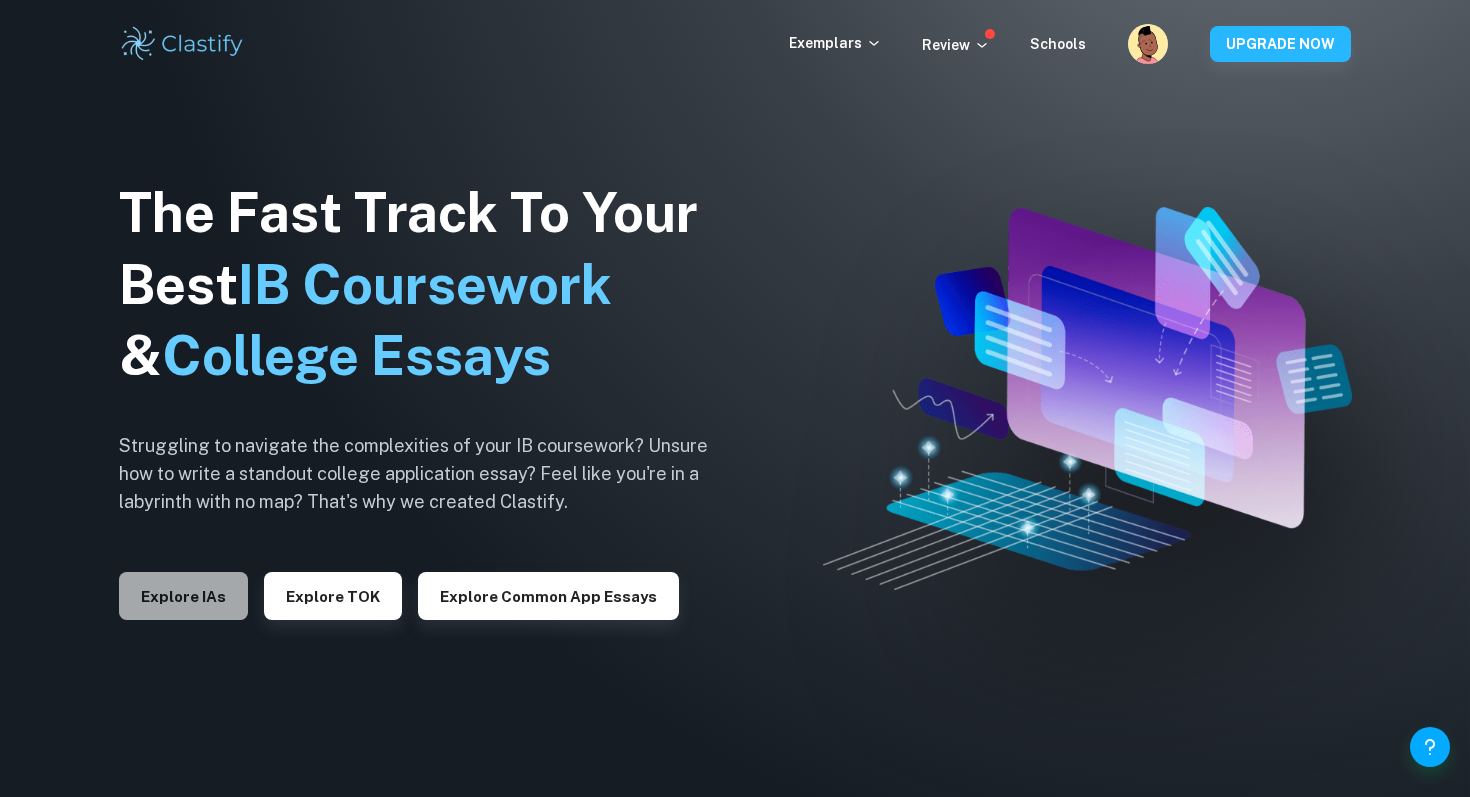click on "Explore IAs" at bounding box center [183, 596] 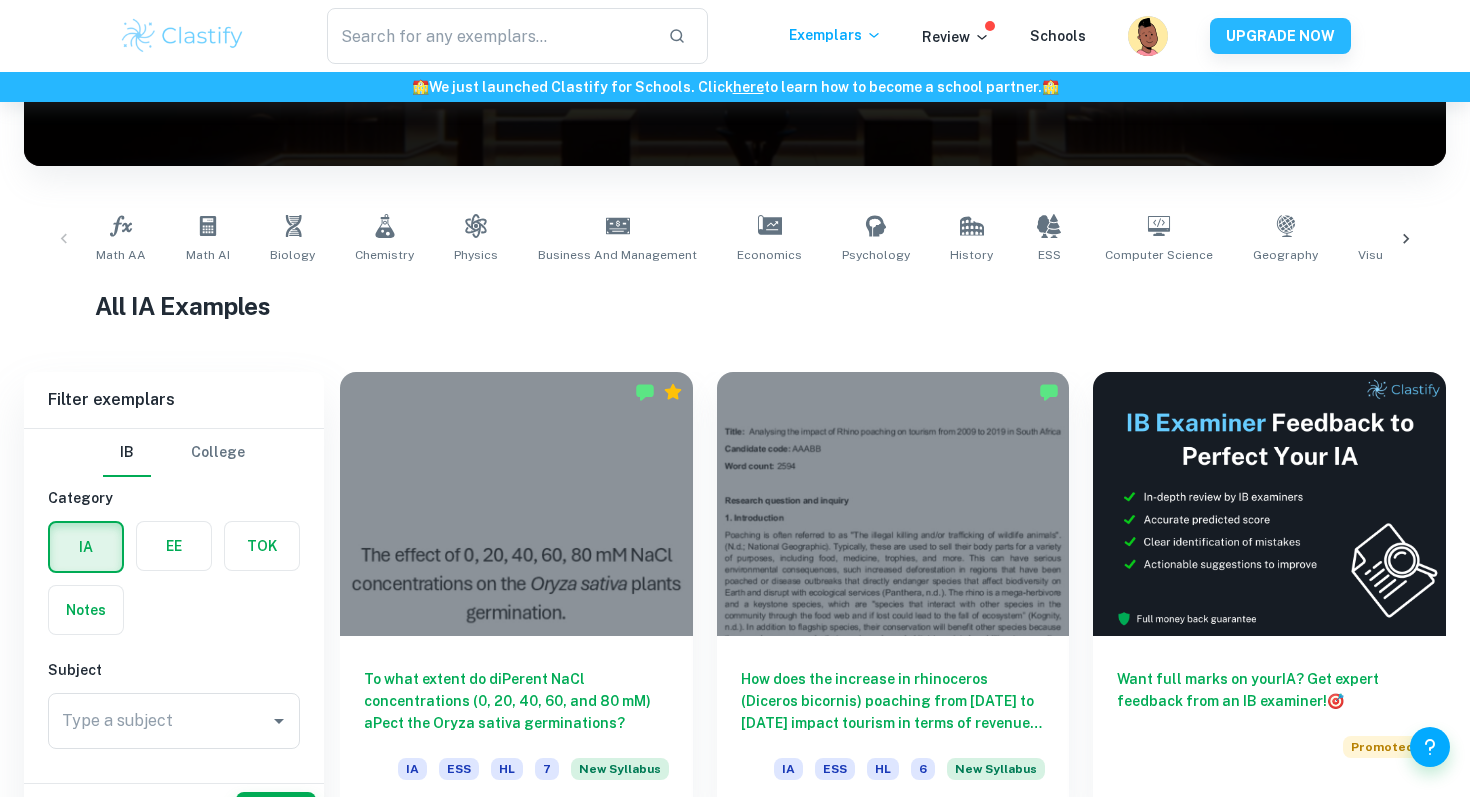 scroll, scrollTop: 378, scrollLeft: 0, axis: vertical 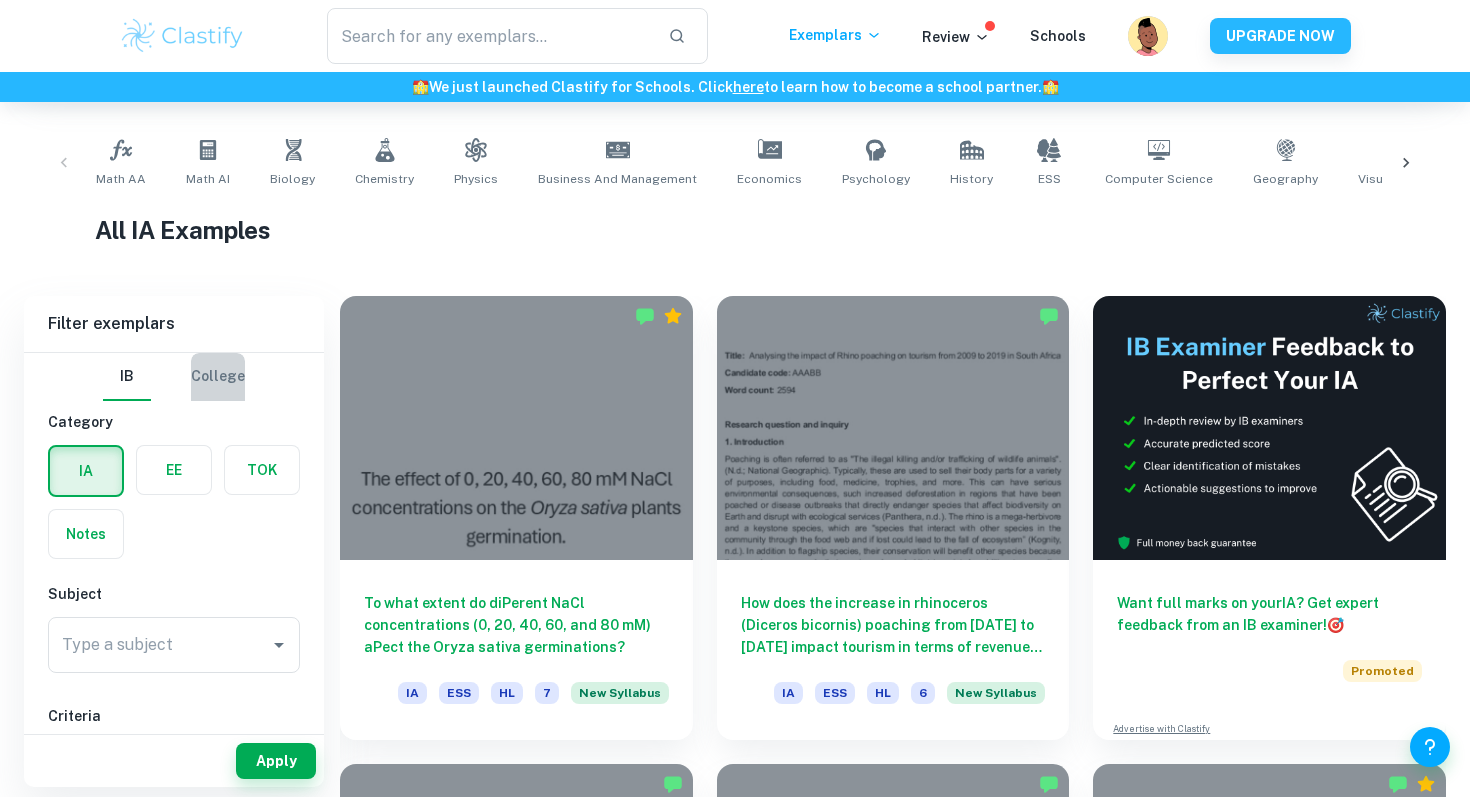 click on "College" at bounding box center [218, 377] 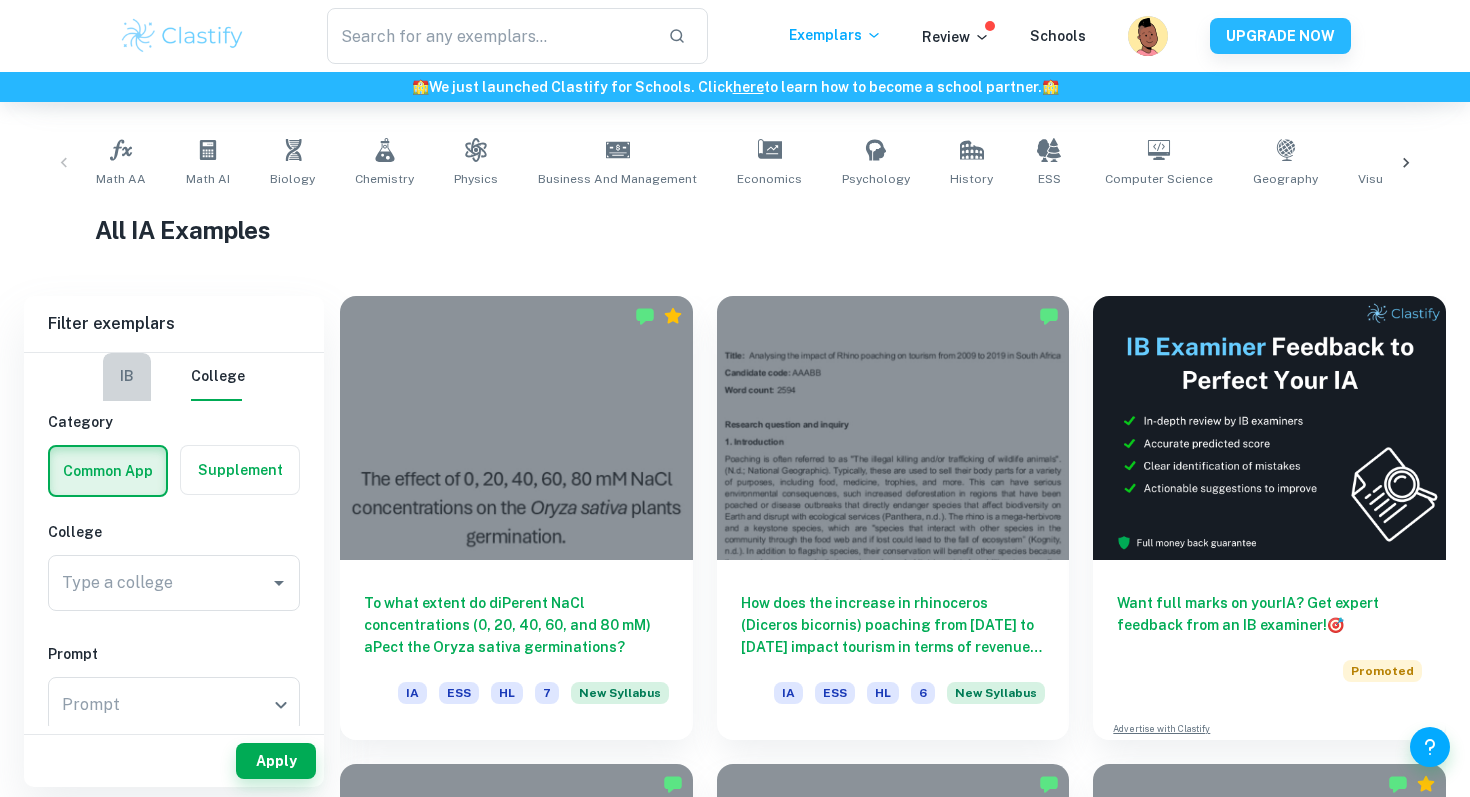 click on "IB" at bounding box center (127, 377) 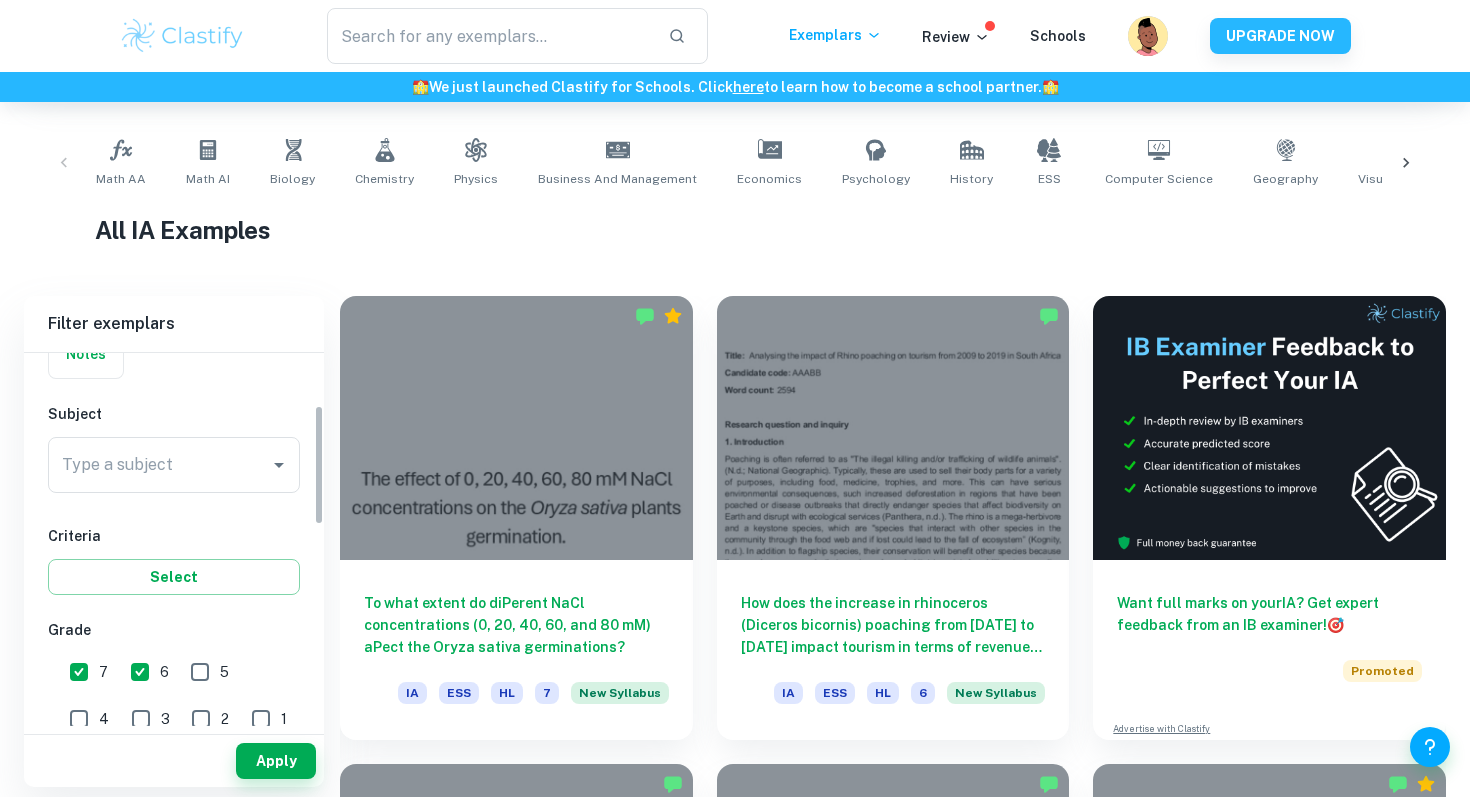 scroll, scrollTop: 186, scrollLeft: 0, axis: vertical 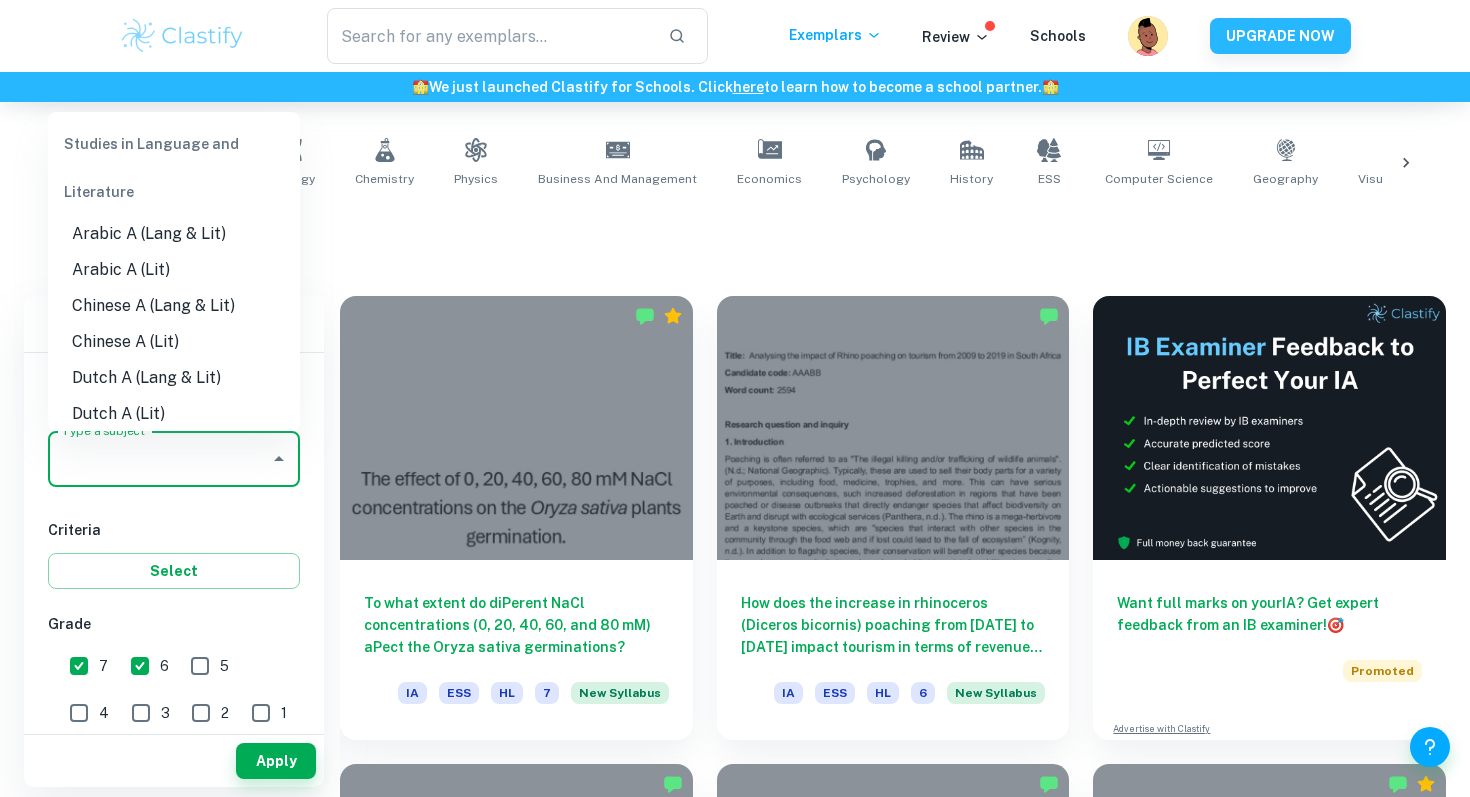 click on "Type a subject" at bounding box center [159, 459] 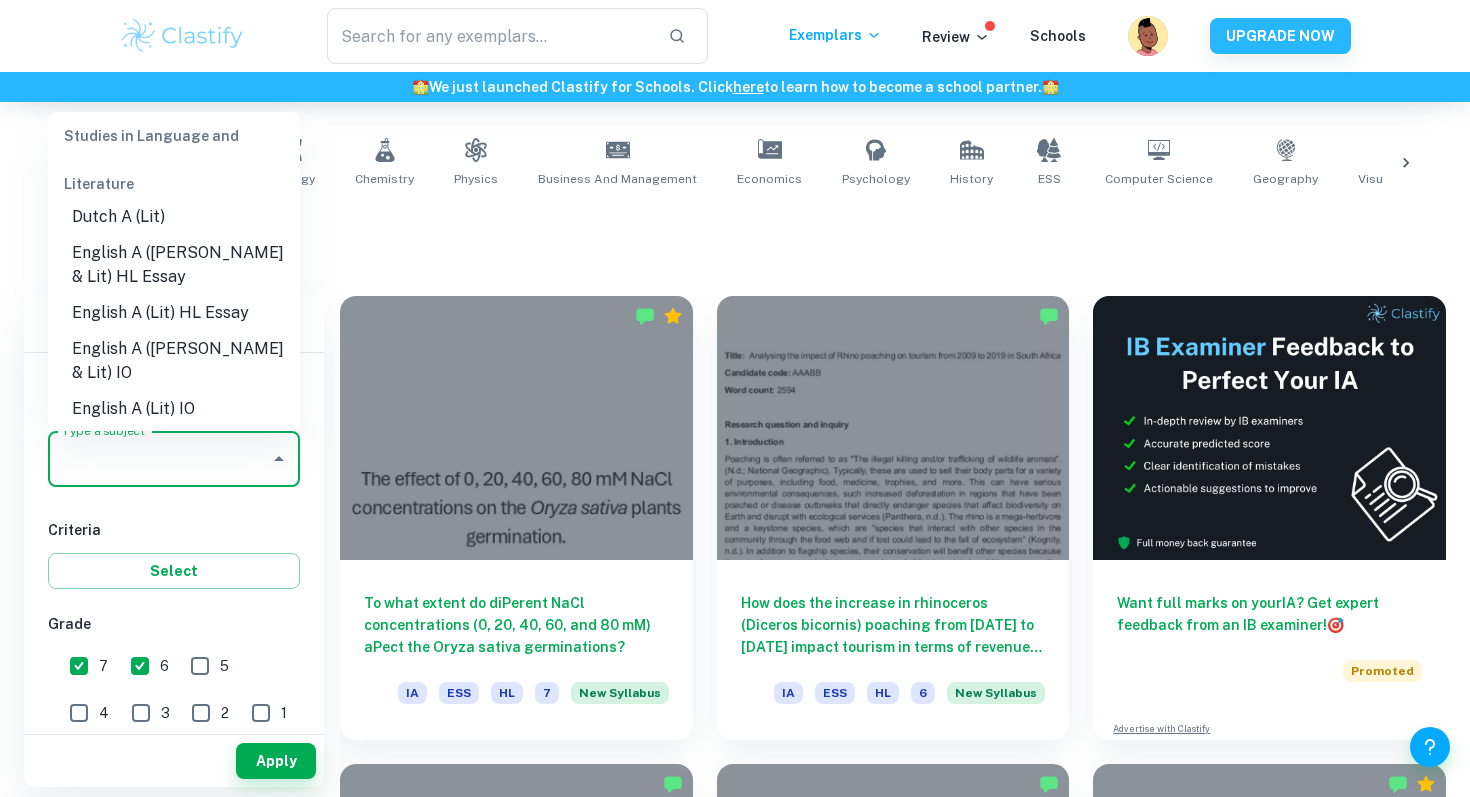 scroll, scrollTop: 194, scrollLeft: 0, axis: vertical 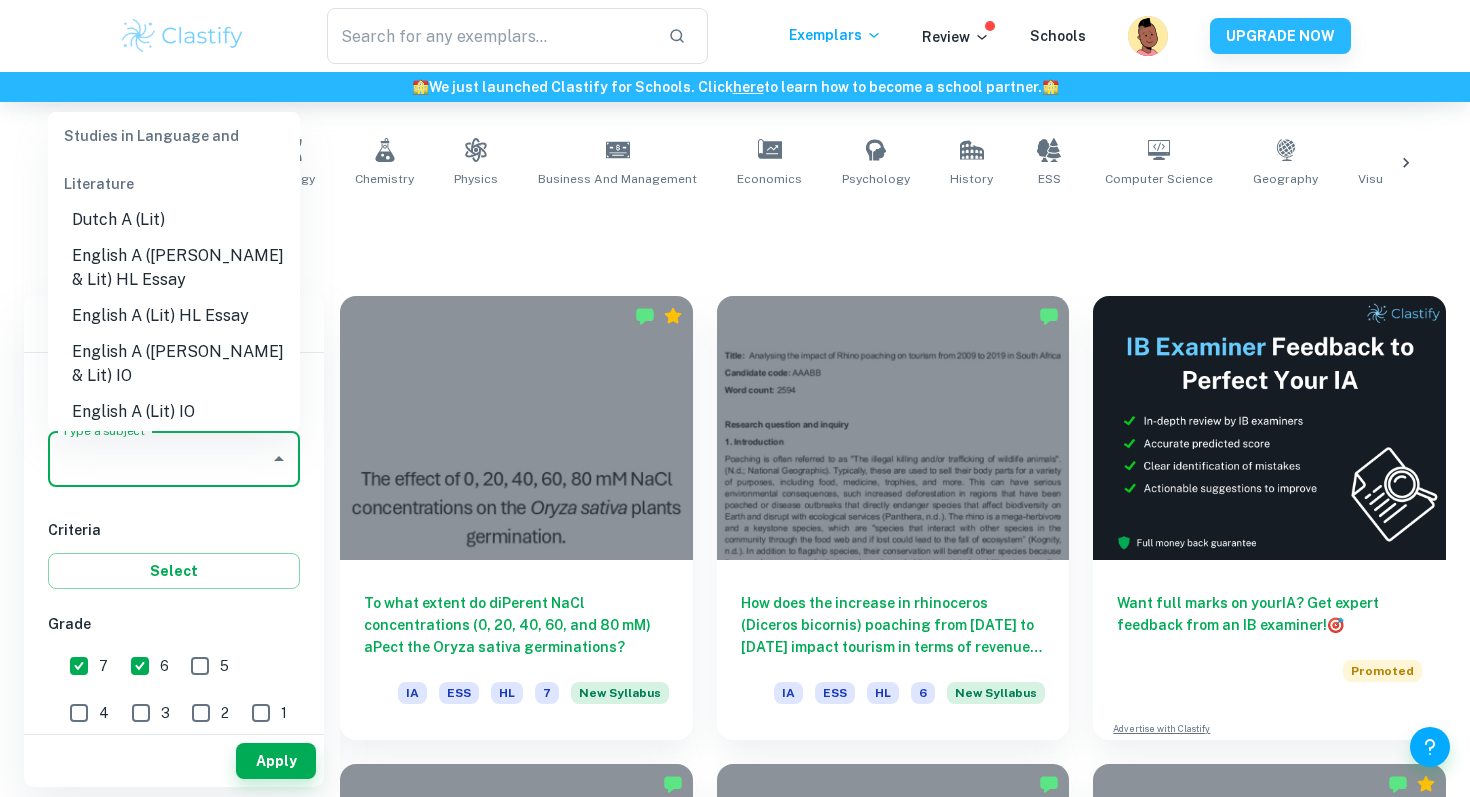 click on "English A (Lang & Lit) HL Essay" at bounding box center [174, 268] 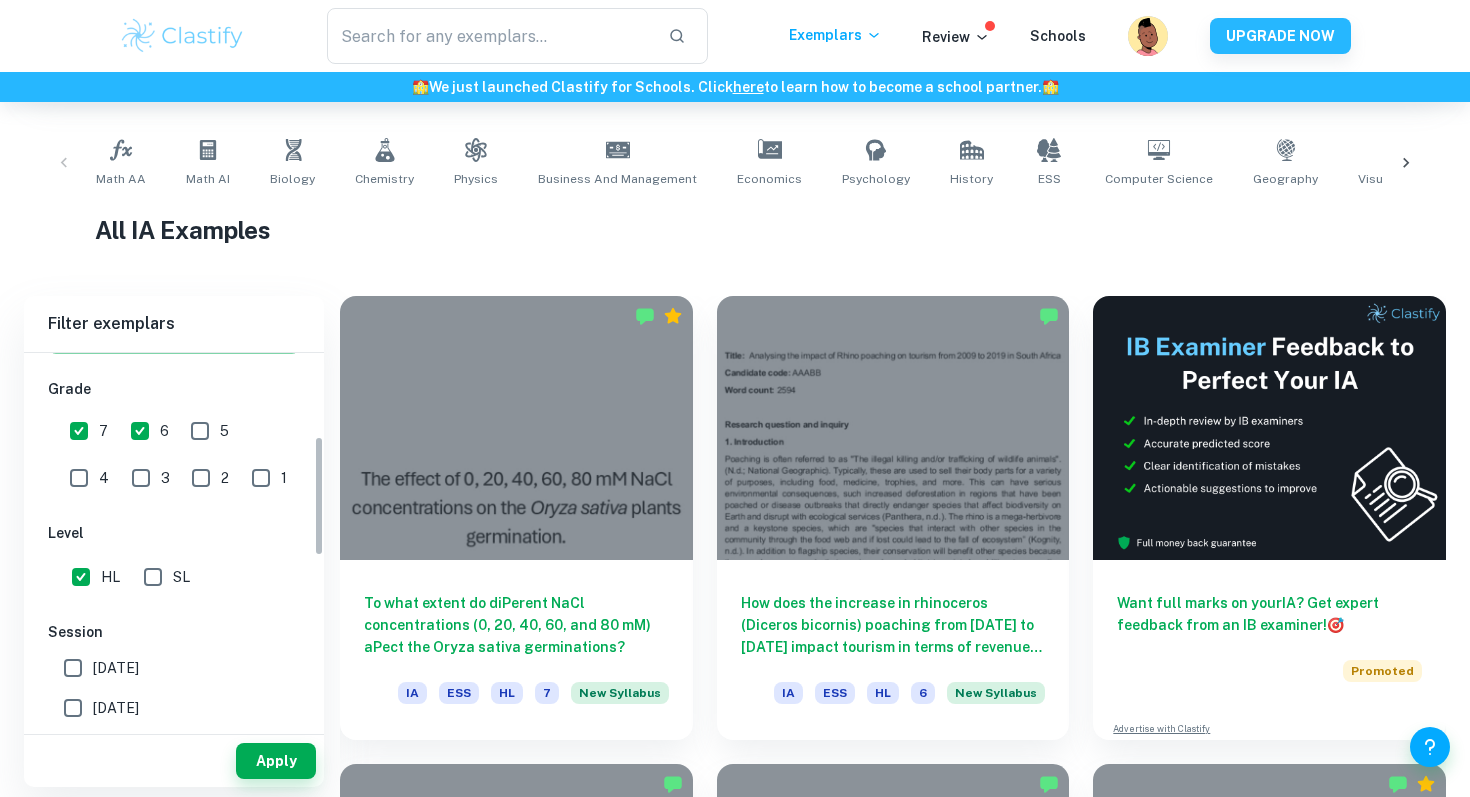 scroll, scrollTop: 492, scrollLeft: 0, axis: vertical 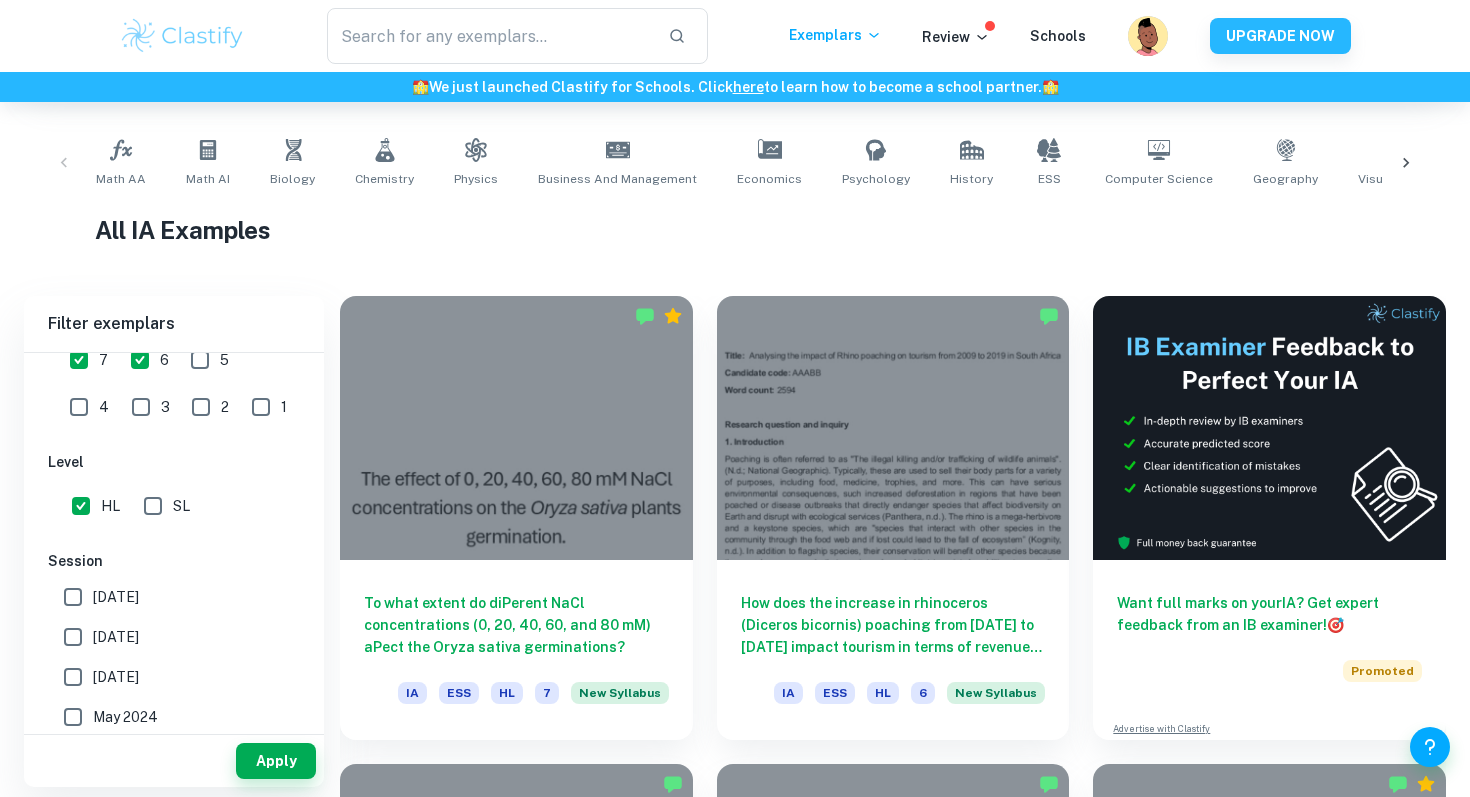 click on "HL" at bounding box center (81, 506) 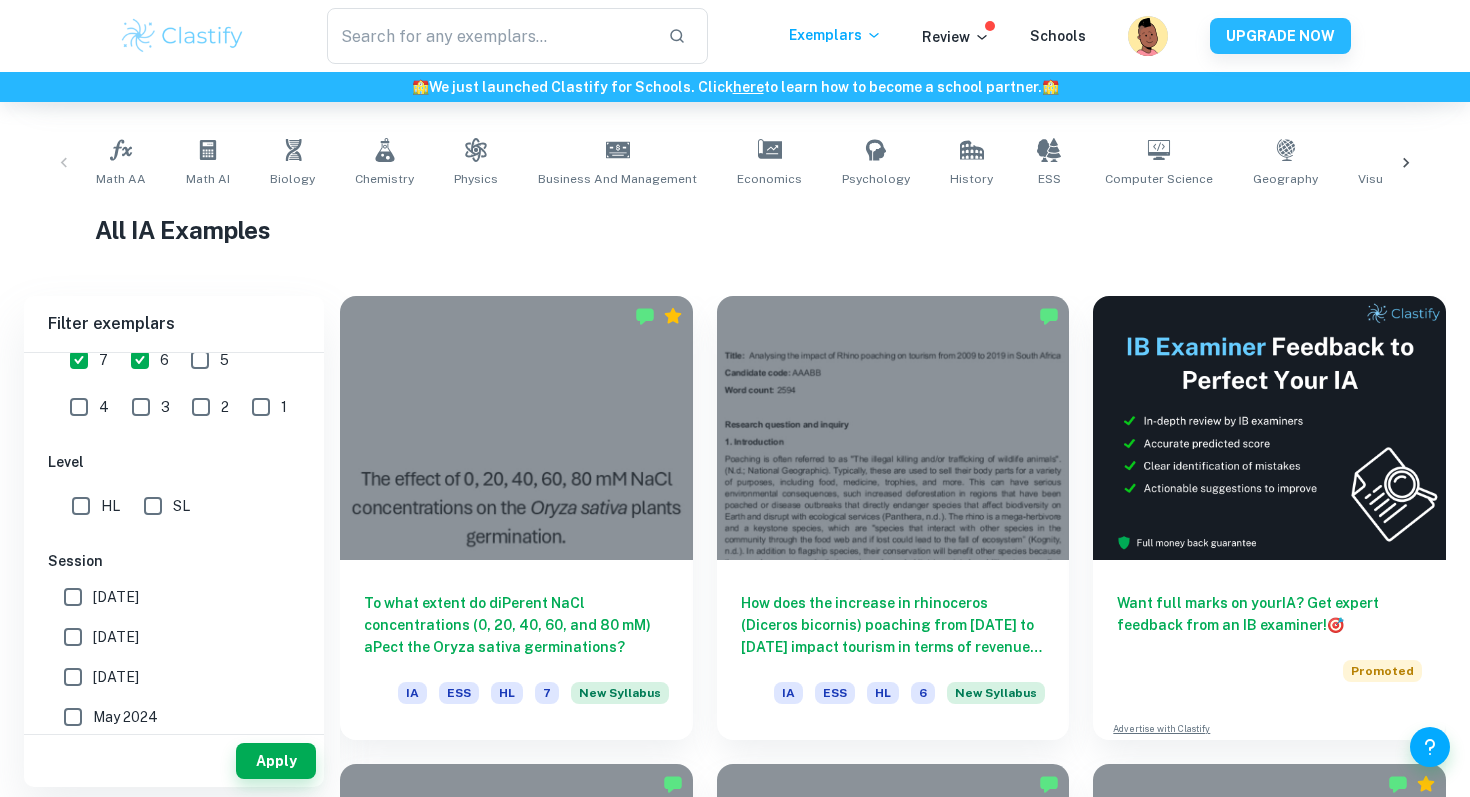 click on "6" at bounding box center [164, 360] 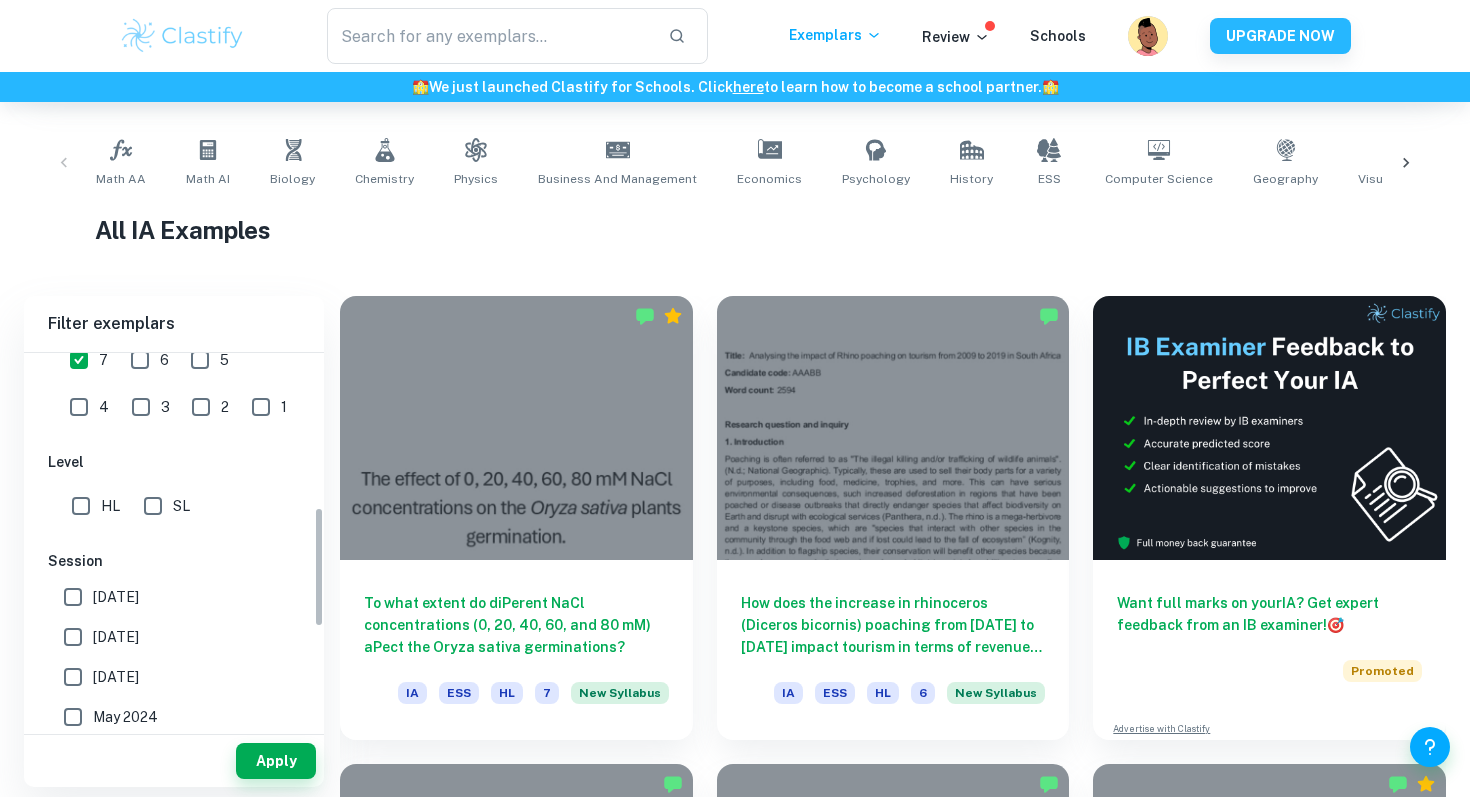 scroll, scrollTop: 479, scrollLeft: 0, axis: vertical 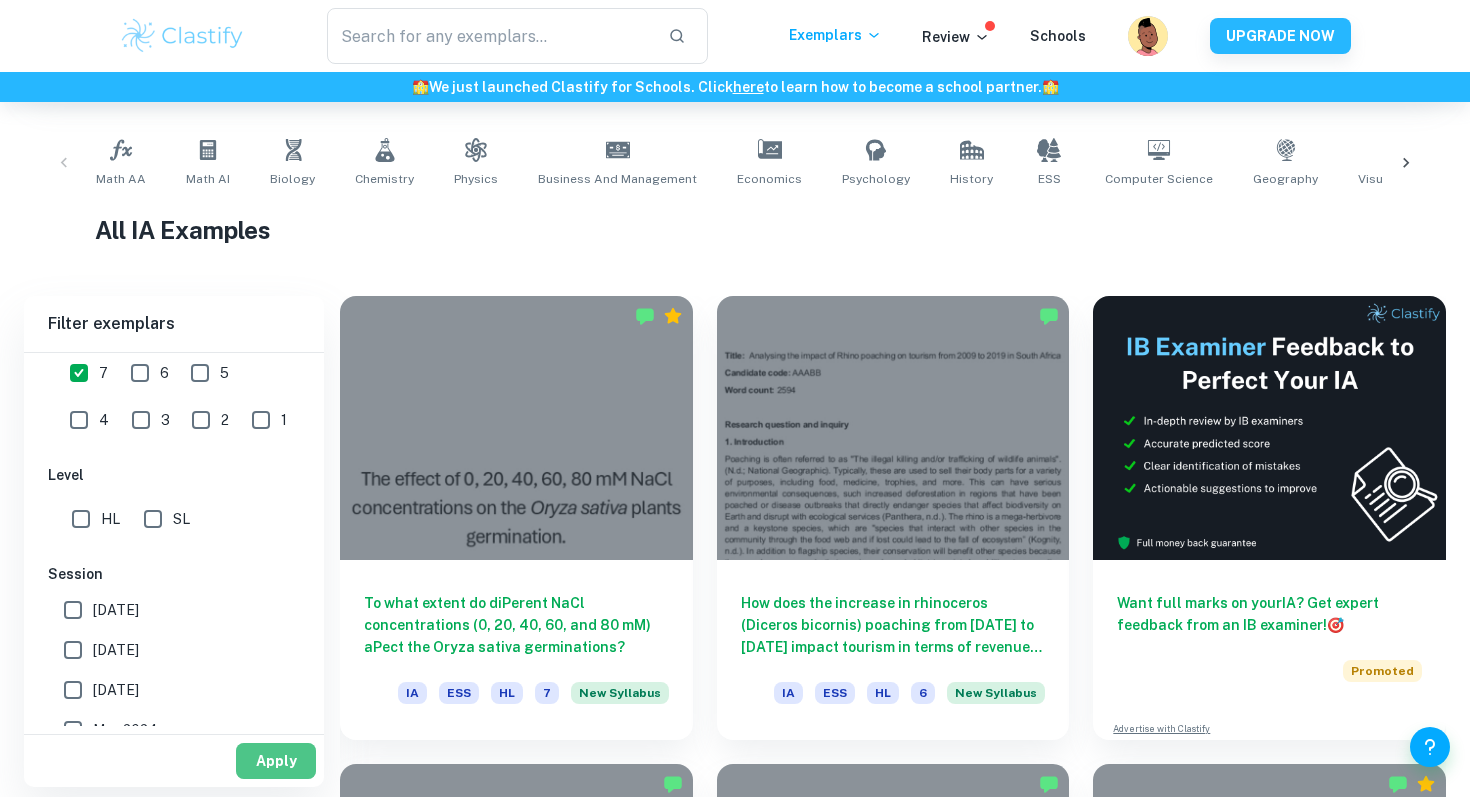 click on "Apply" at bounding box center [276, 761] 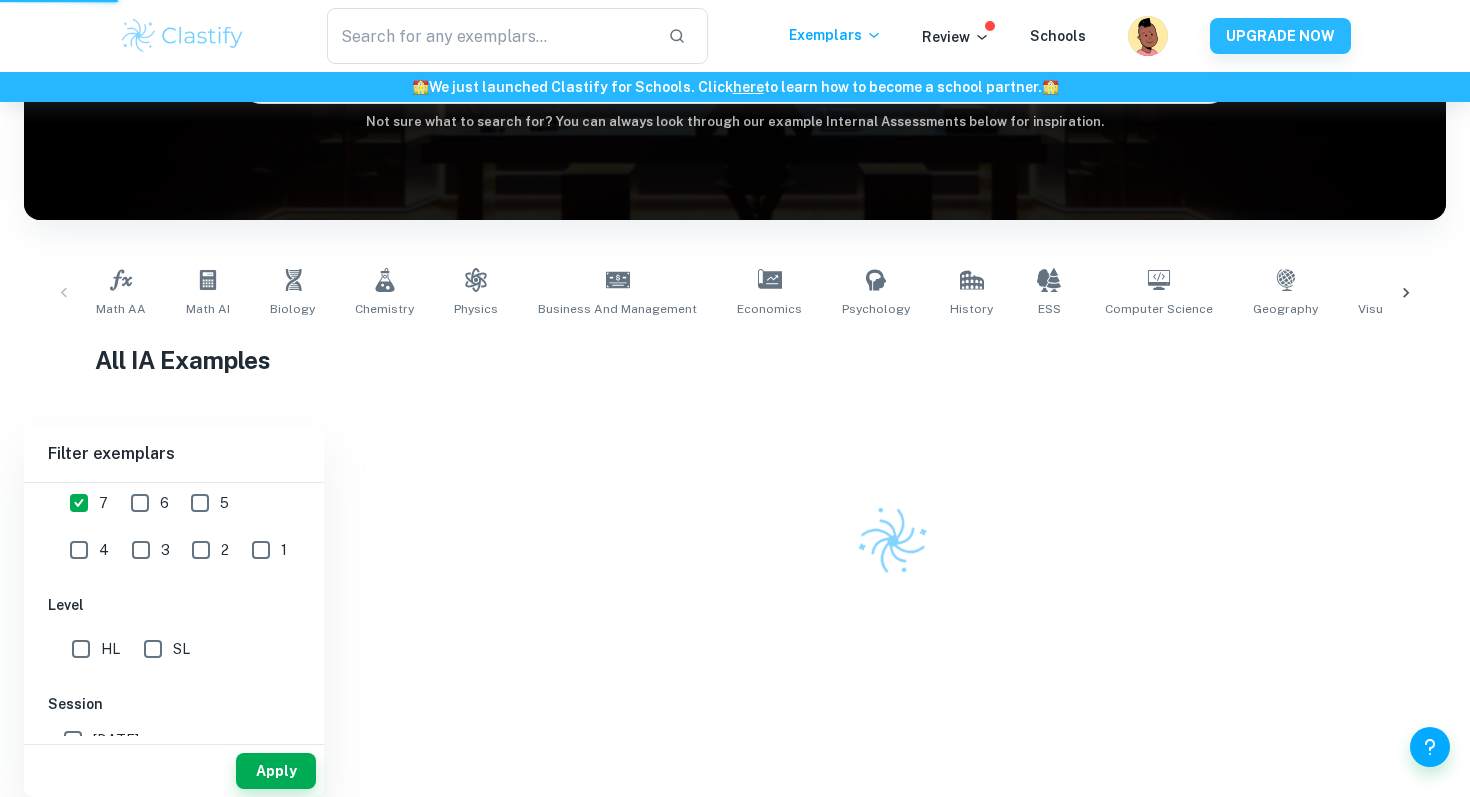 scroll, scrollTop: 177, scrollLeft: 0, axis: vertical 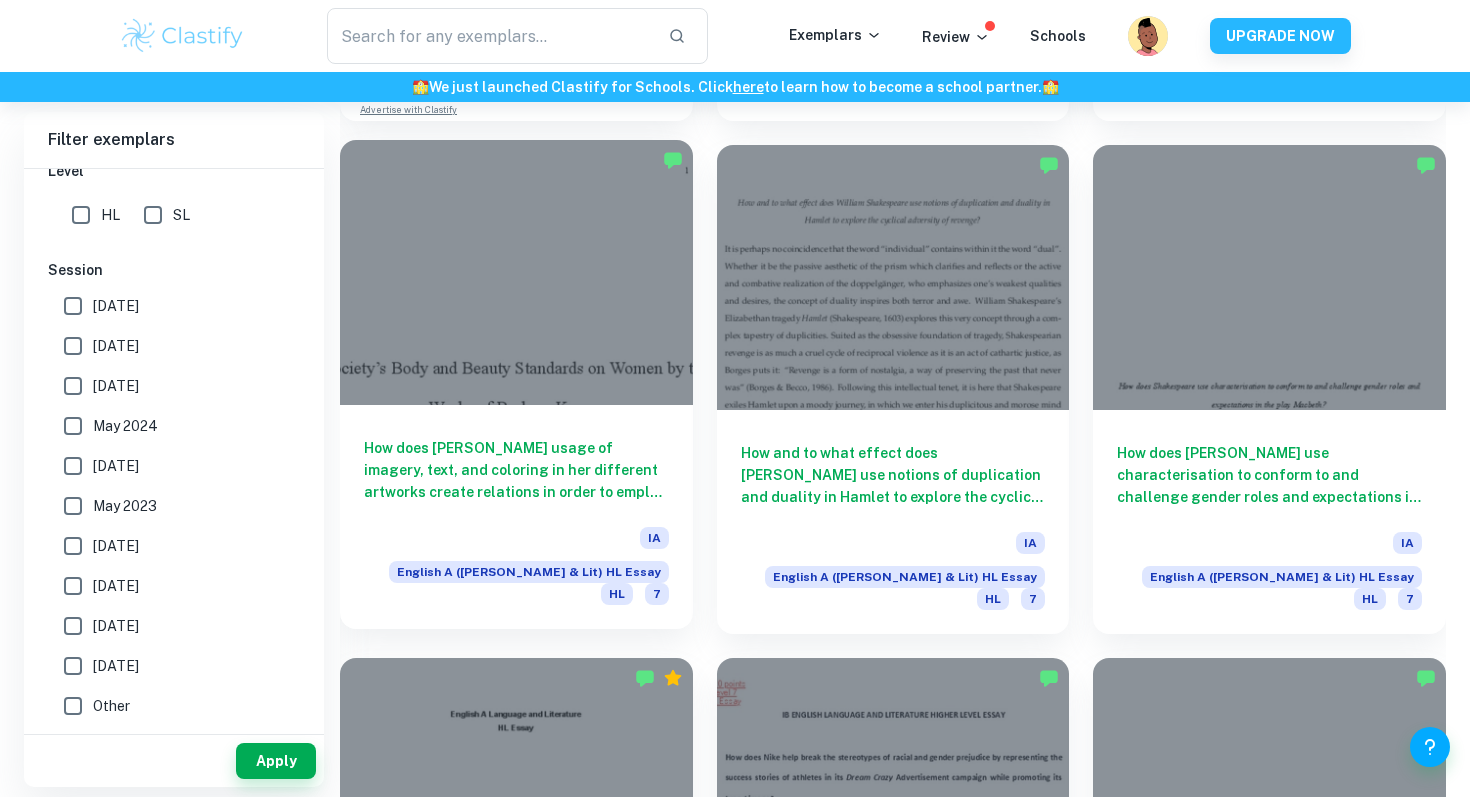 click at bounding box center (516, 272) 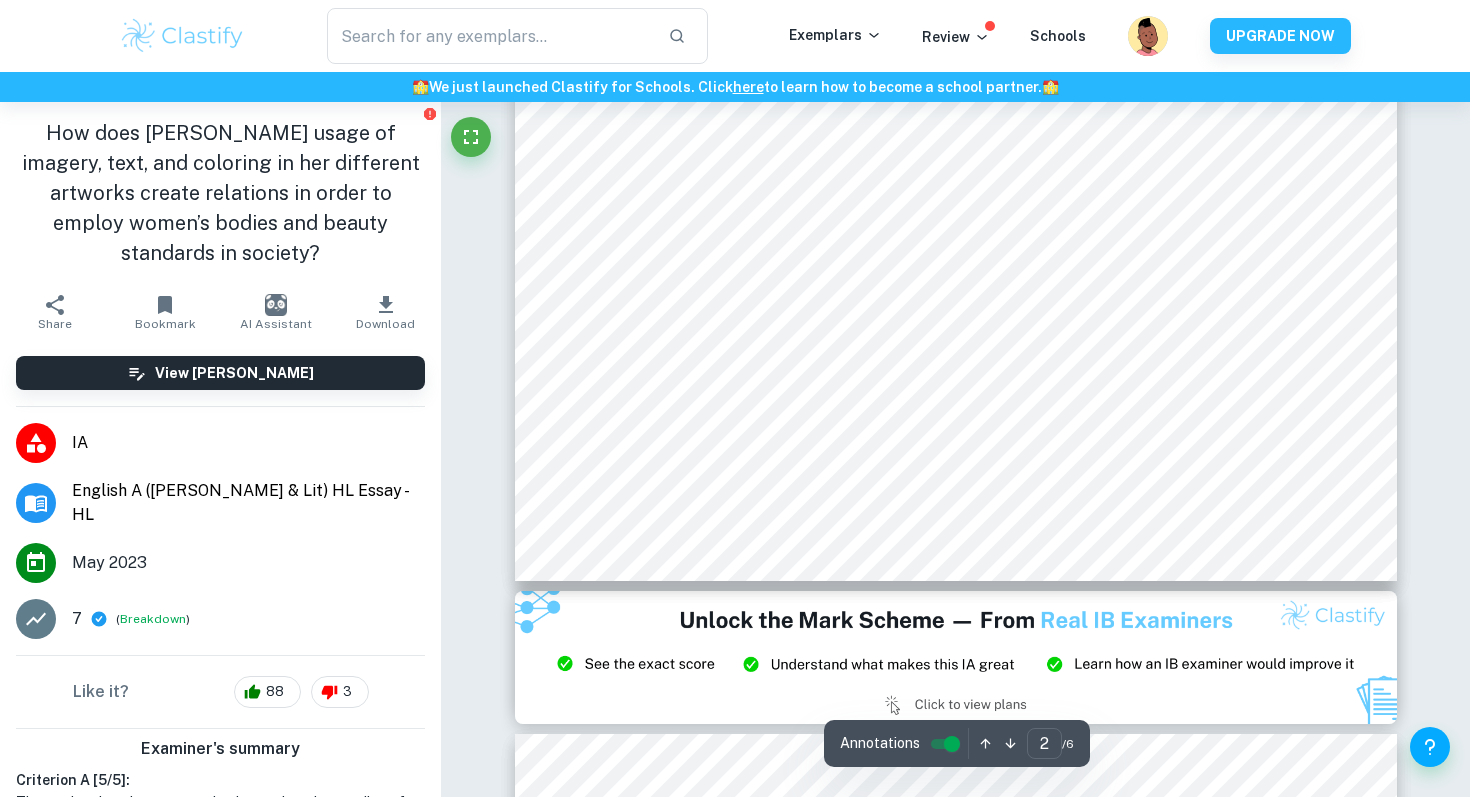 scroll, scrollTop: 1877, scrollLeft: 0, axis: vertical 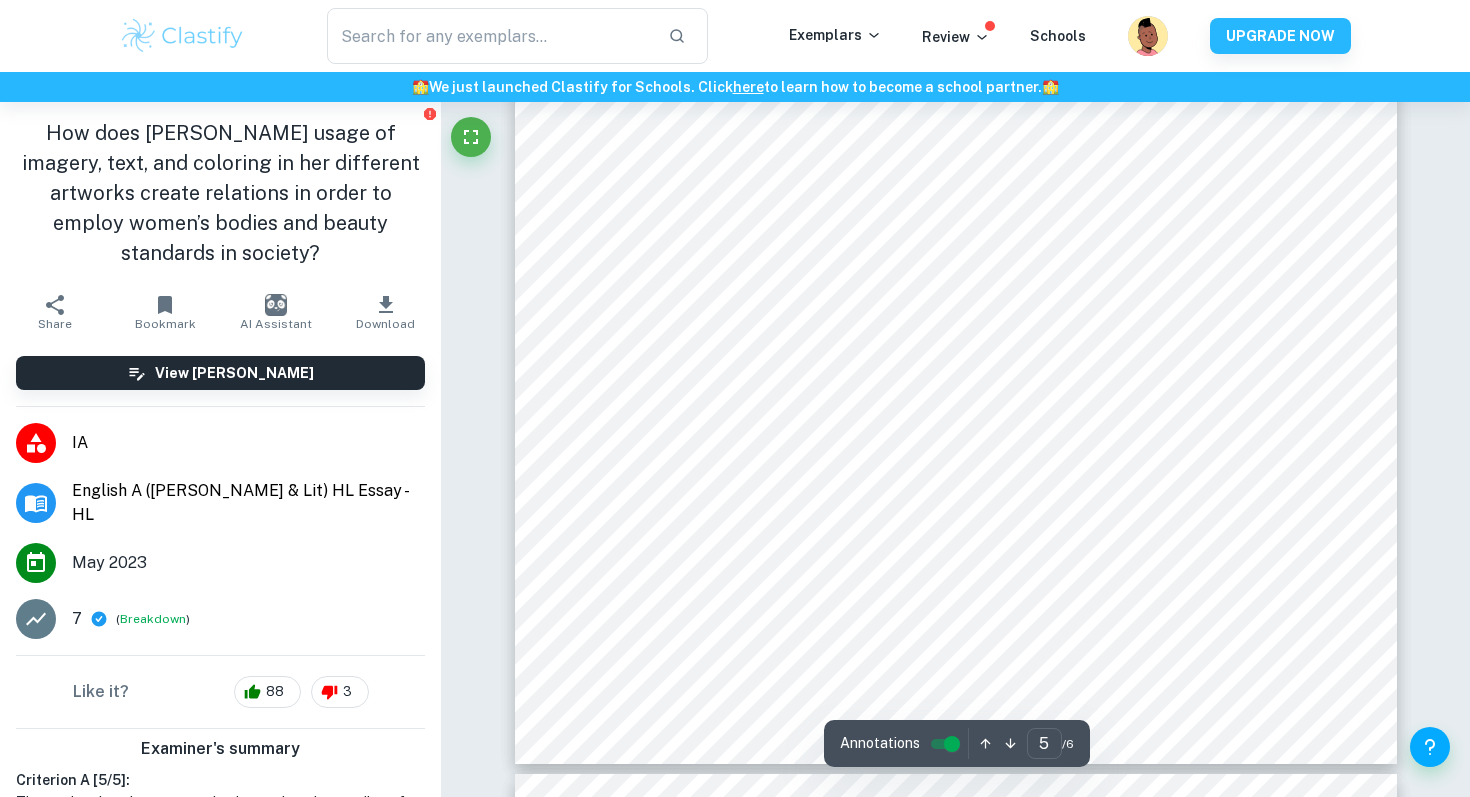 type on "4" 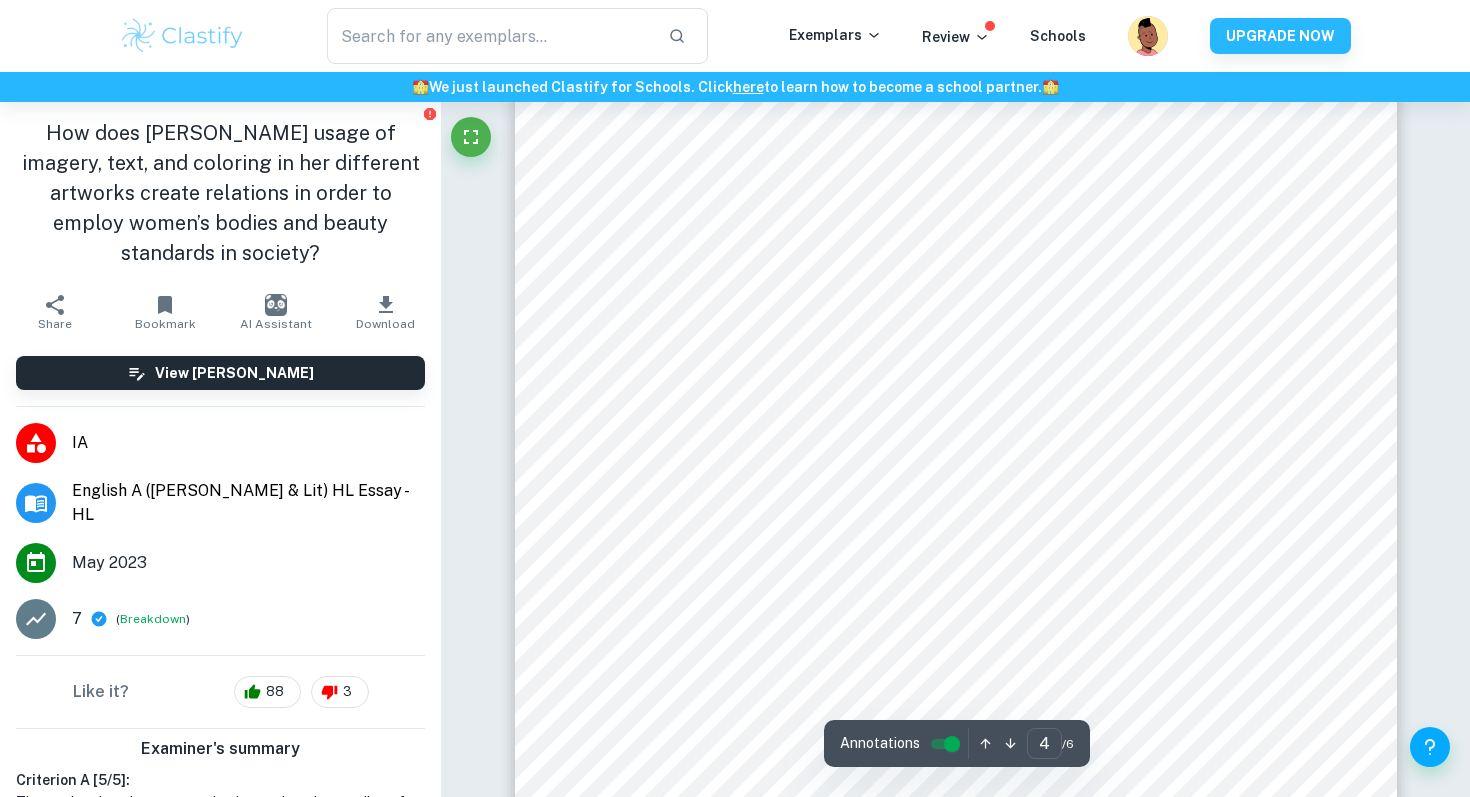 scroll, scrollTop: 3754, scrollLeft: 0, axis: vertical 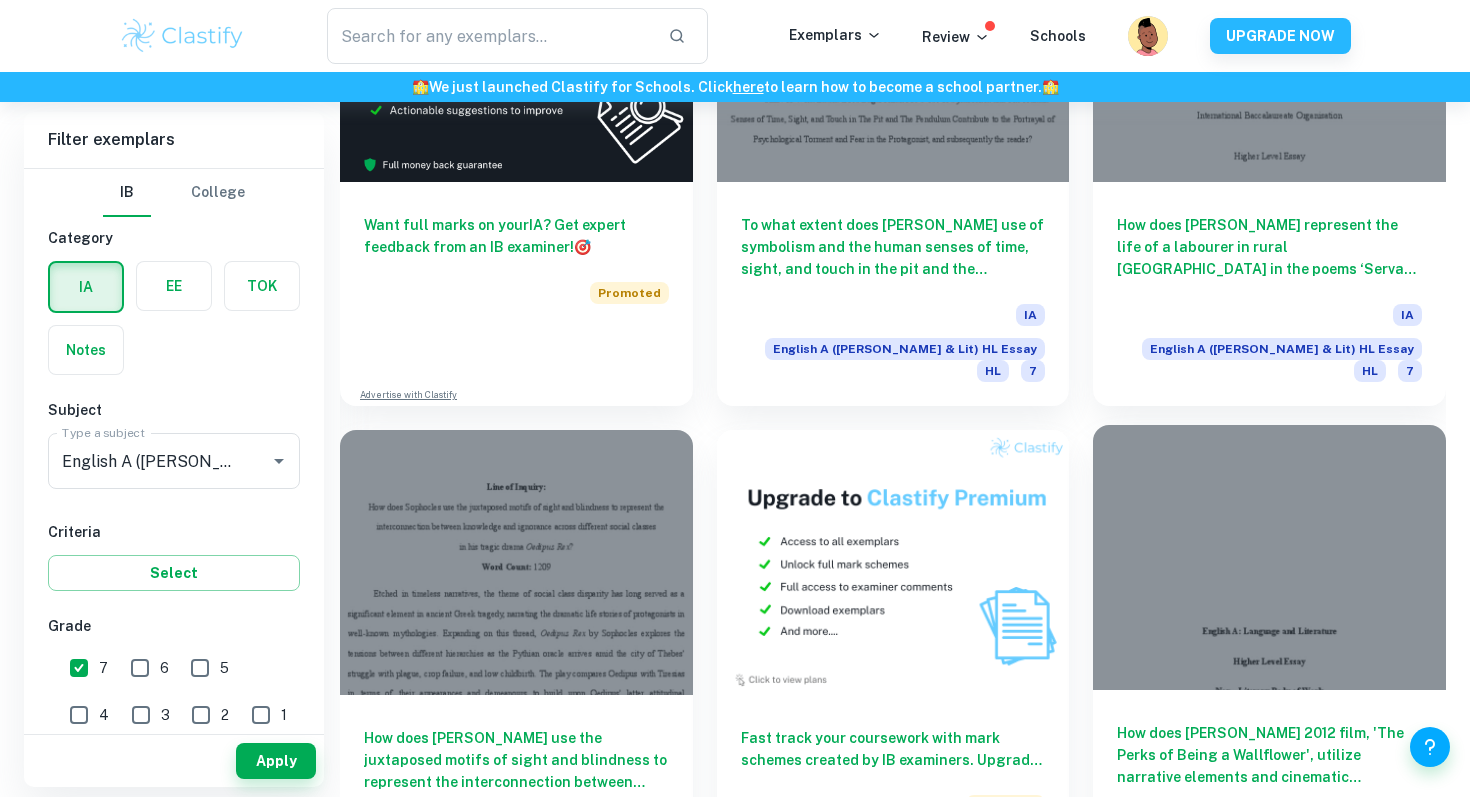 click on "How does Stephen Chbosky's 2012 film, 'The Perks of Being a Wallflower', utilize narrative elements and cinematic techniques to depict the complexities of adolescent identity and search for love?   IA English A (Lang & Lit) HL Essay HL 7" at bounding box center (1269, 802) 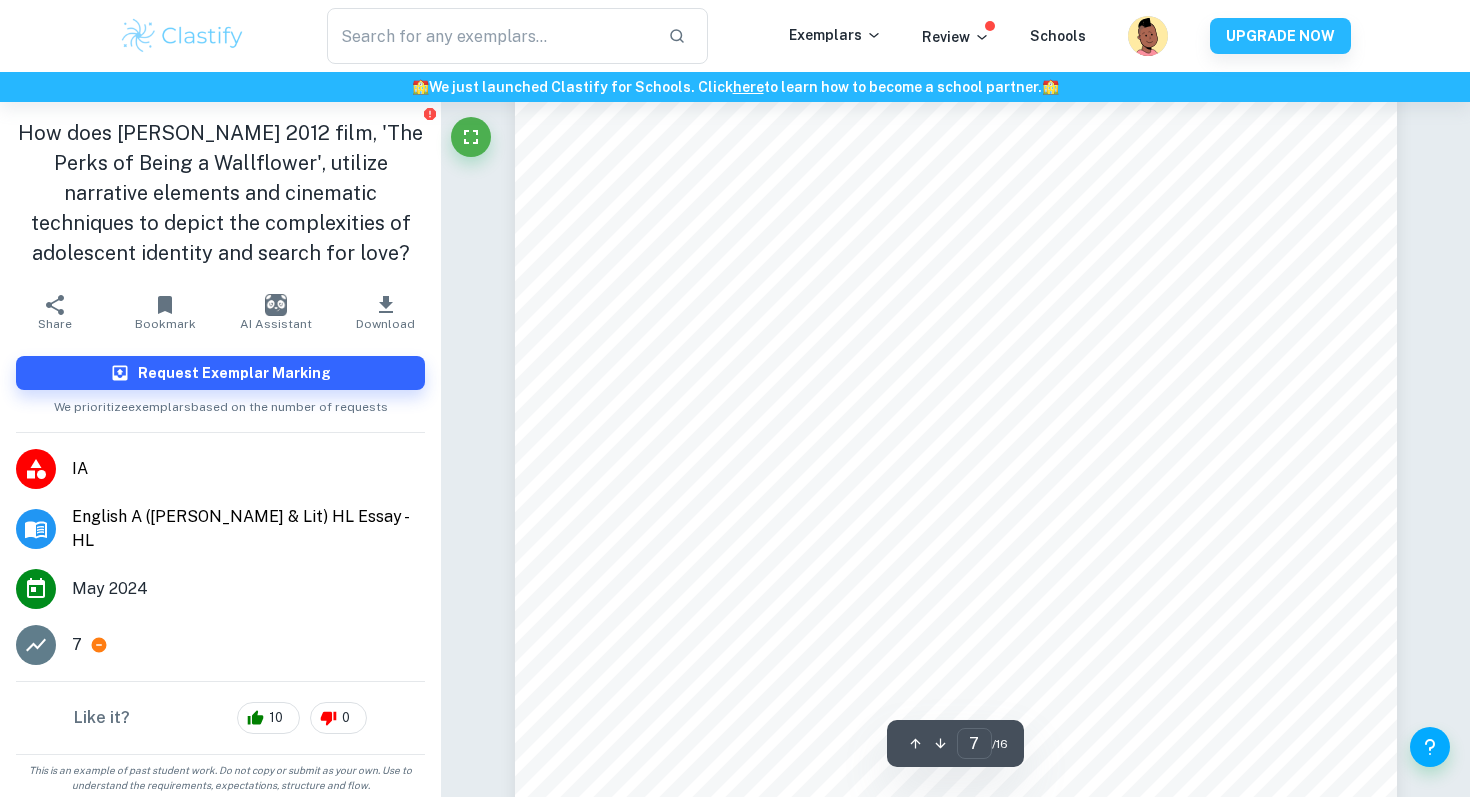 scroll, scrollTop: 7048, scrollLeft: 0, axis: vertical 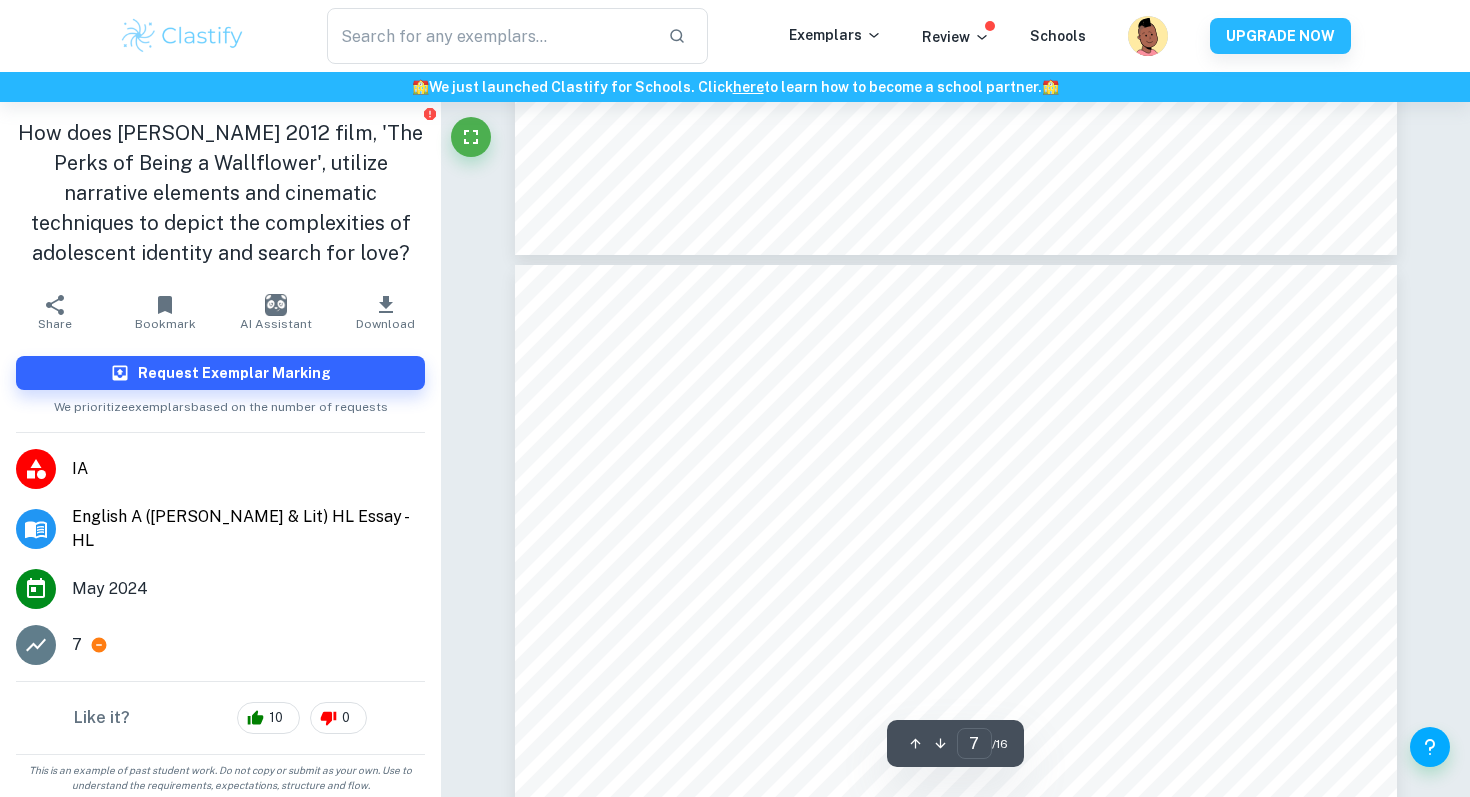 click 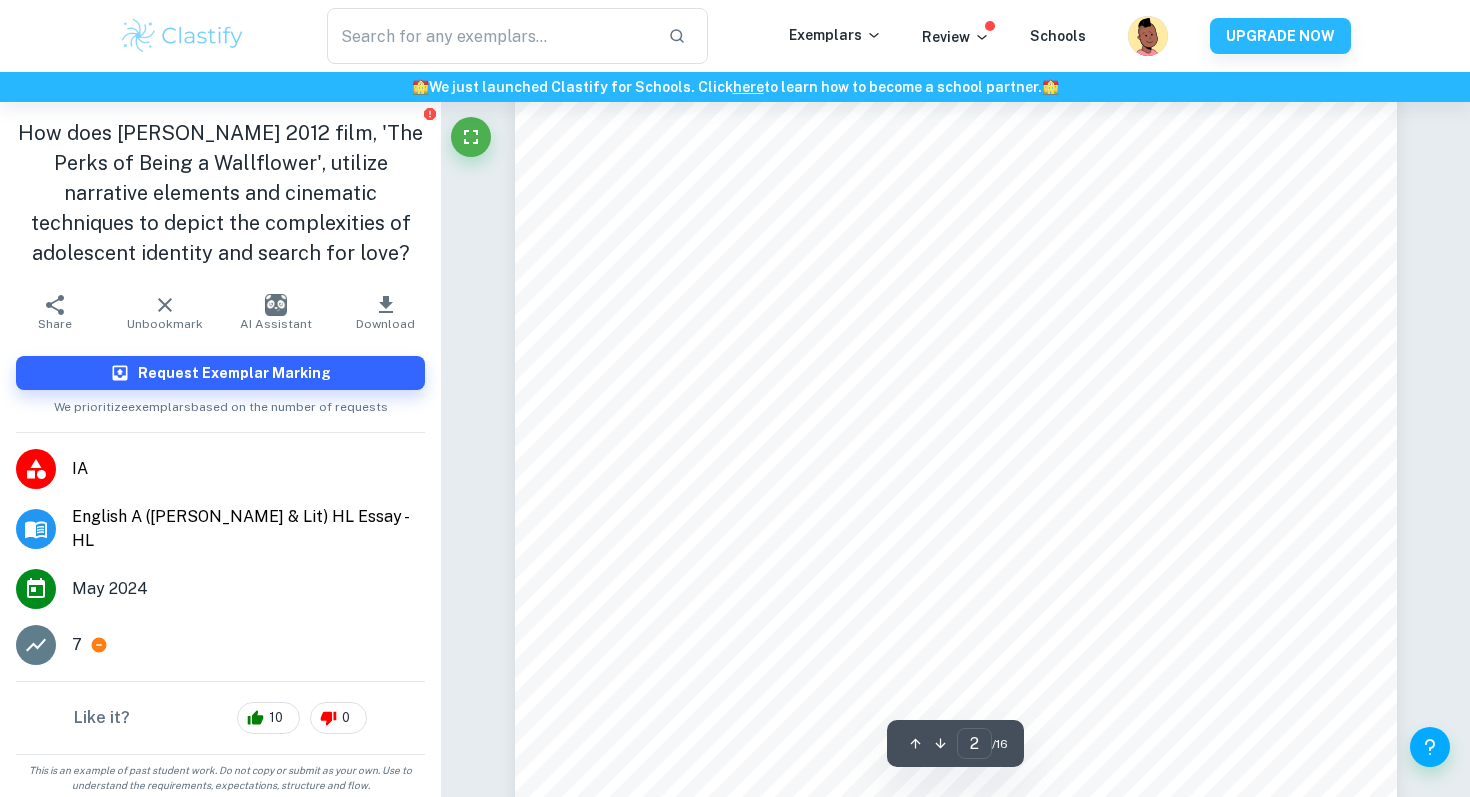 scroll, scrollTop: 1116, scrollLeft: 0, axis: vertical 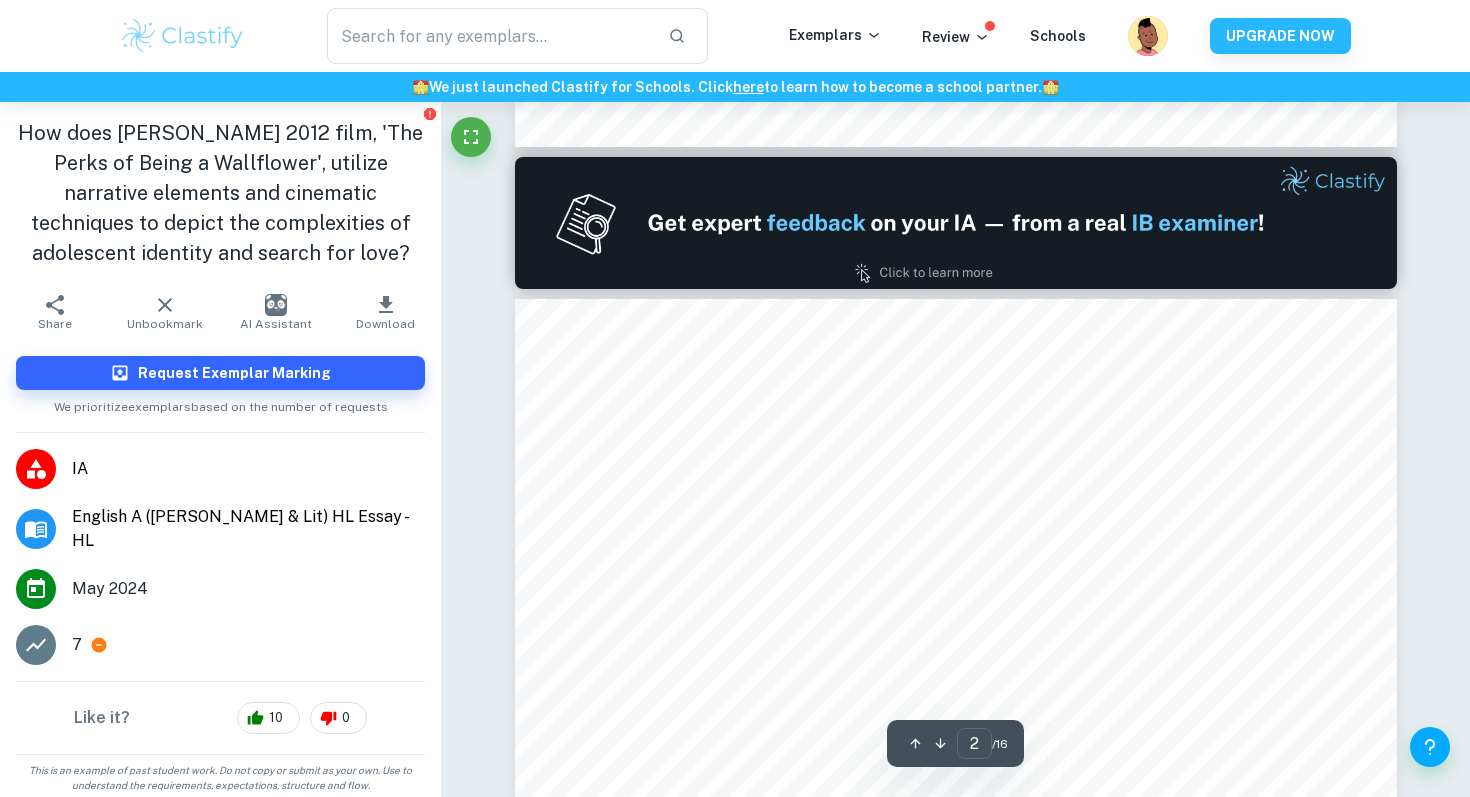 type on "1" 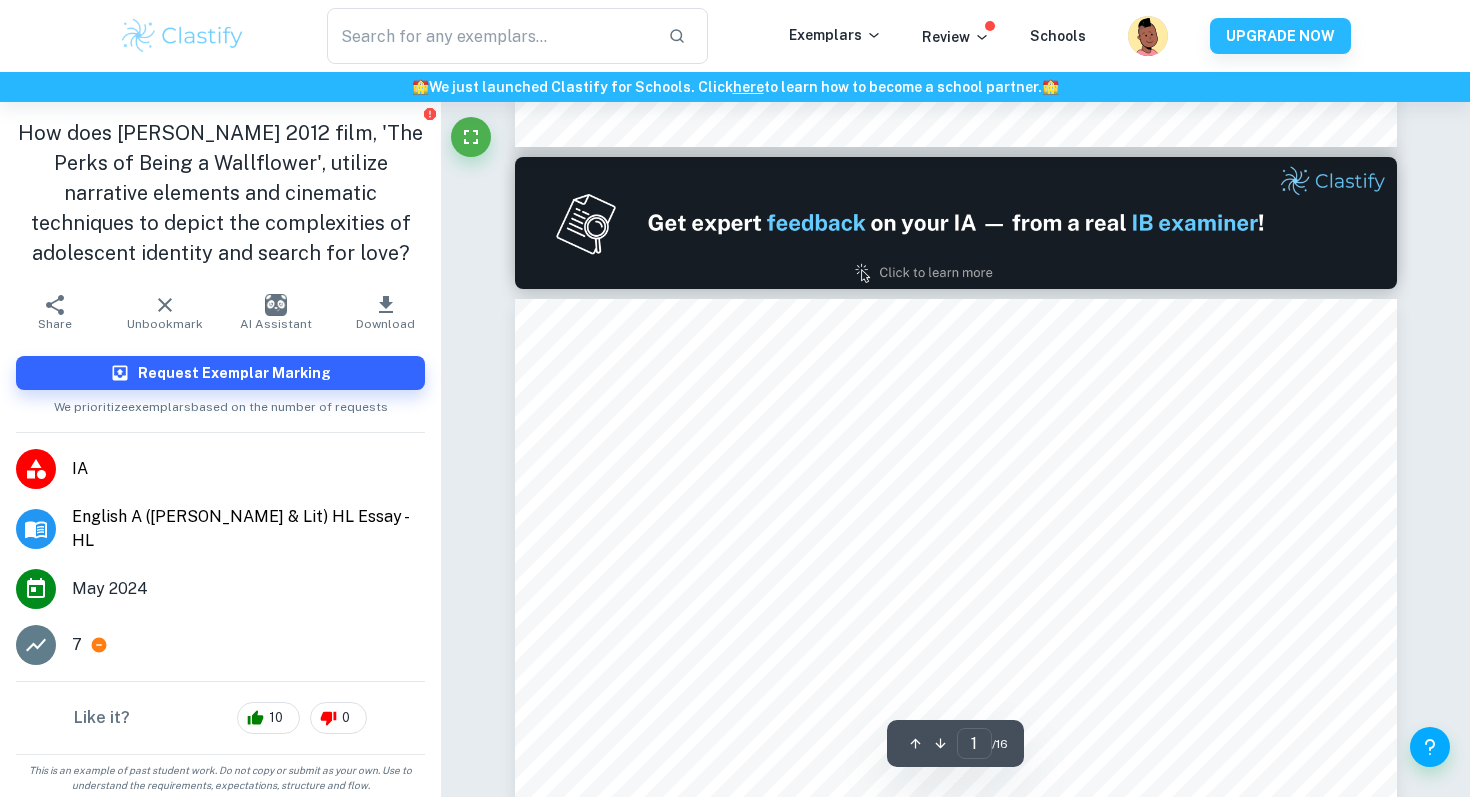 scroll, scrollTop: 0, scrollLeft: 0, axis: both 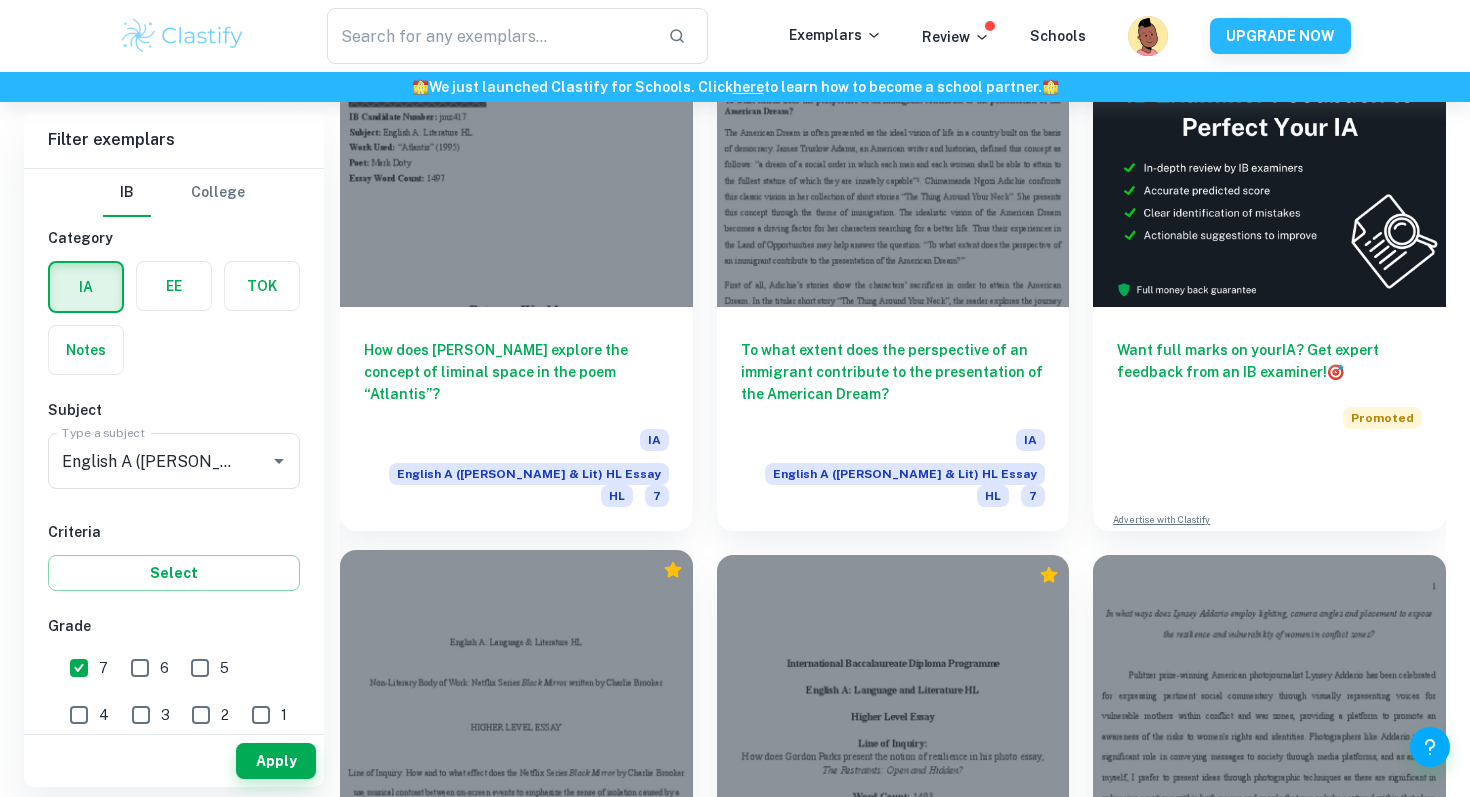 click at bounding box center [516, 682] 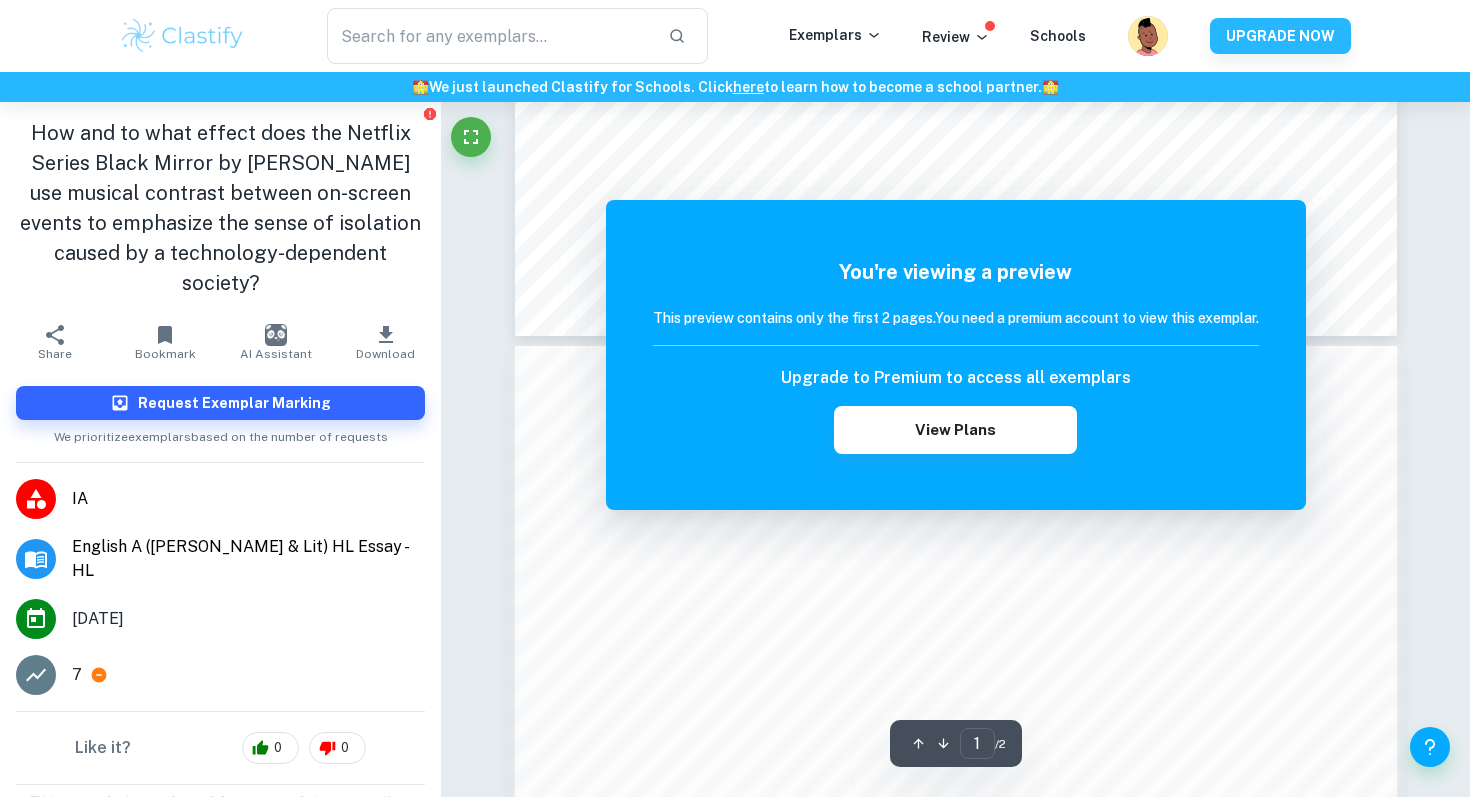 scroll, scrollTop: 484, scrollLeft: 0, axis: vertical 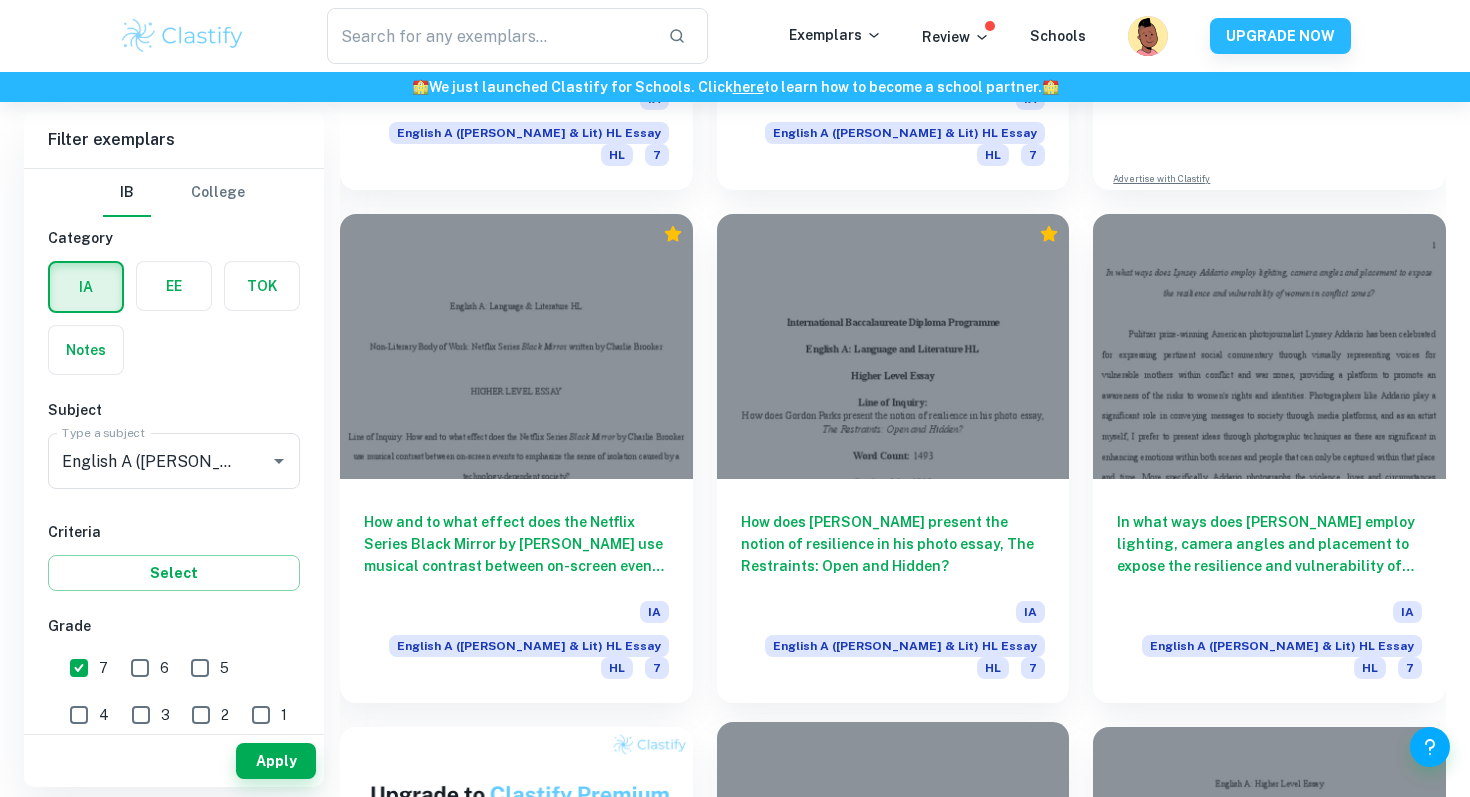 click at bounding box center [893, 854] 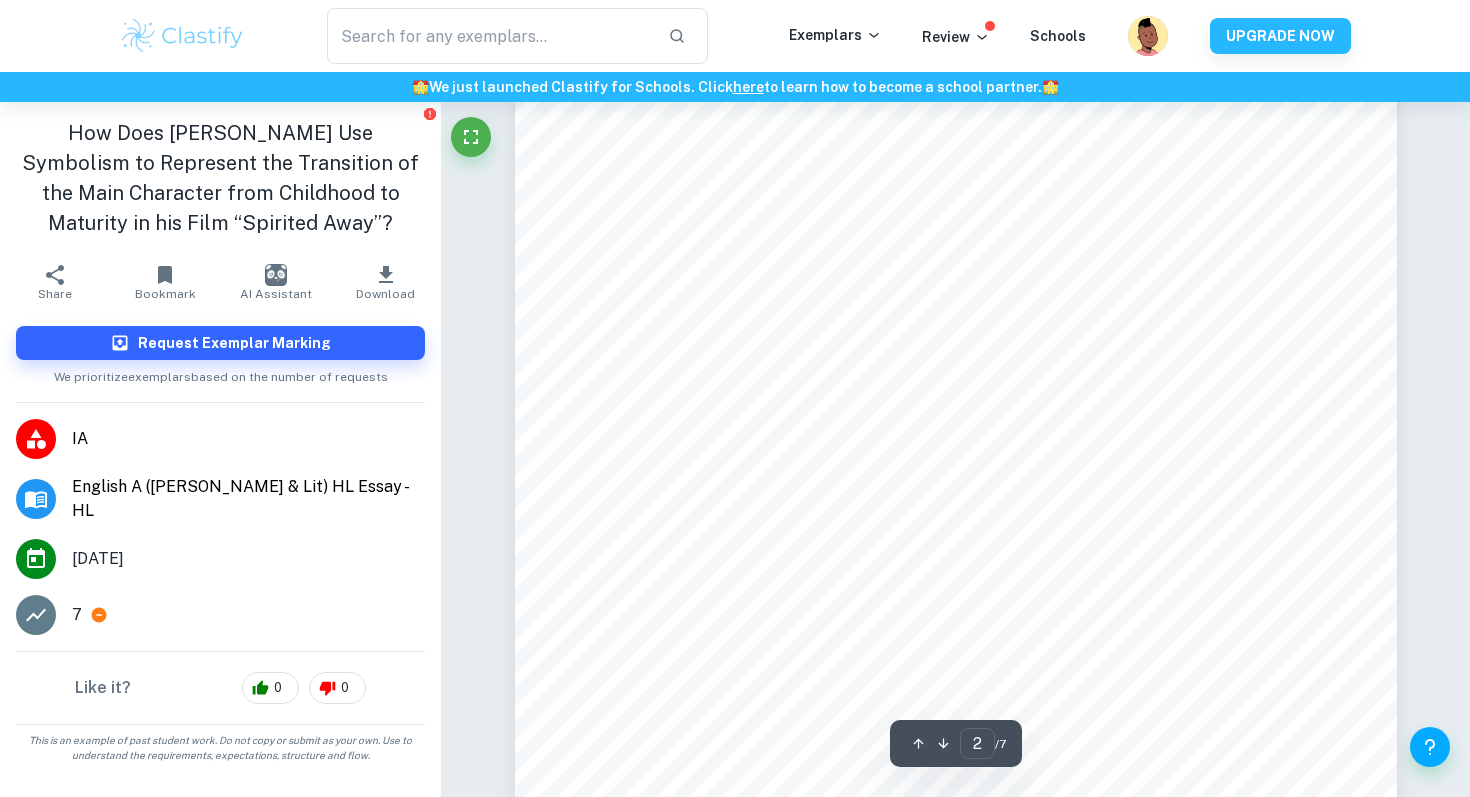 scroll, scrollTop: 1522, scrollLeft: 0, axis: vertical 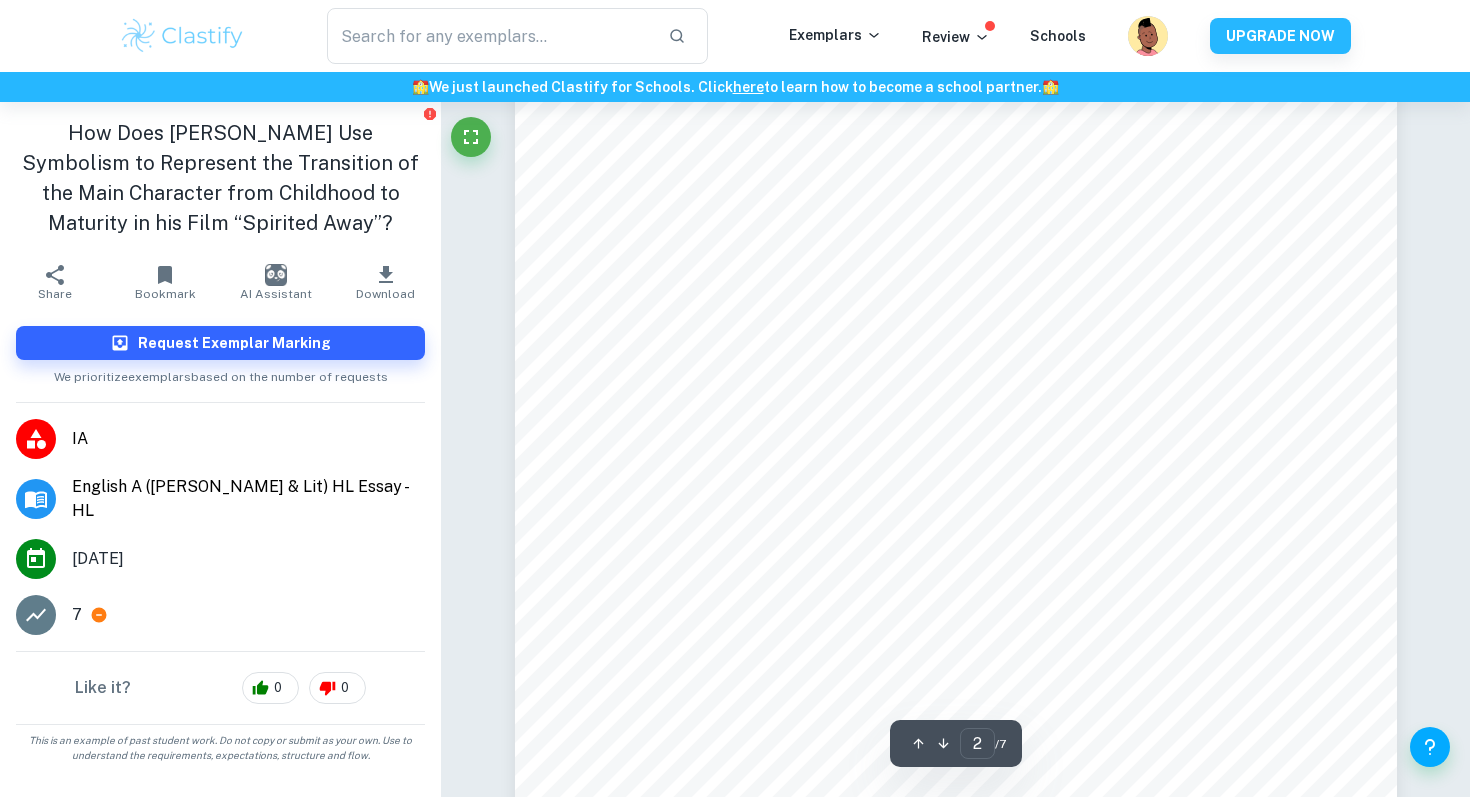 click 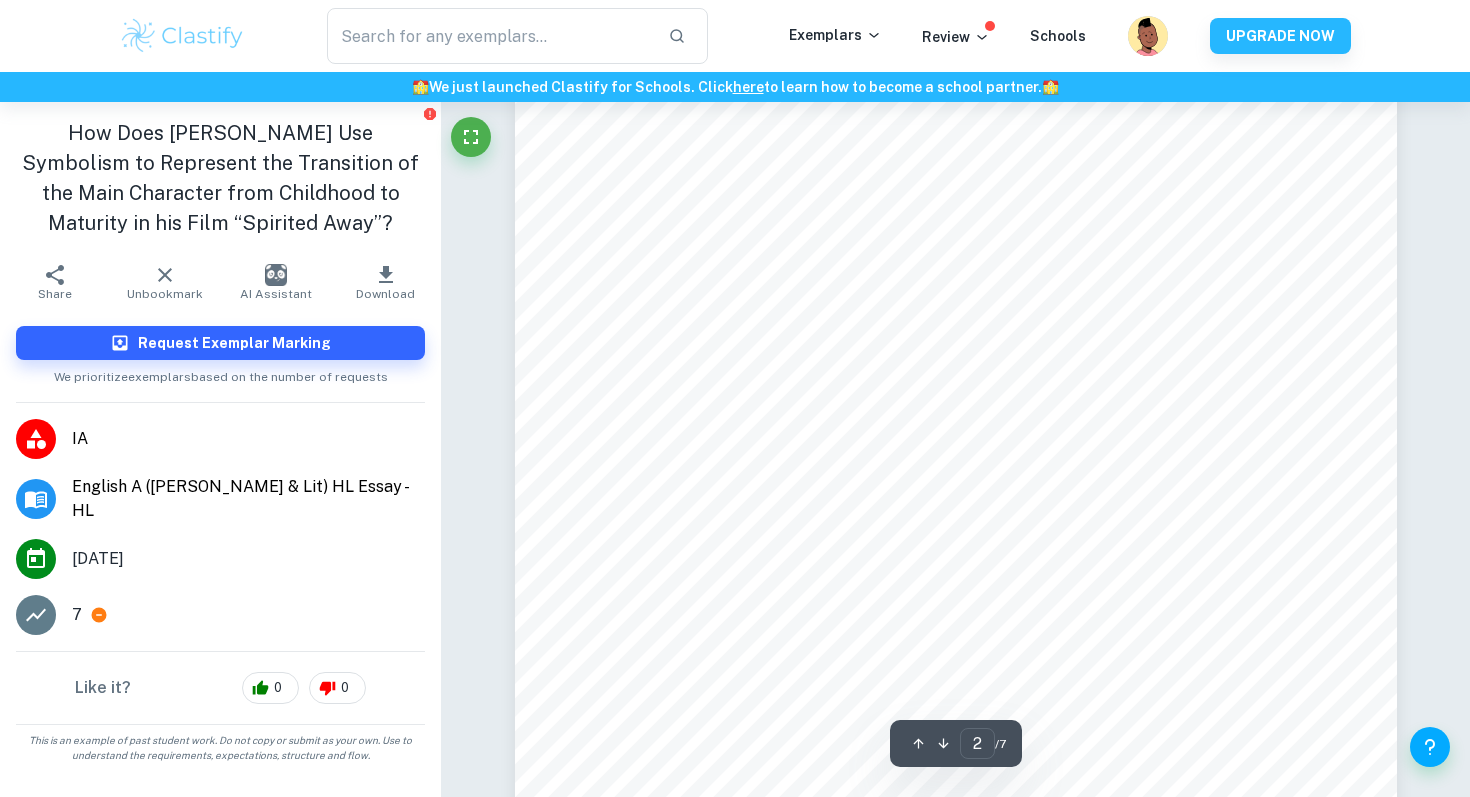 type on "1" 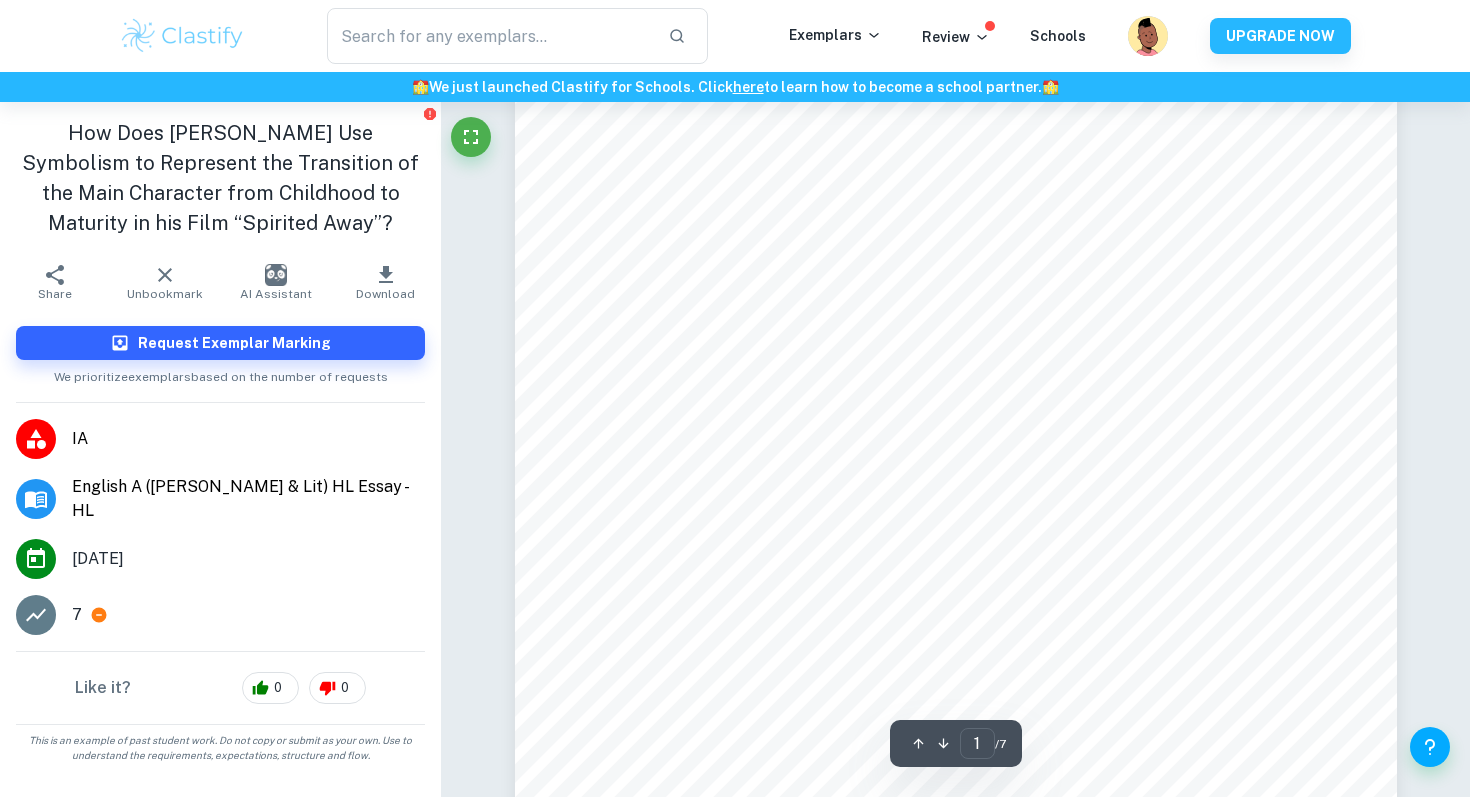 scroll, scrollTop: 0, scrollLeft: 0, axis: both 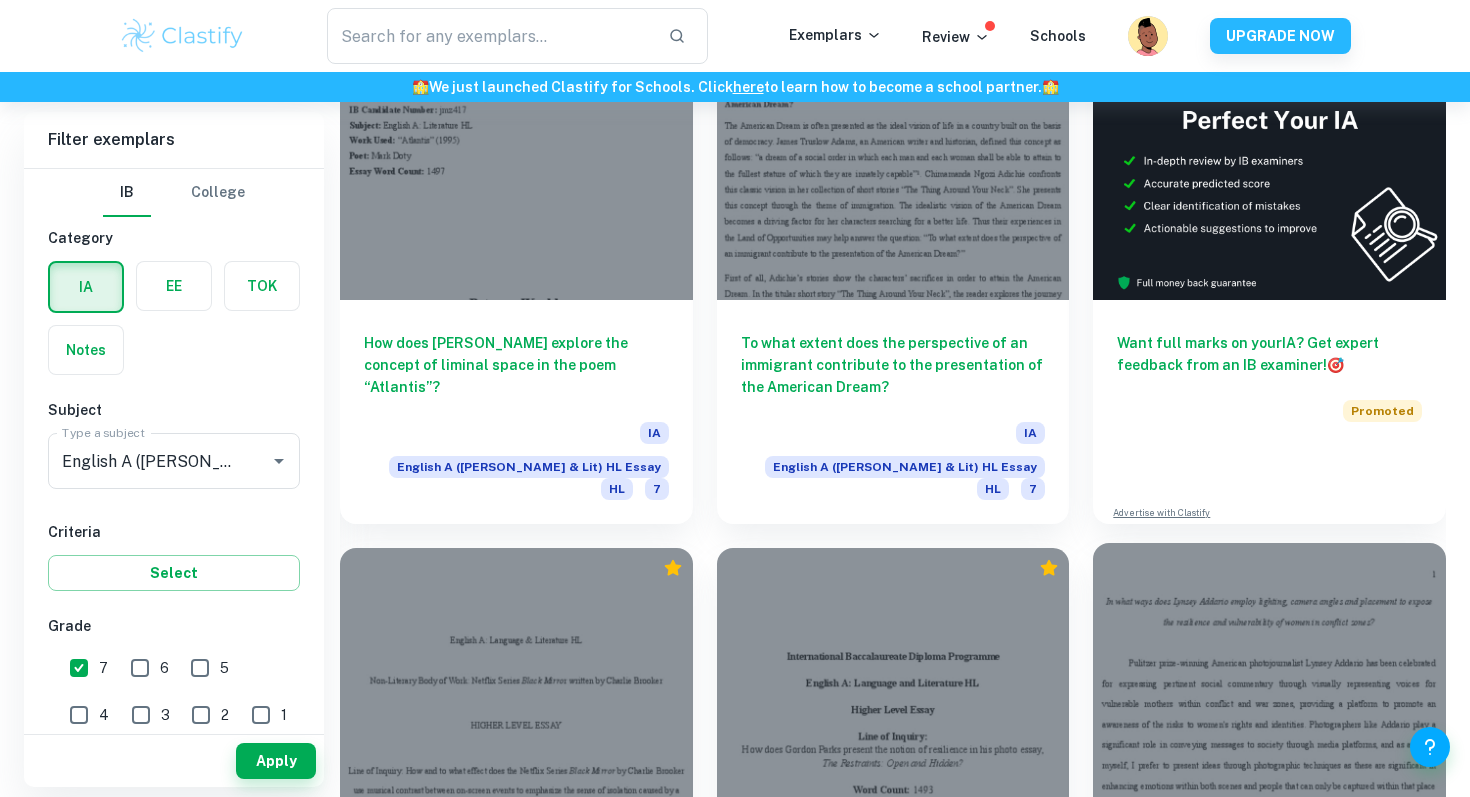 click on "In what ways does Lynsey Addario employ lighting, camera angles and placement to expose the resilience and vulnerability of women in conflict zones?" at bounding box center [1269, 873] 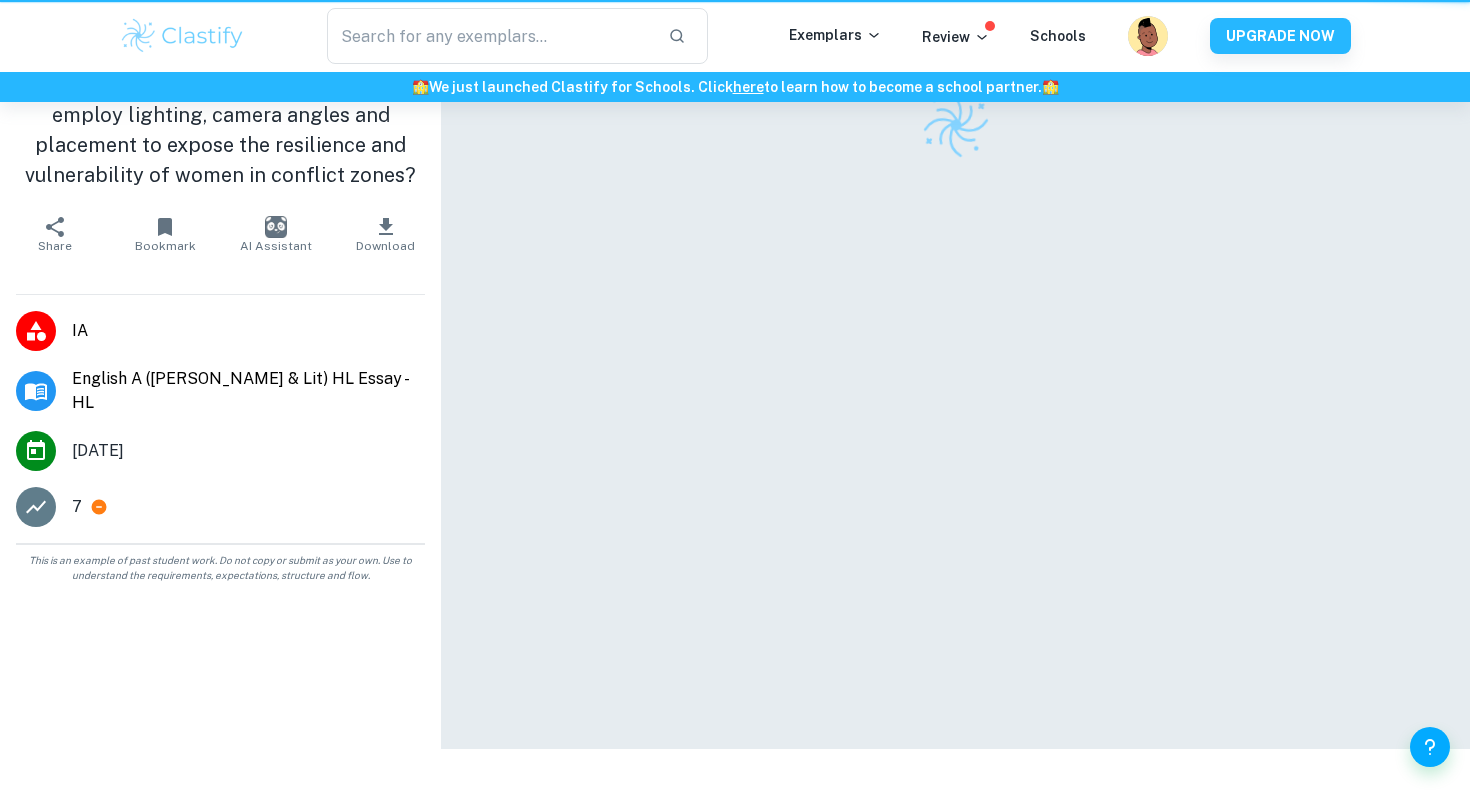 scroll, scrollTop: 0, scrollLeft: 0, axis: both 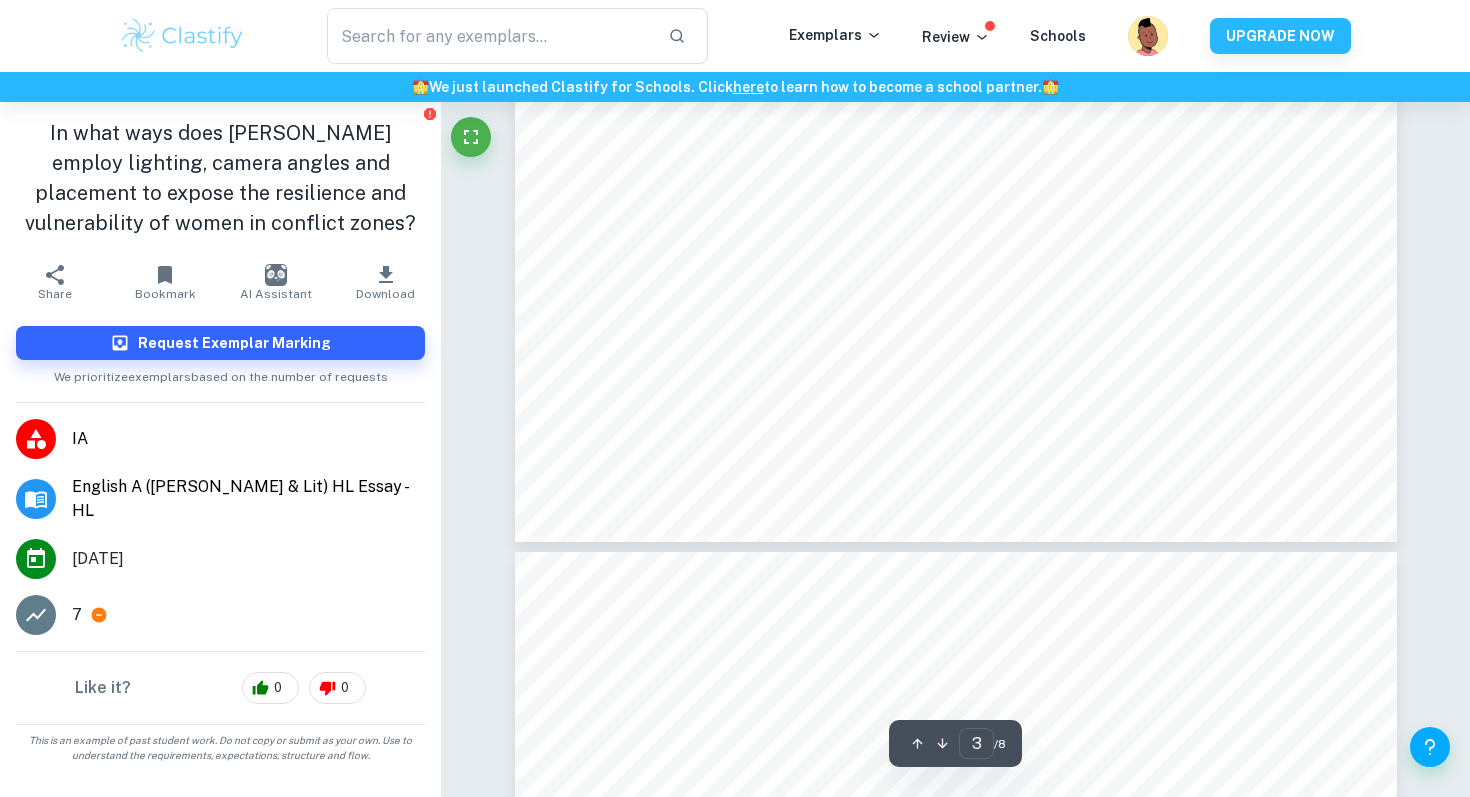 type on "2" 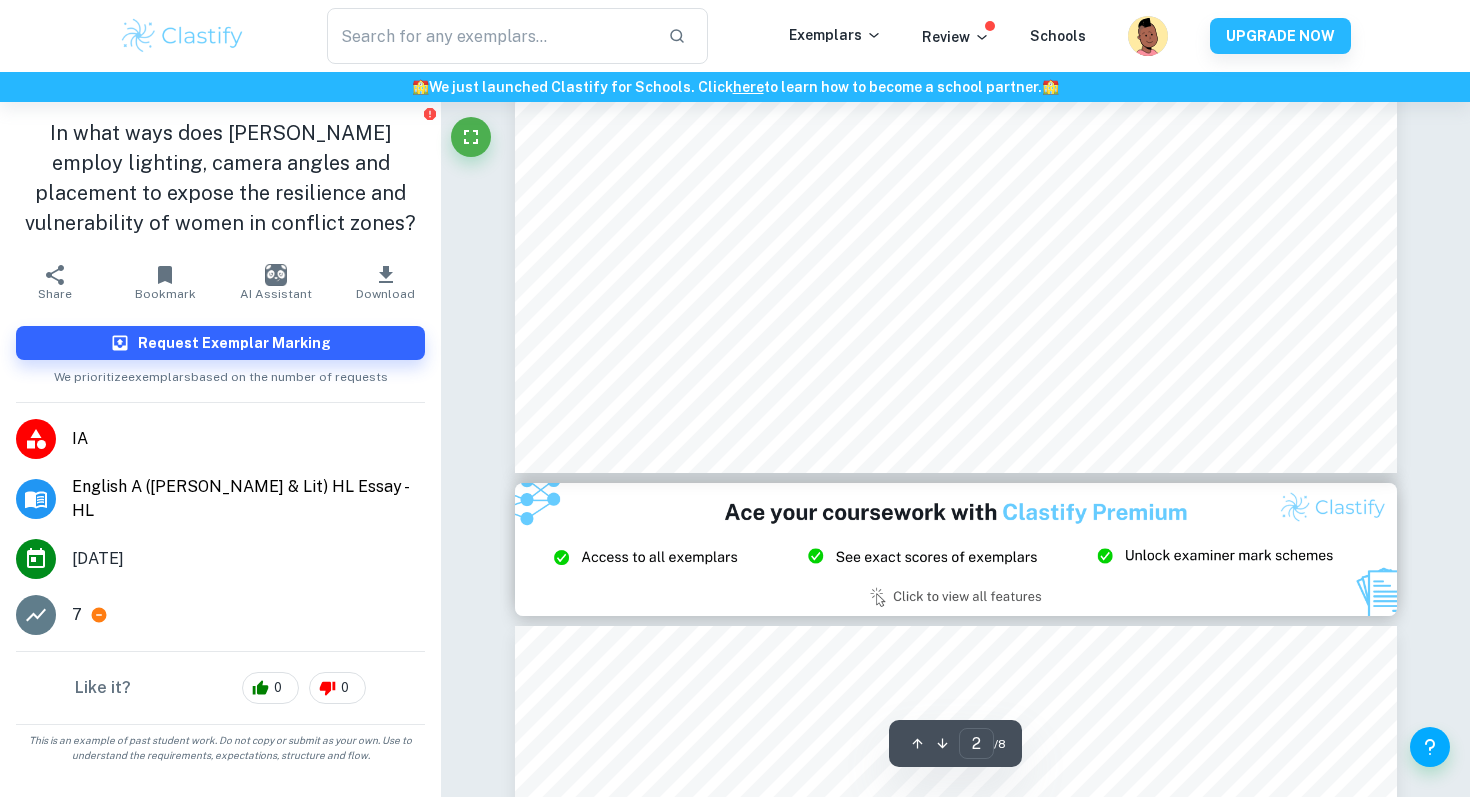 scroll, scrollTop: 2002, scrollLeft: 0, axis: vertical 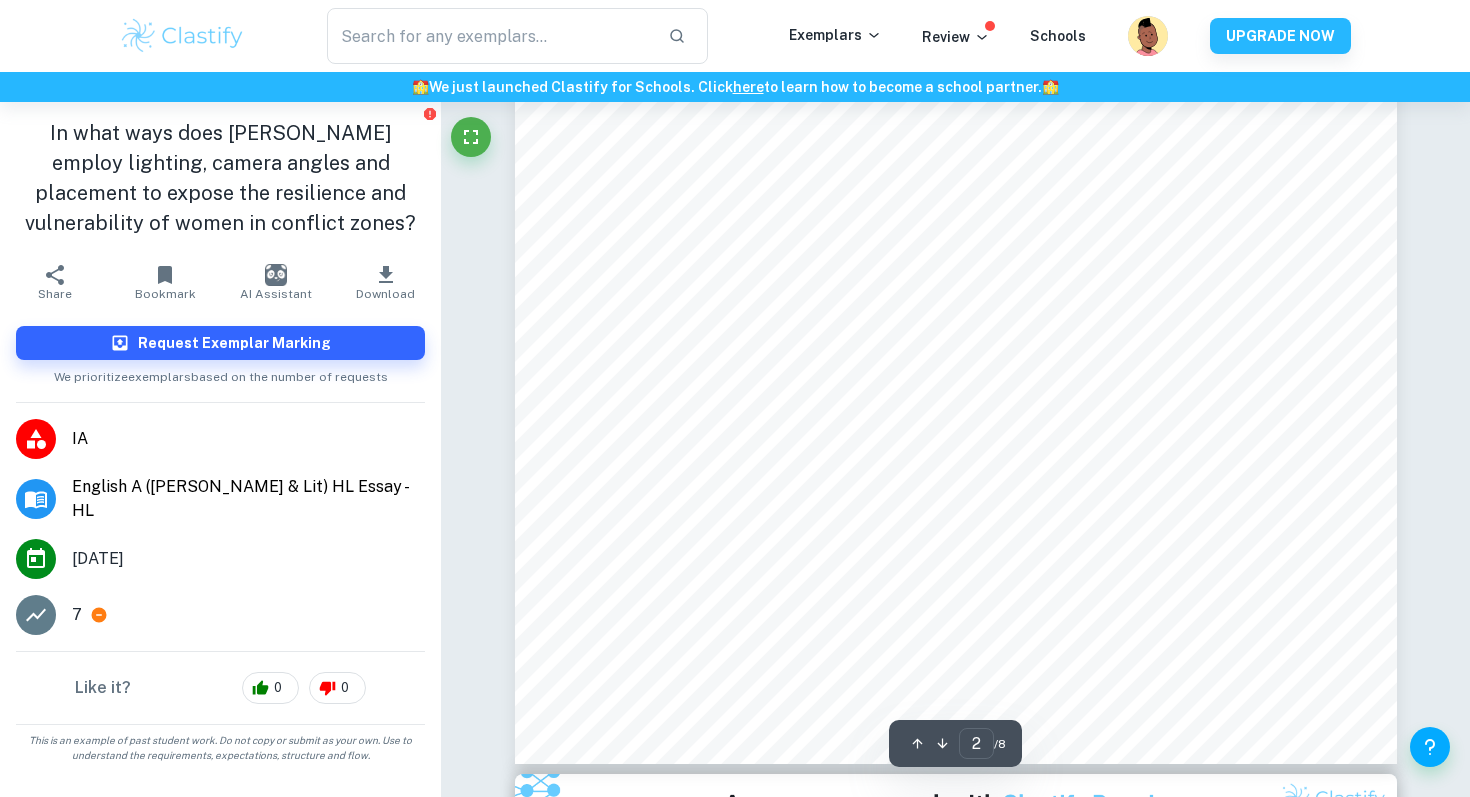 click 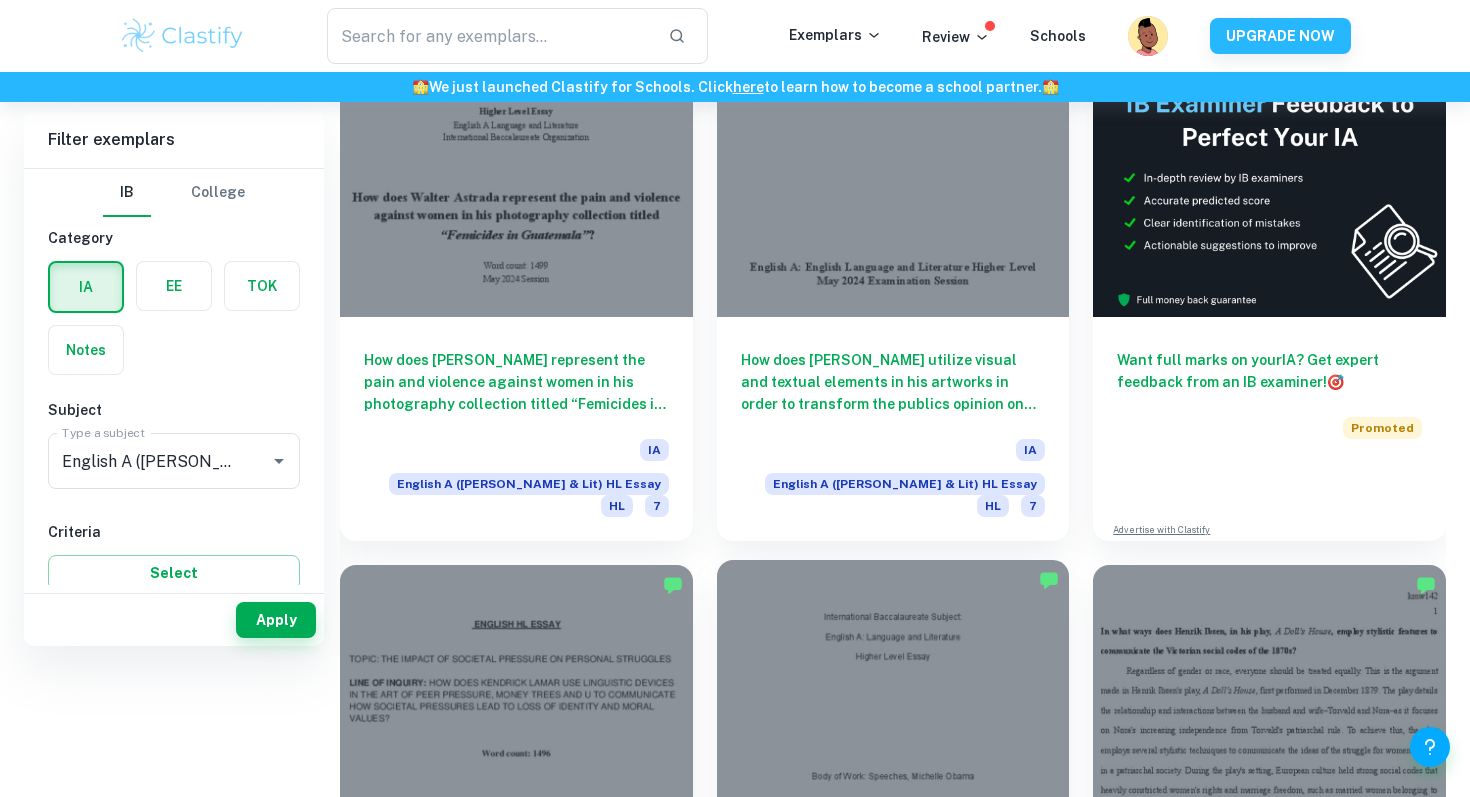 scroll, scrollTop: 860, scrollLeft: 0, axis: vertical 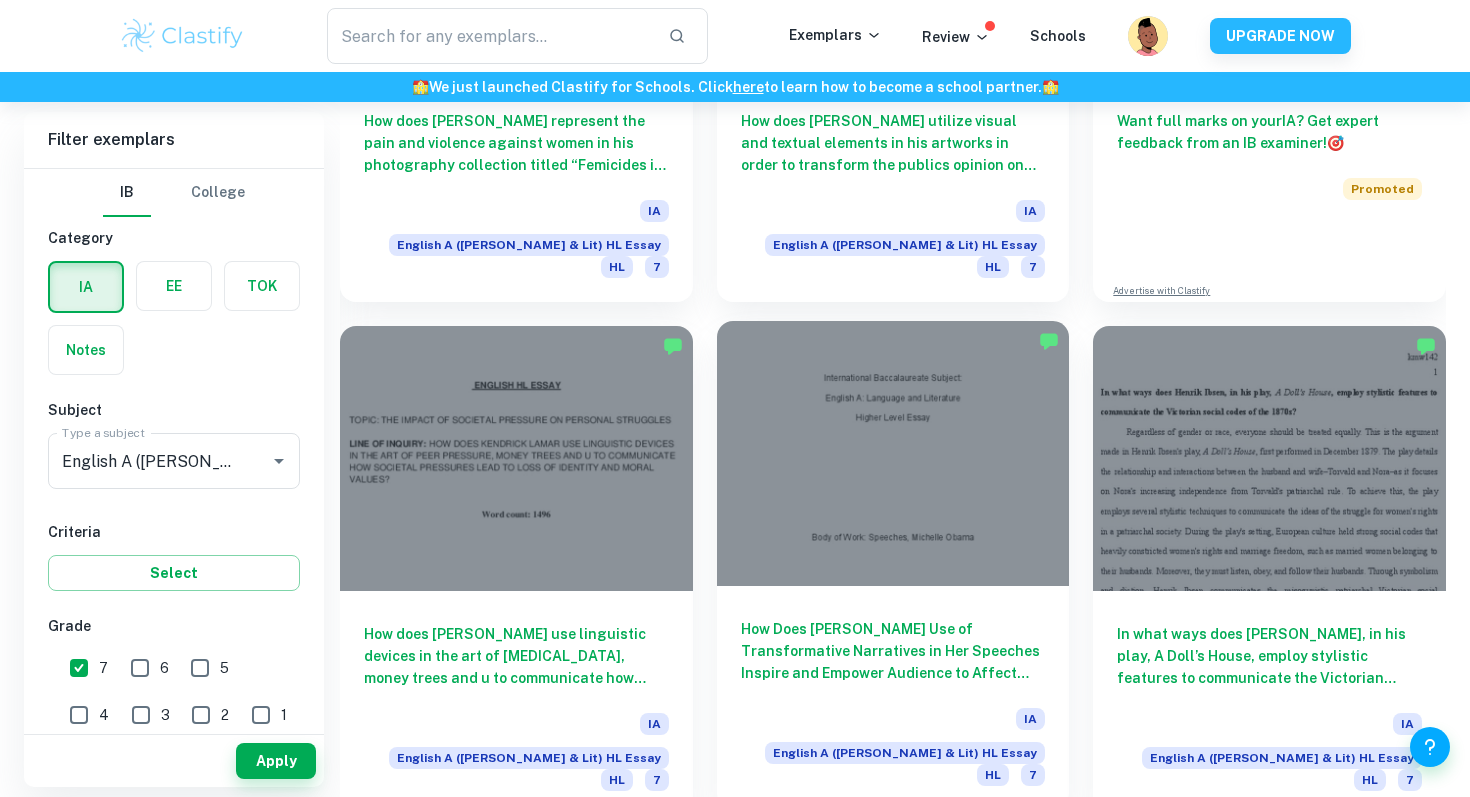 click at bounding box center (893, 453) 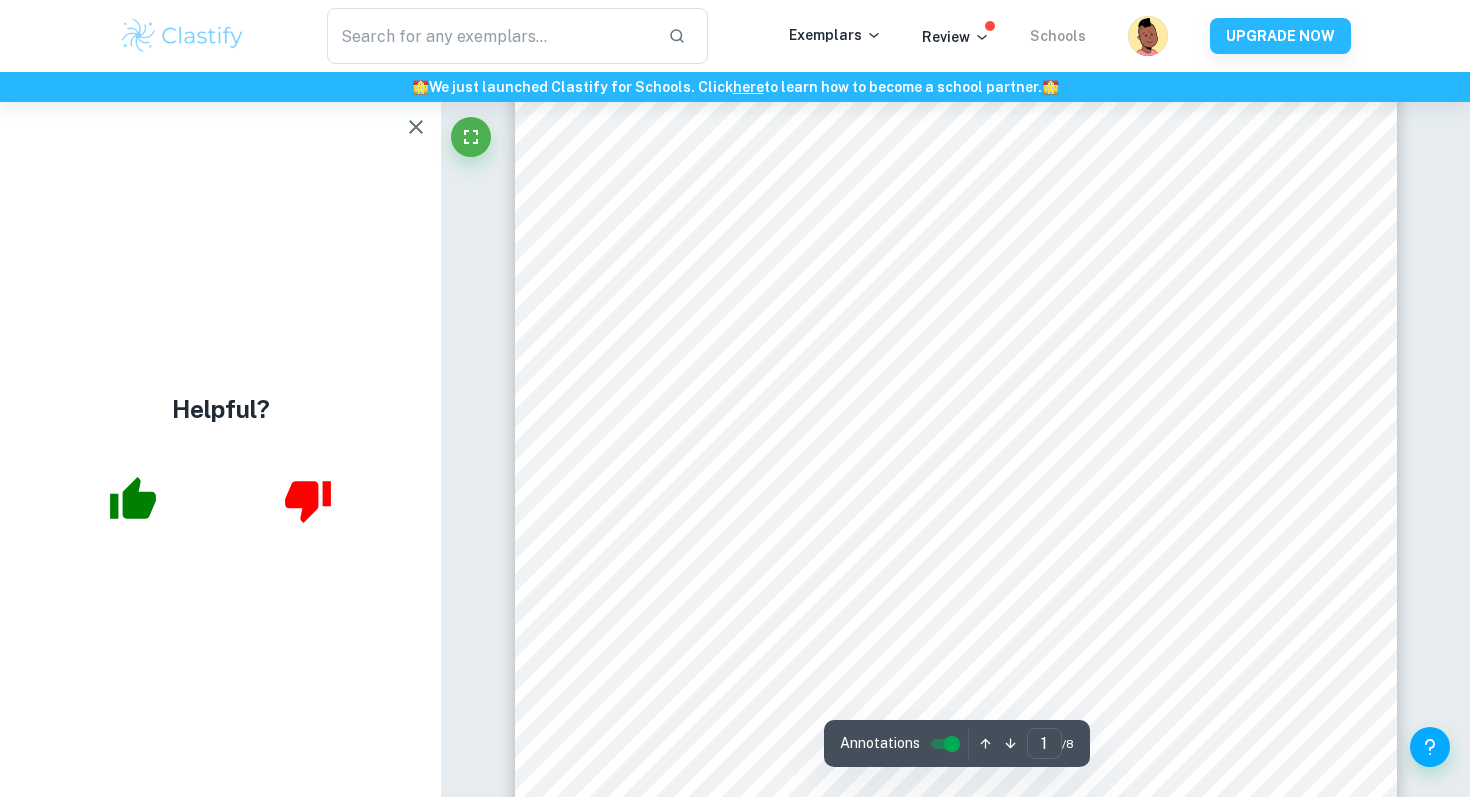 scroll, scrollTop: 0, scrollLeft: 0, axis: both 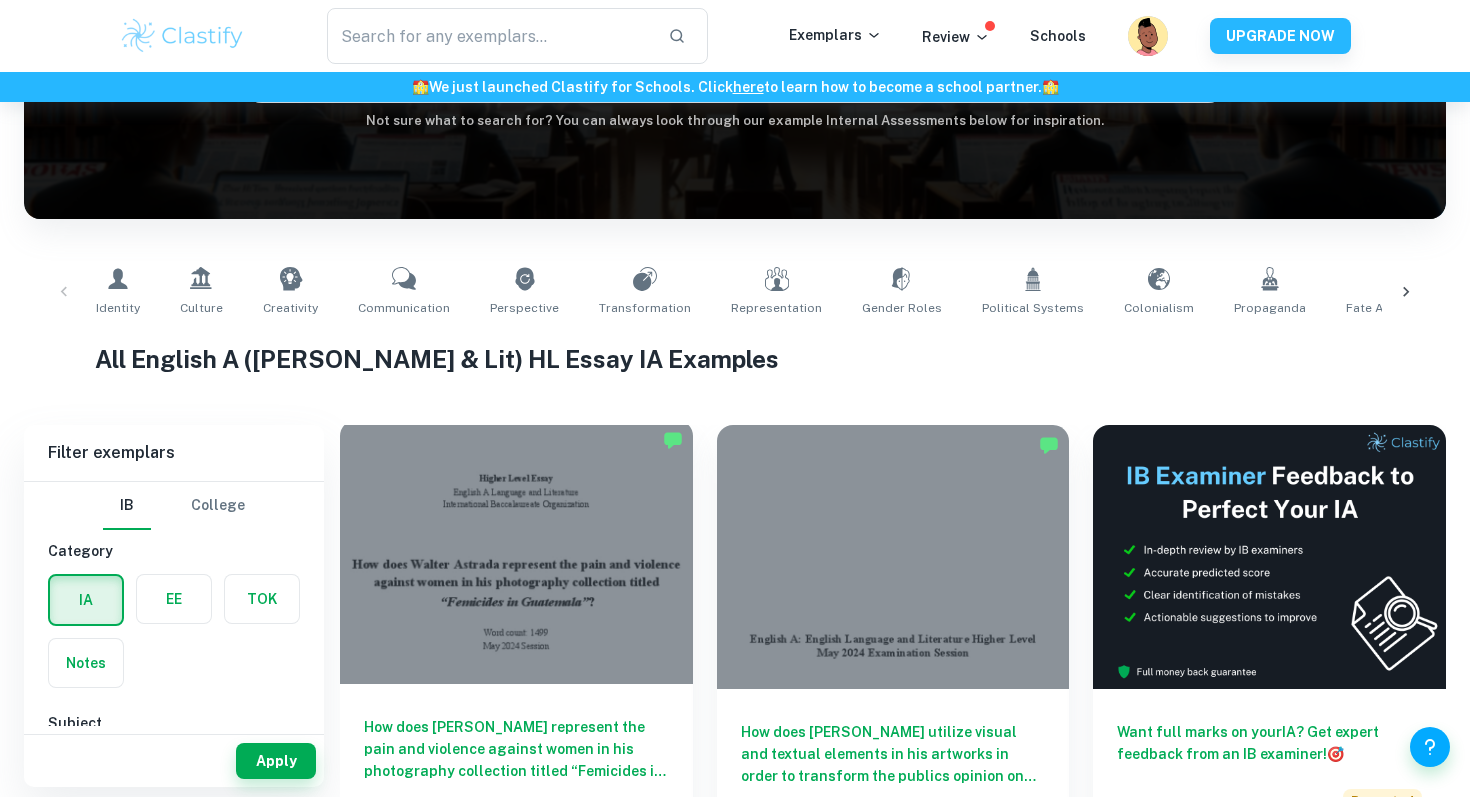 click at bounding box center (516, 552) 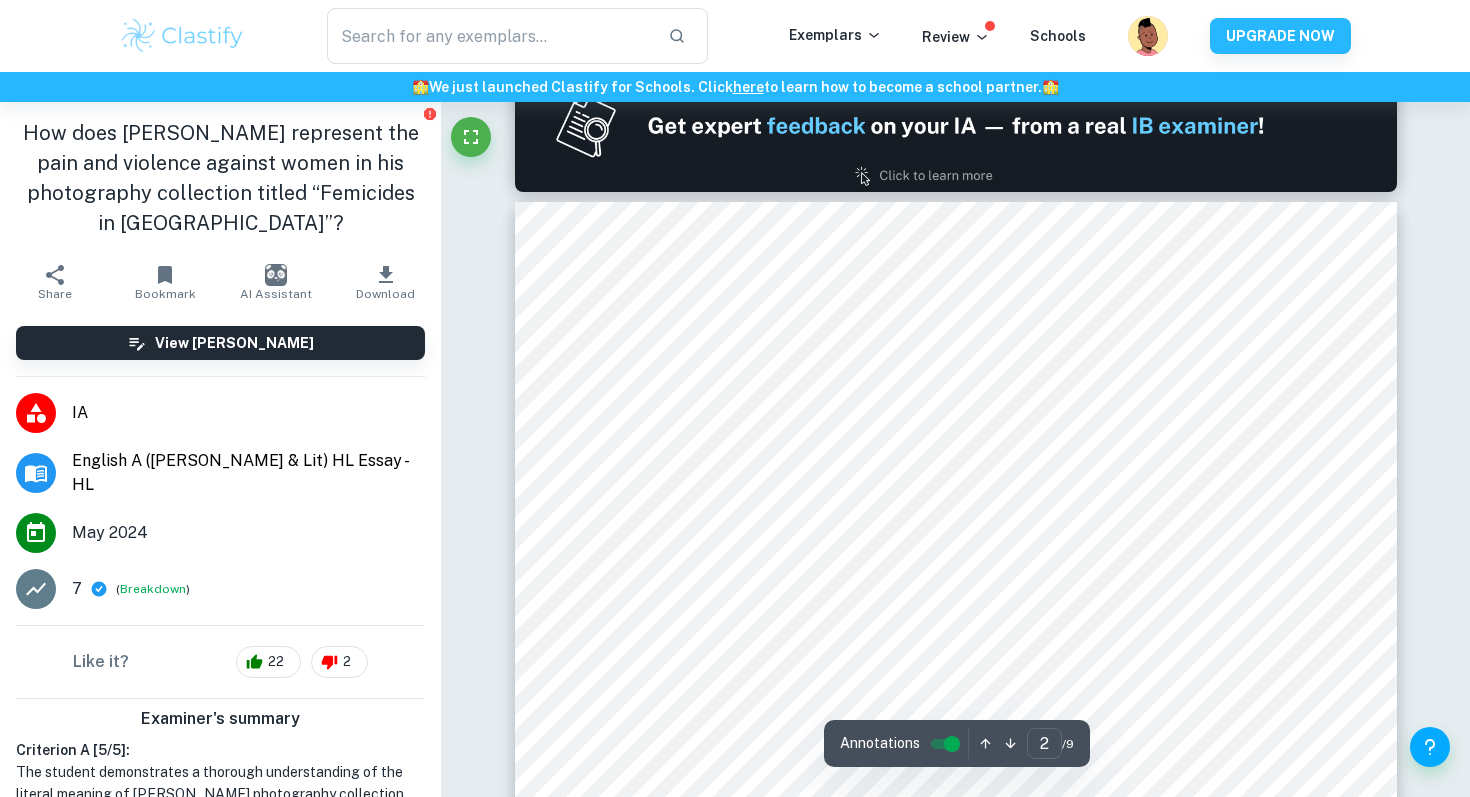 scroll, scrollTop: 1324, scrollLeft: 0, axis: vertical 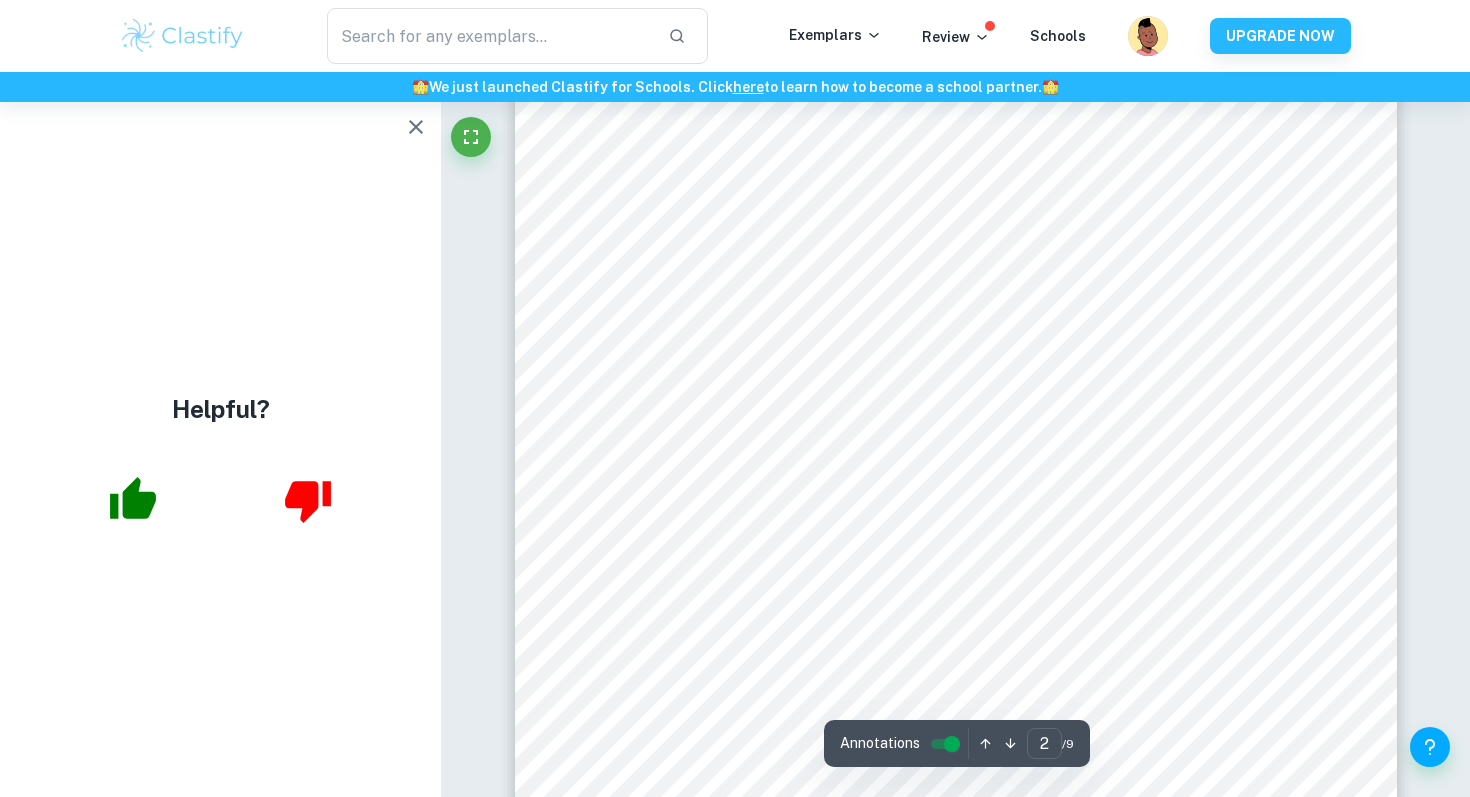 type on "1" 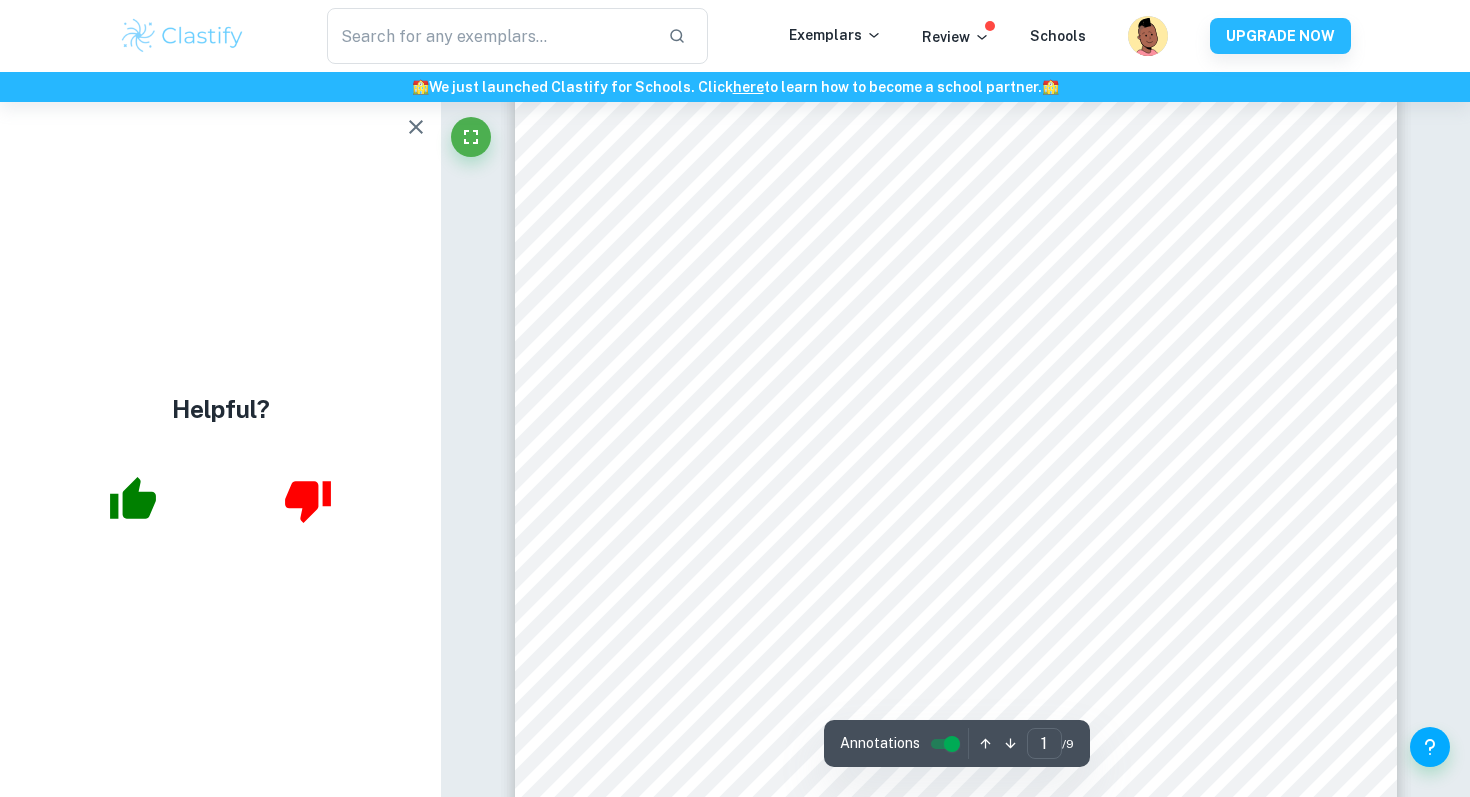scroll, scrollTop: 0, scrollLeft: 0, axis: both 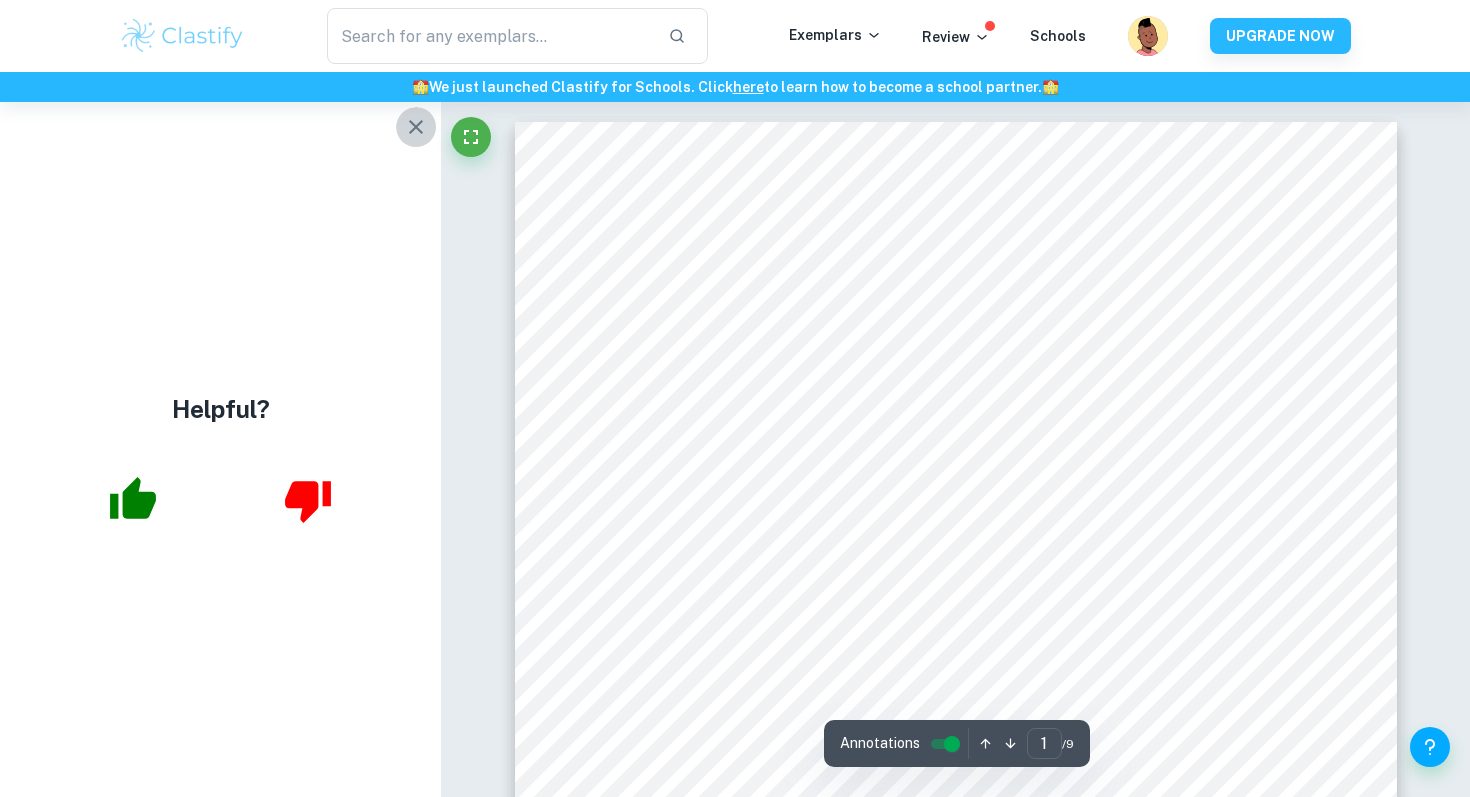 click at bounding box center [416, 127] 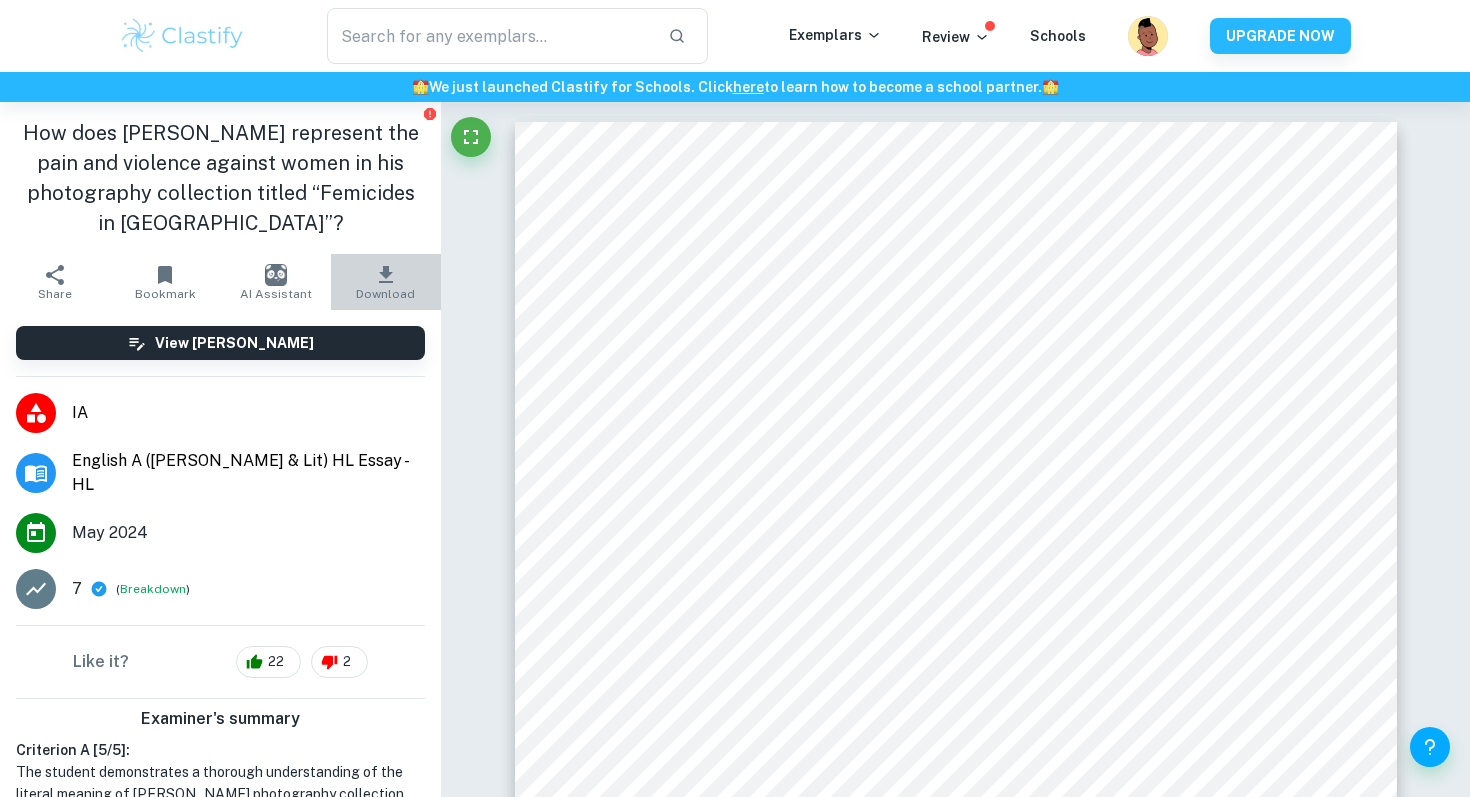 click on "Download" at bounding box center (386, 282) 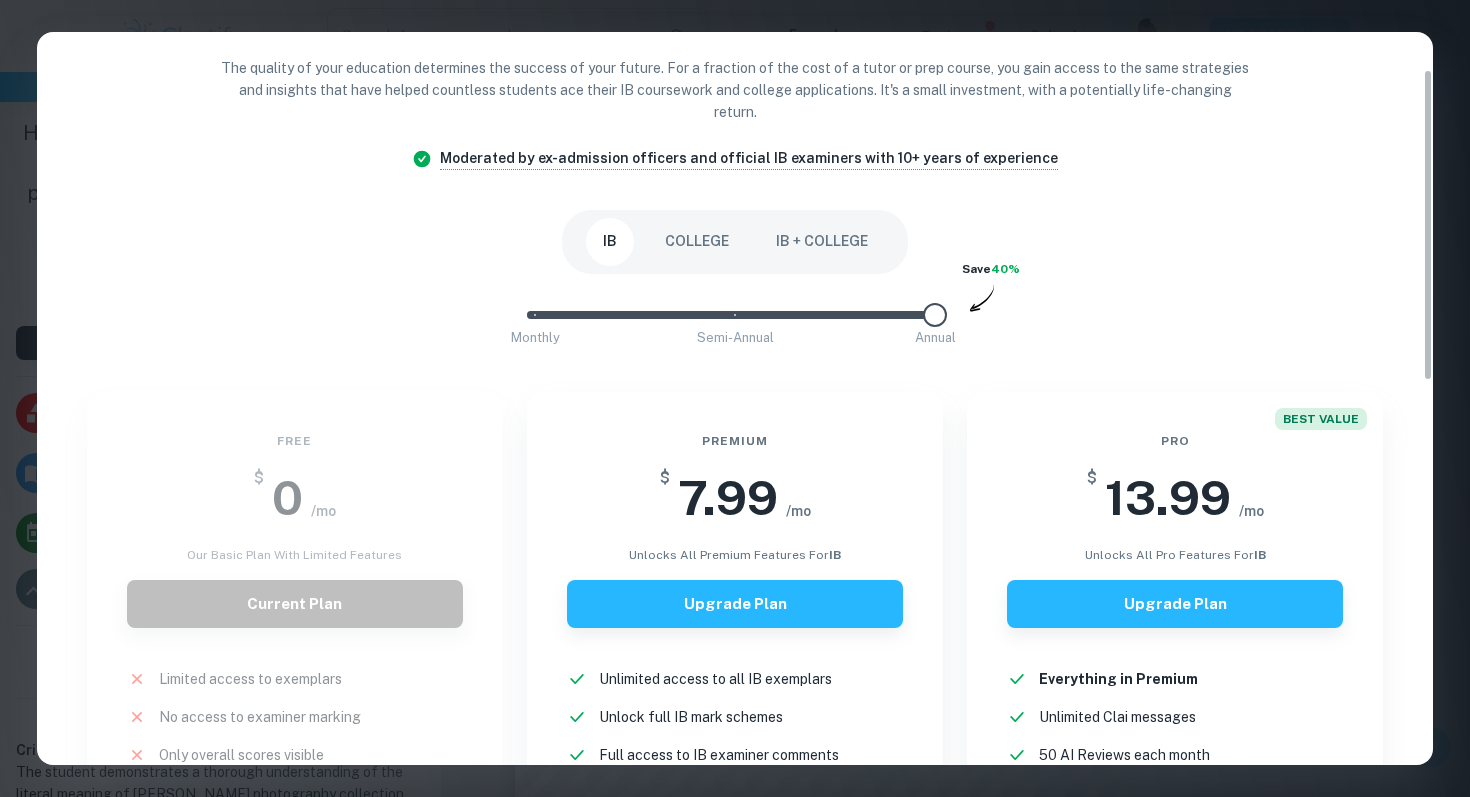 scroll, scrollTop: 89, scrollLeft: 0, axis: vertical 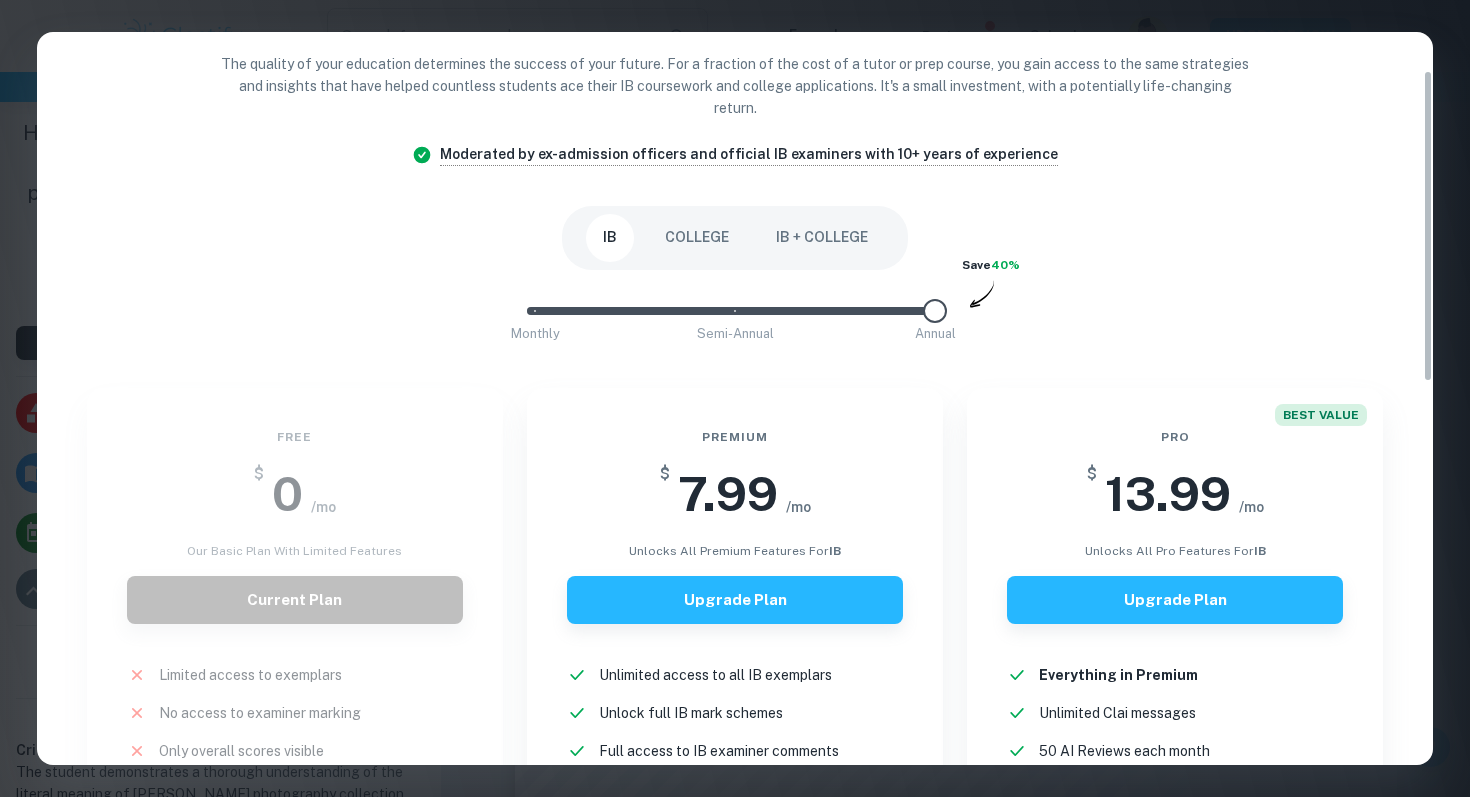 click on "COLLEGE" at bounding box center (697, 238) 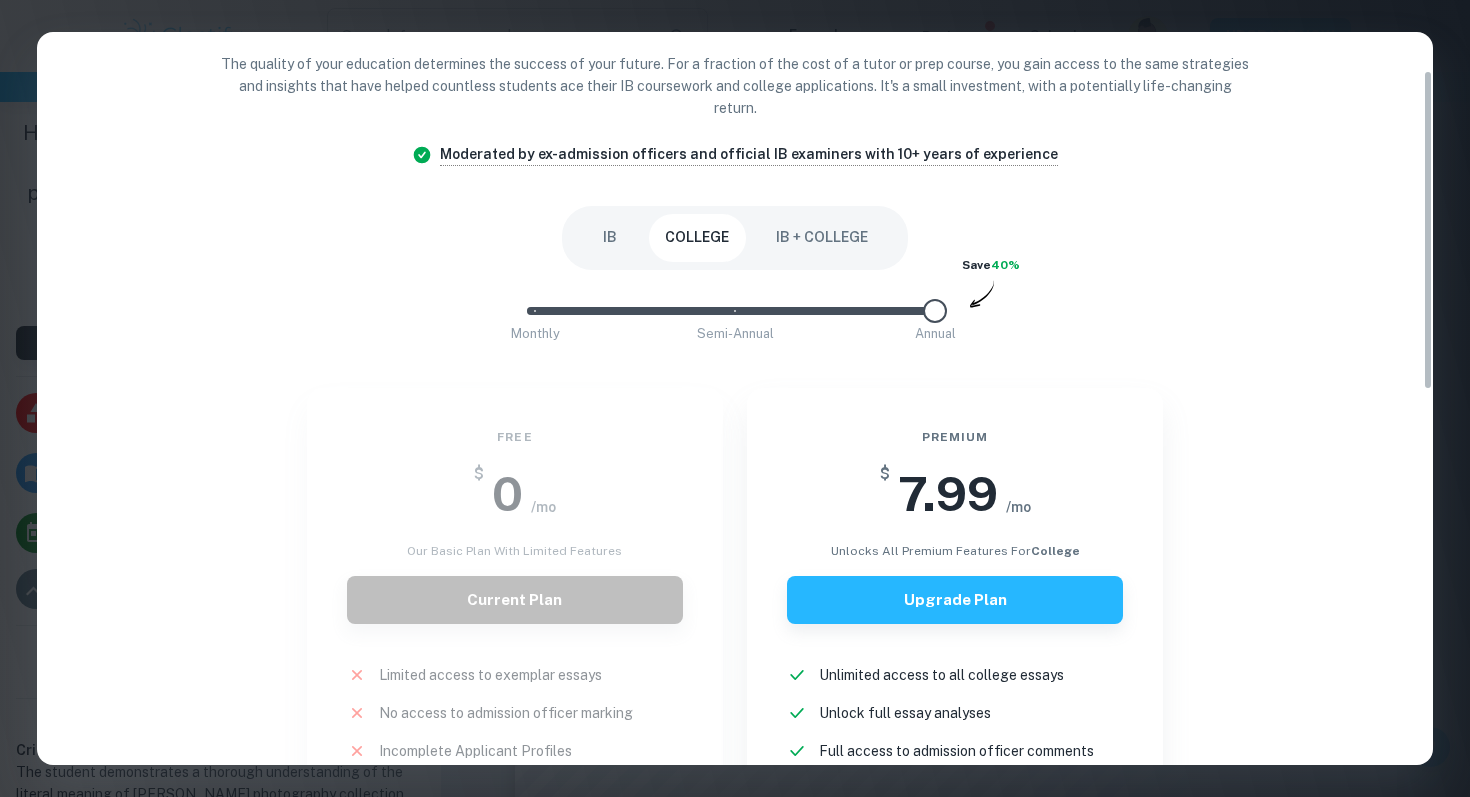 click on "IB COLLEGE IB + COLLEGE" at bounding box center (735, 238) 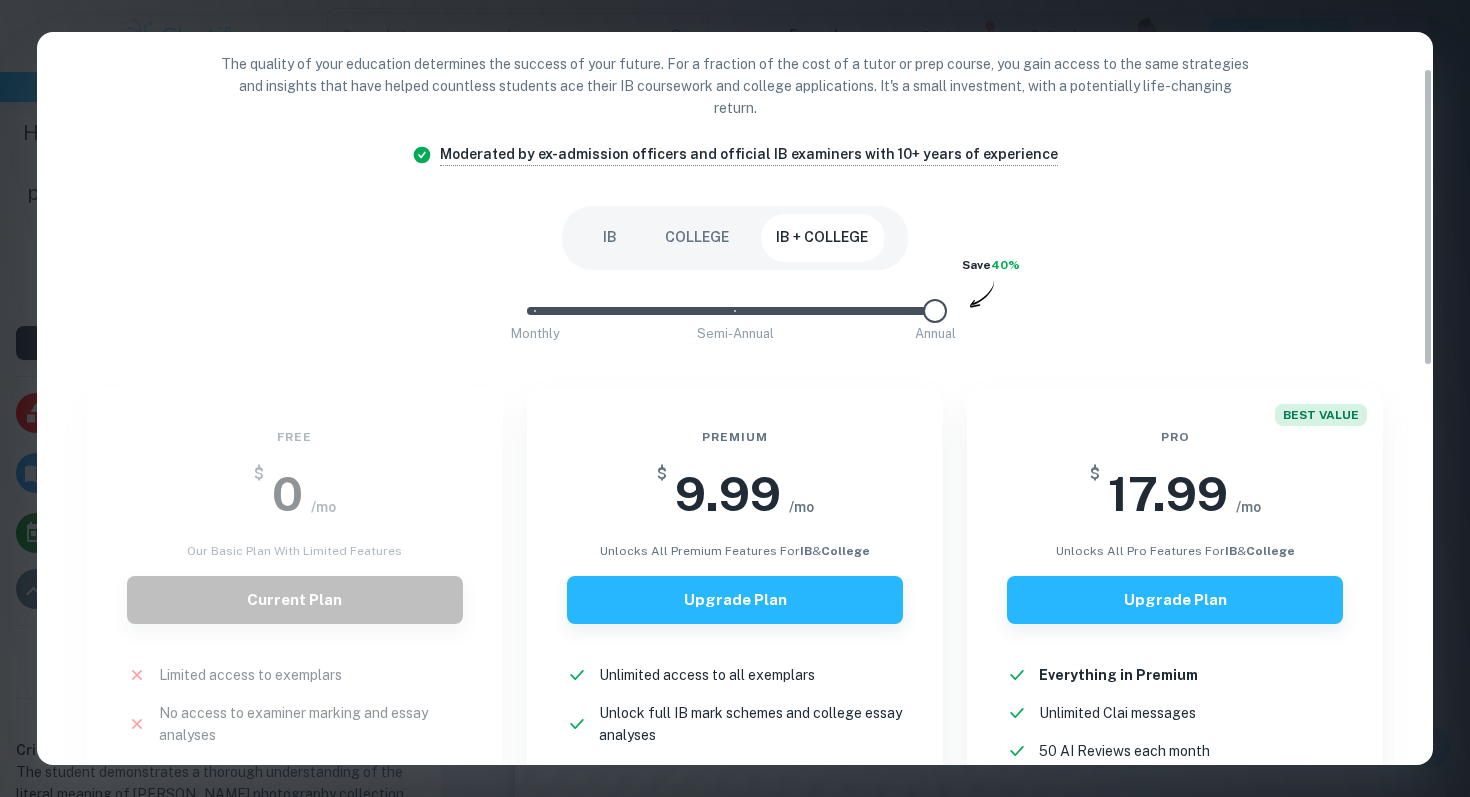 click on "COLLEGE" at bounding box center [697, 238] 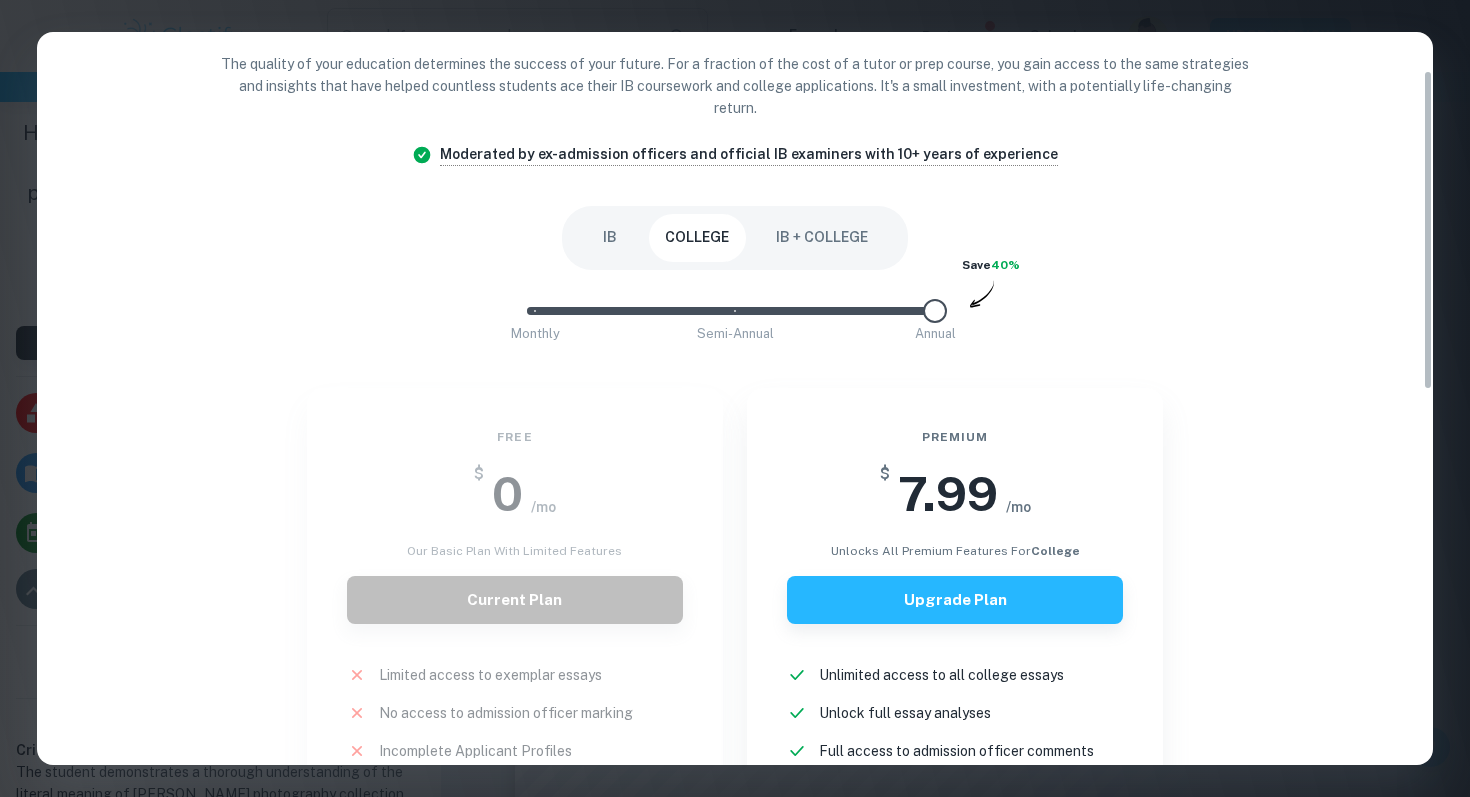 click on "IB" at bounding box center [610, 238] 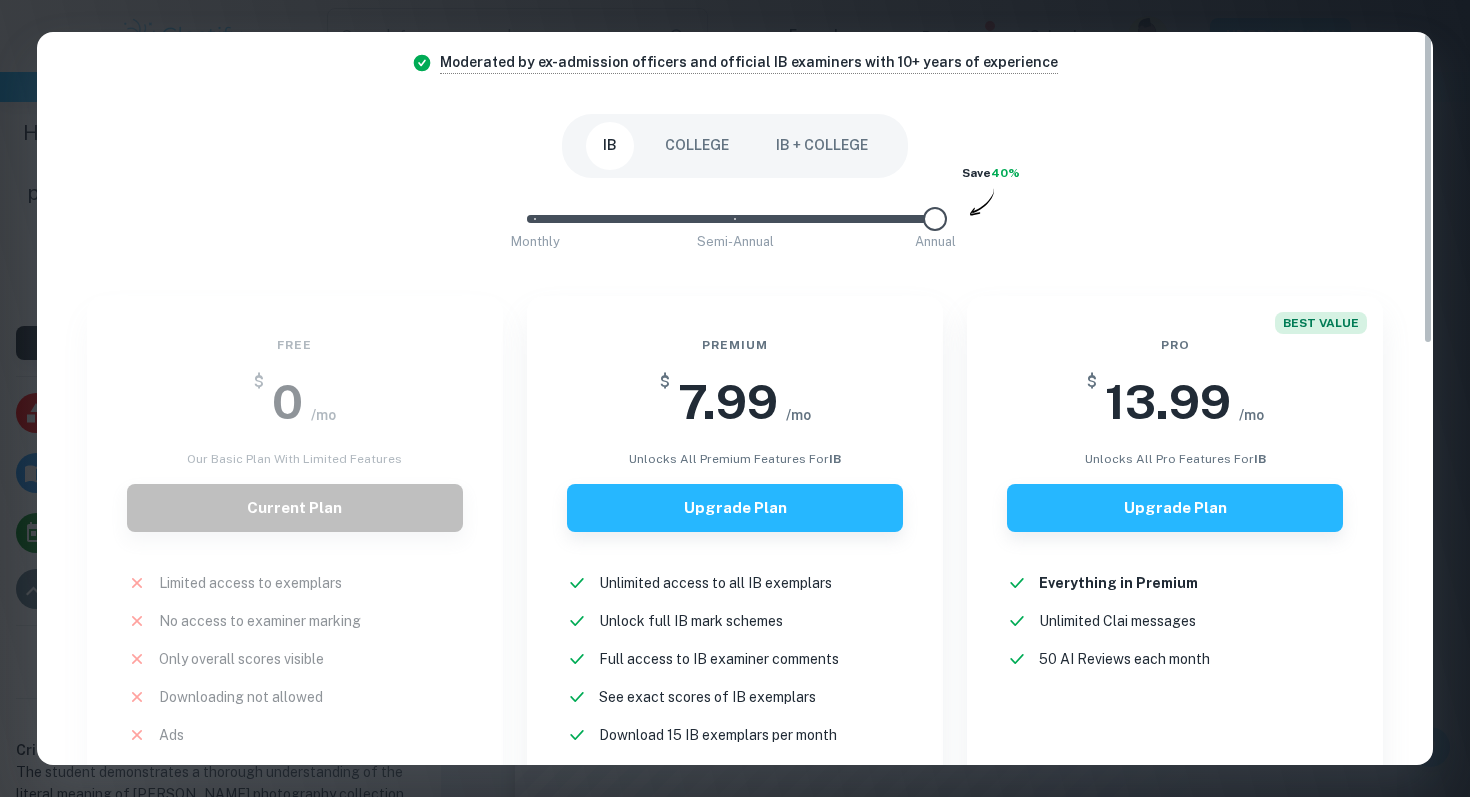 scroll, scrollTop: 0, scrollLeft: 0, axis: both 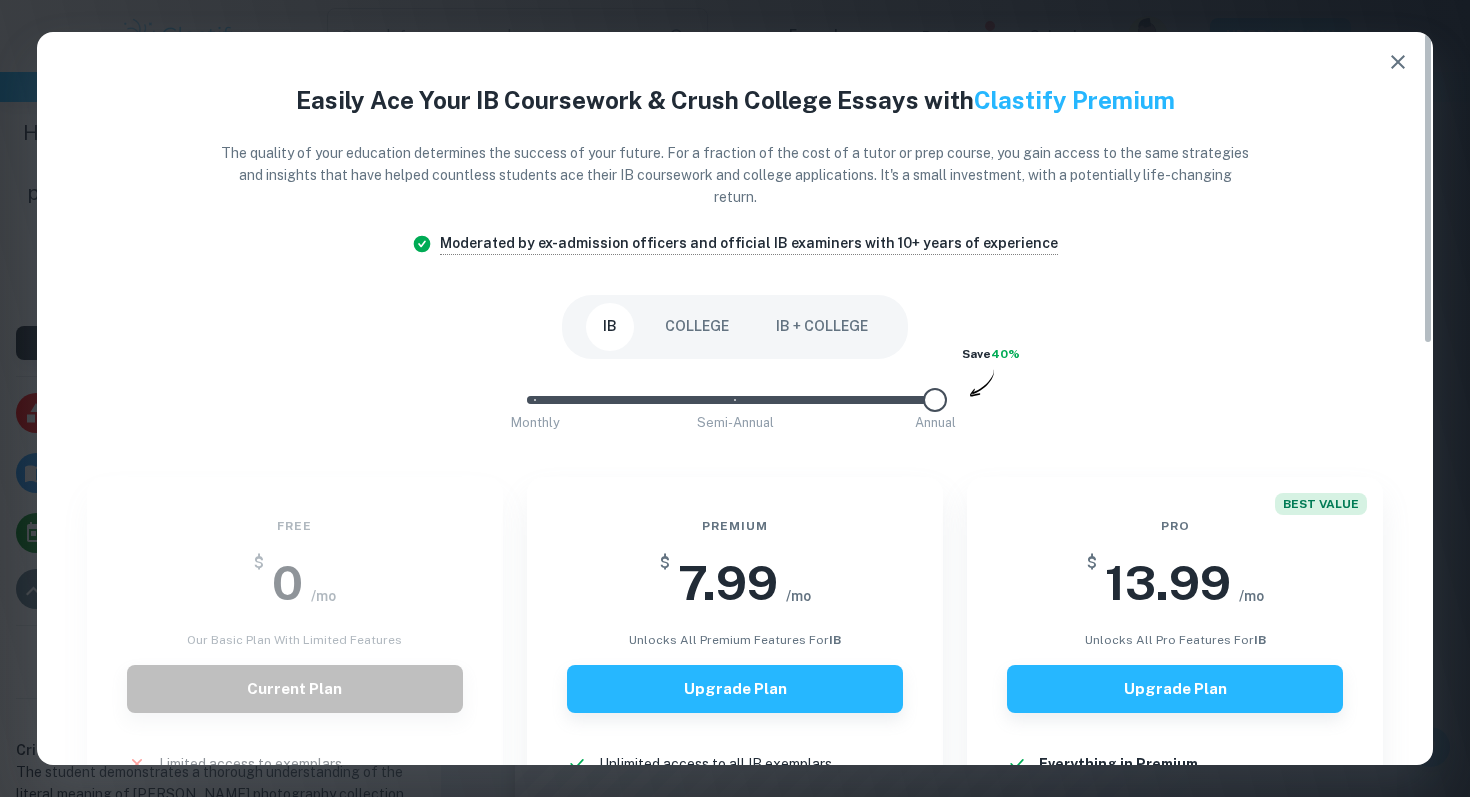 click at bounding box center (1398, 62) 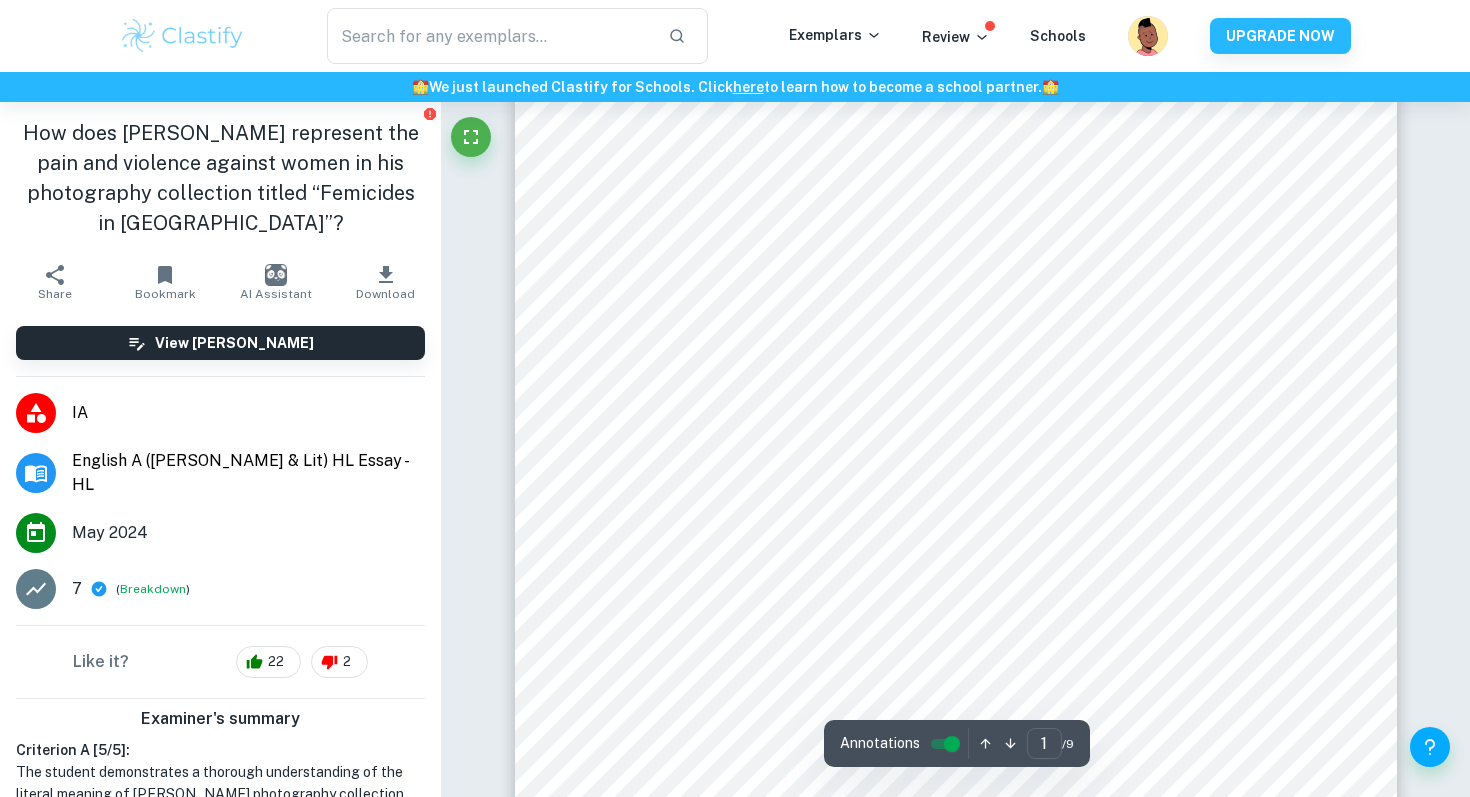 scroll, scrollTop: 0, scrollLeft: 0, axis: both 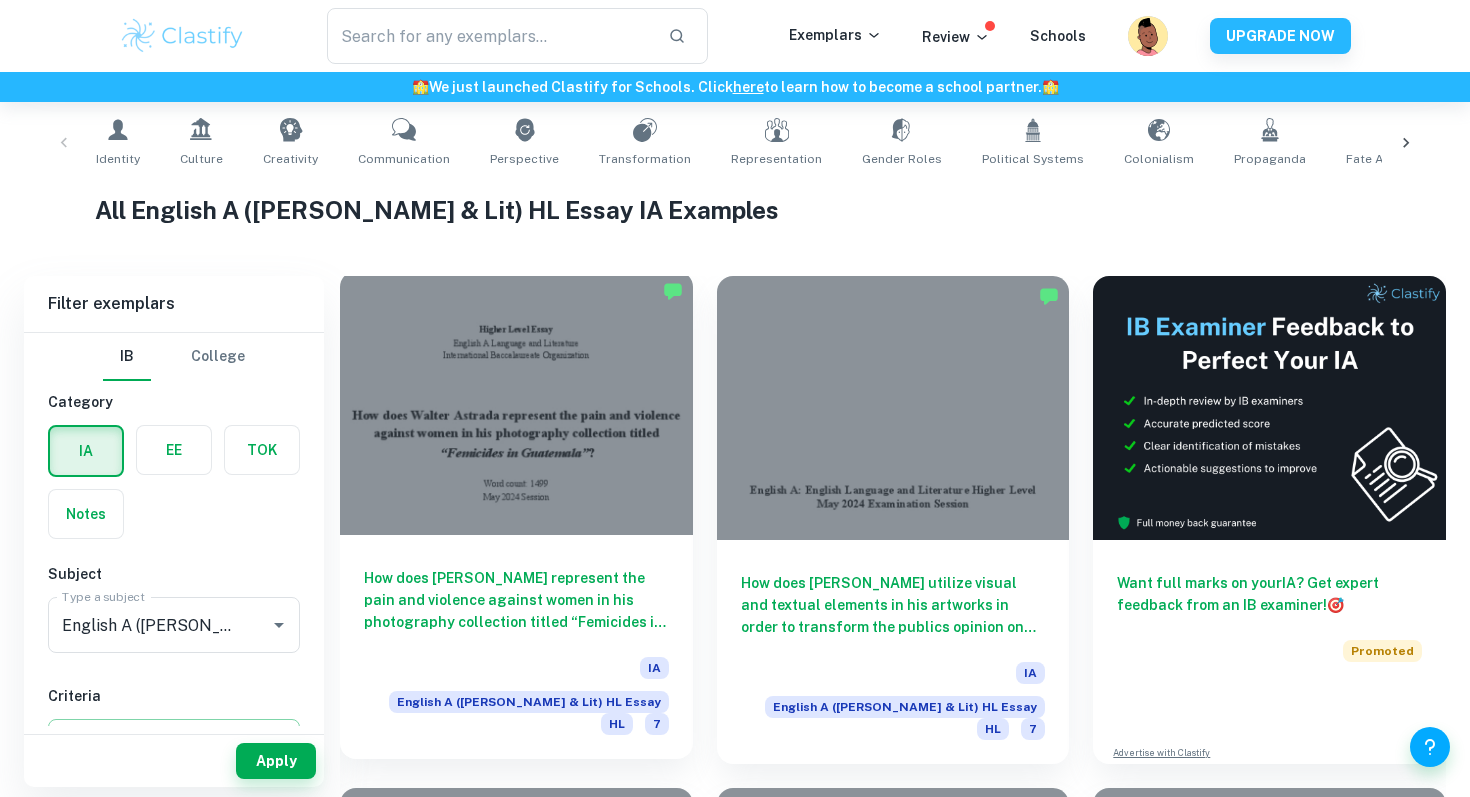 click at bounding box center [516, 403] 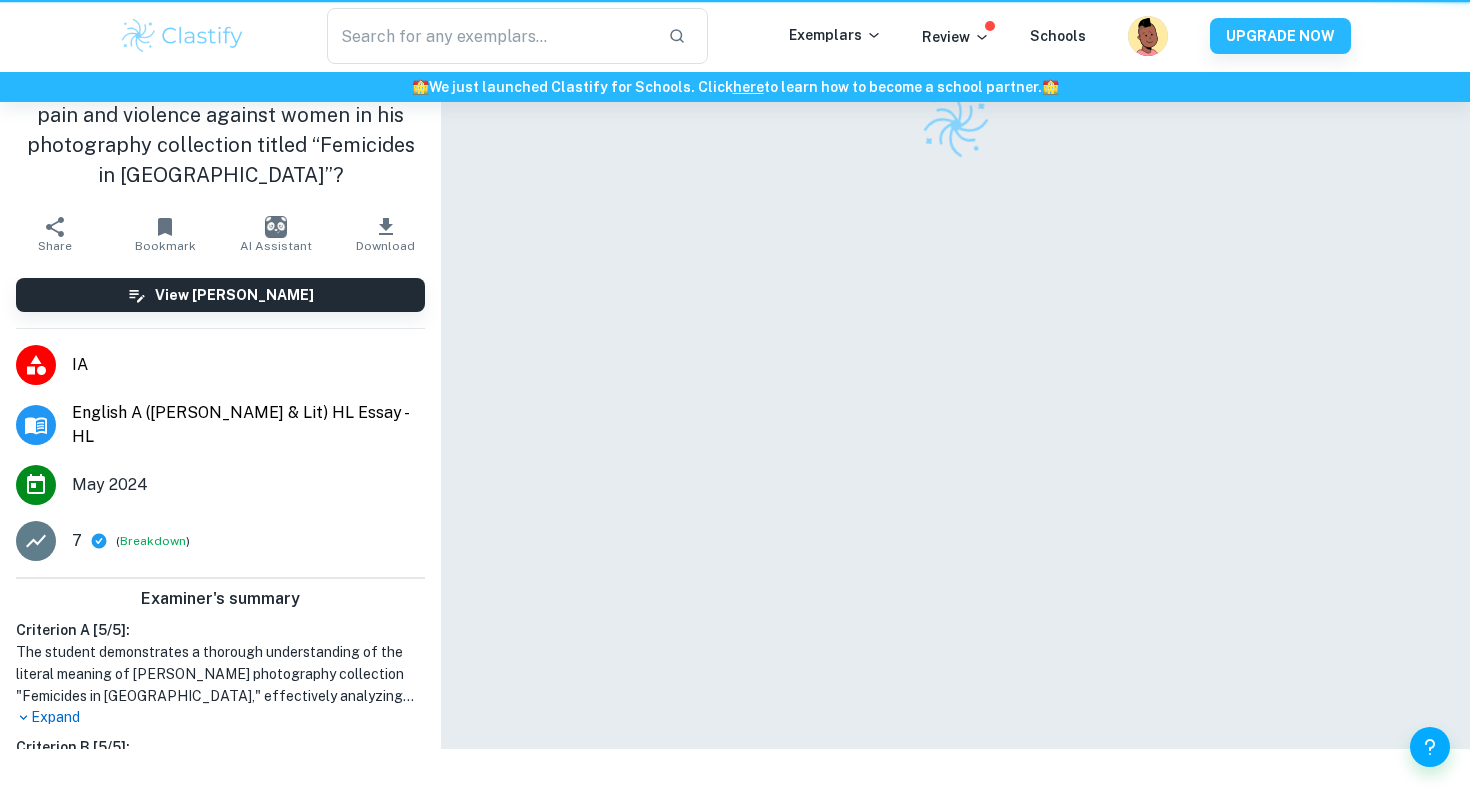 scroll, scrollTop: 0, scrollLeft: 0, axis: both 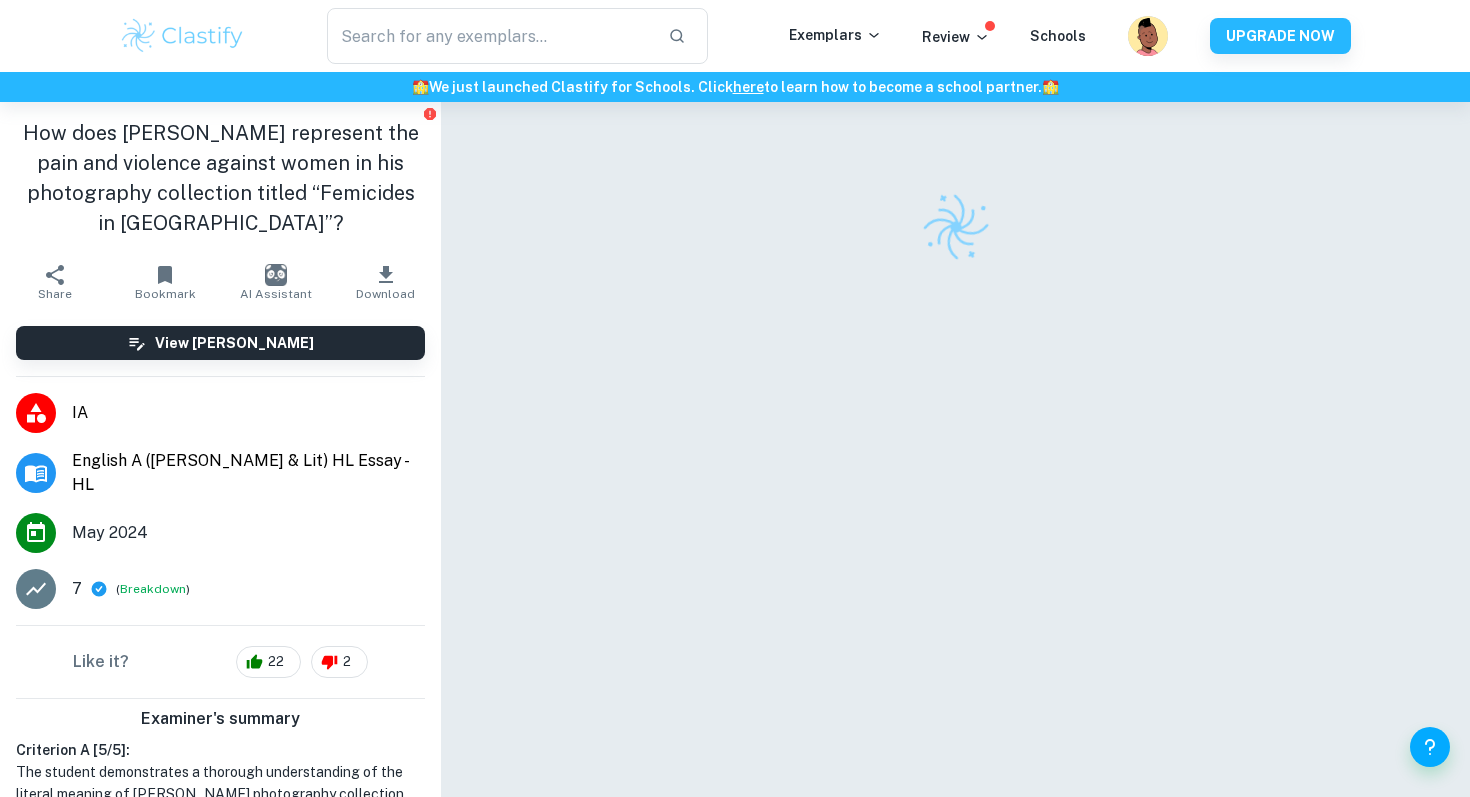 click on "Bookmark" at bounding box center [165, 282] 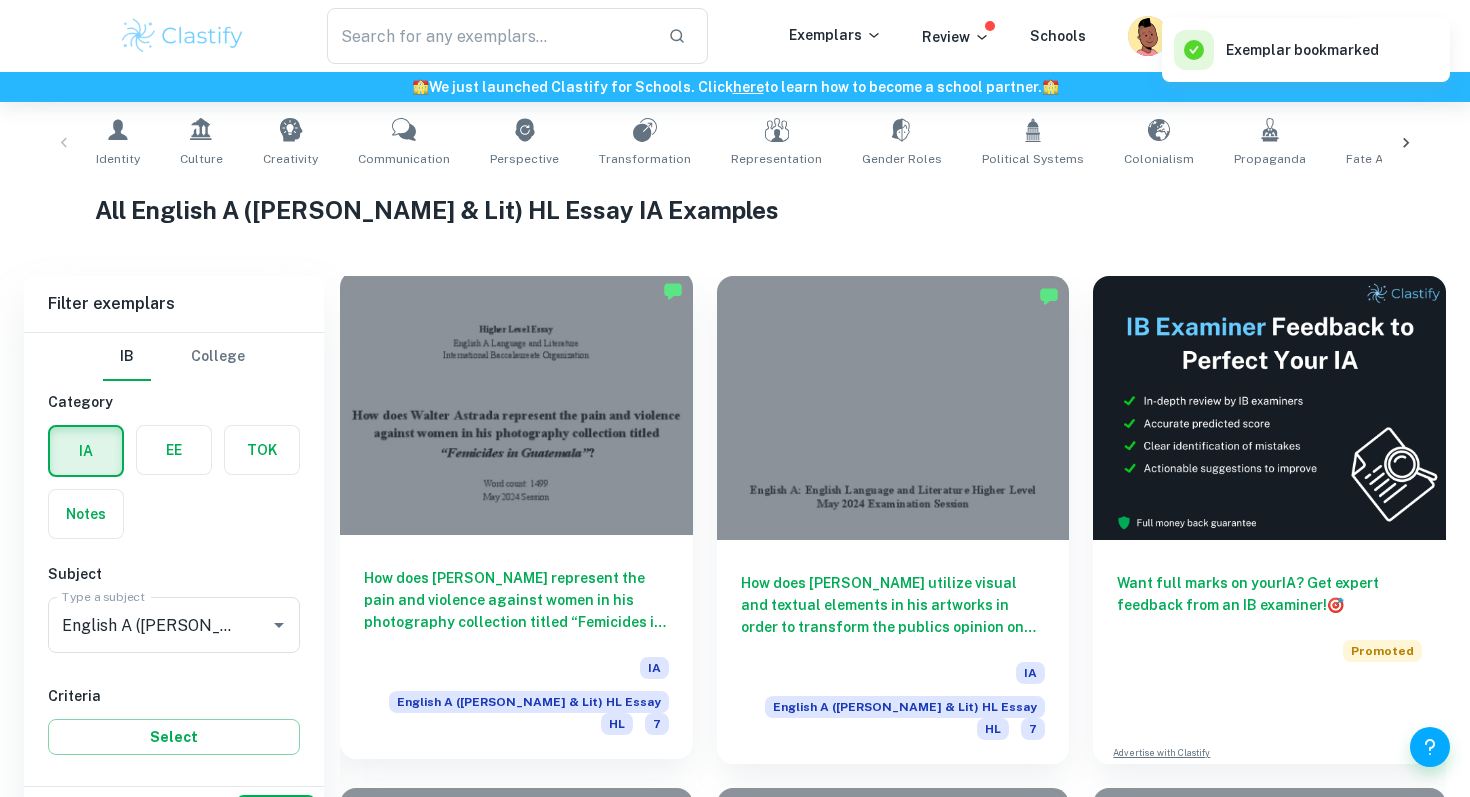 scroll, scrollTop: 458, scrollLeft: 0, axis: vertical 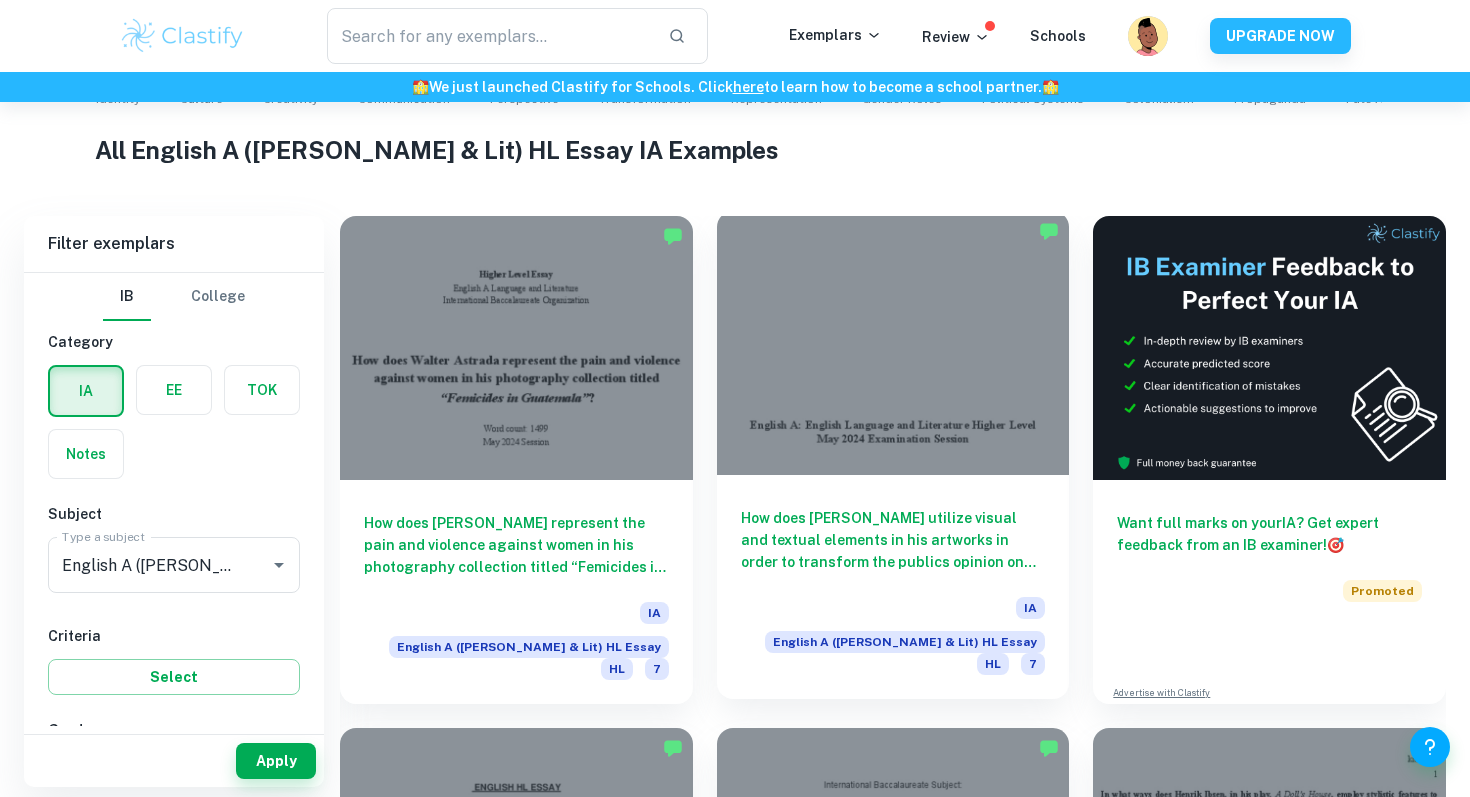 click on "How does Banksy utilize visual and textual elements in his artworks in order to transform the publics opinion on capitalisms prominence in modern-day society? IA English A (Lang & Lit) HL Essay HL 7" at bounding box center [893, 587] 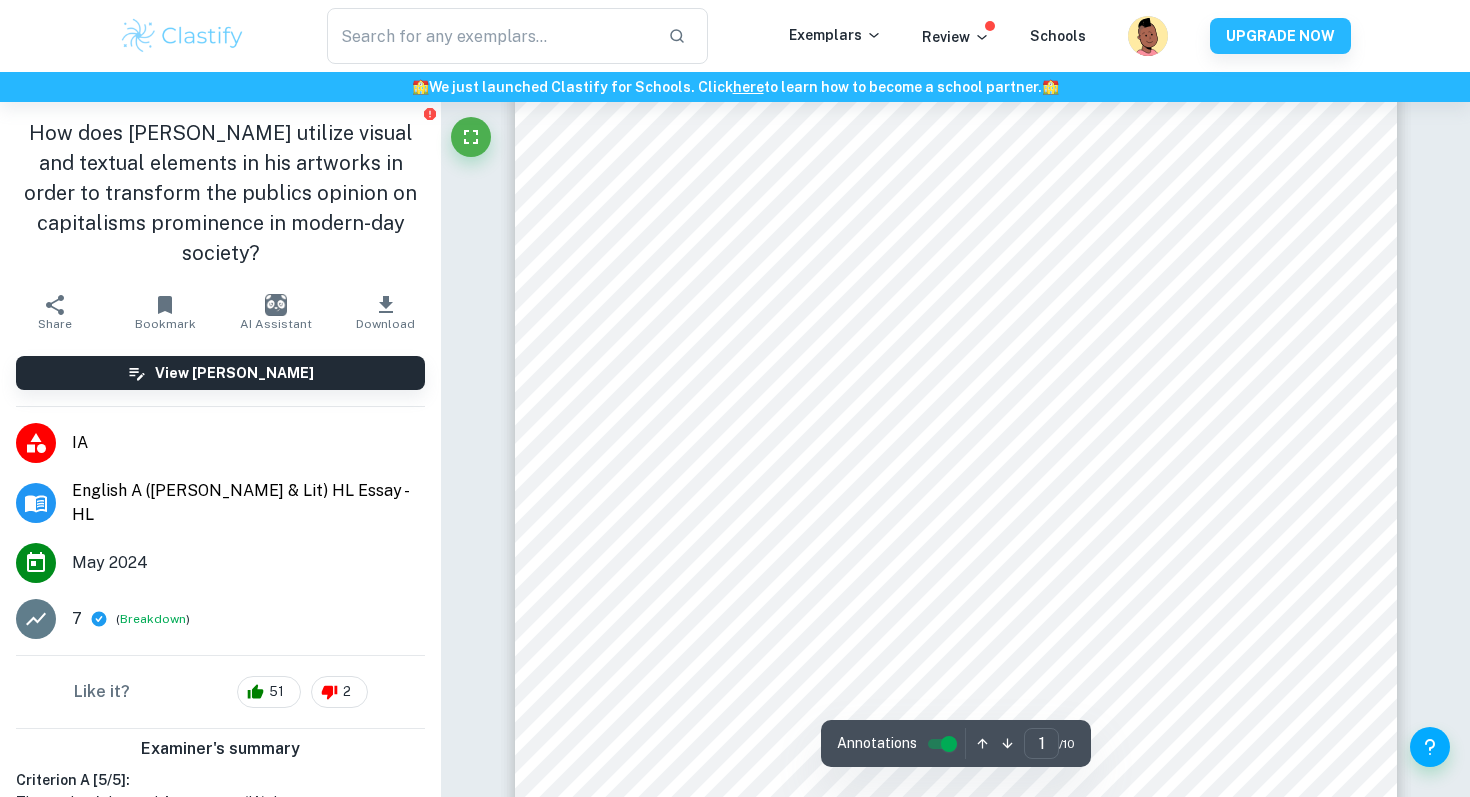 scroll, scrollTop: 309, scrollLeft: 0, axis: vertical 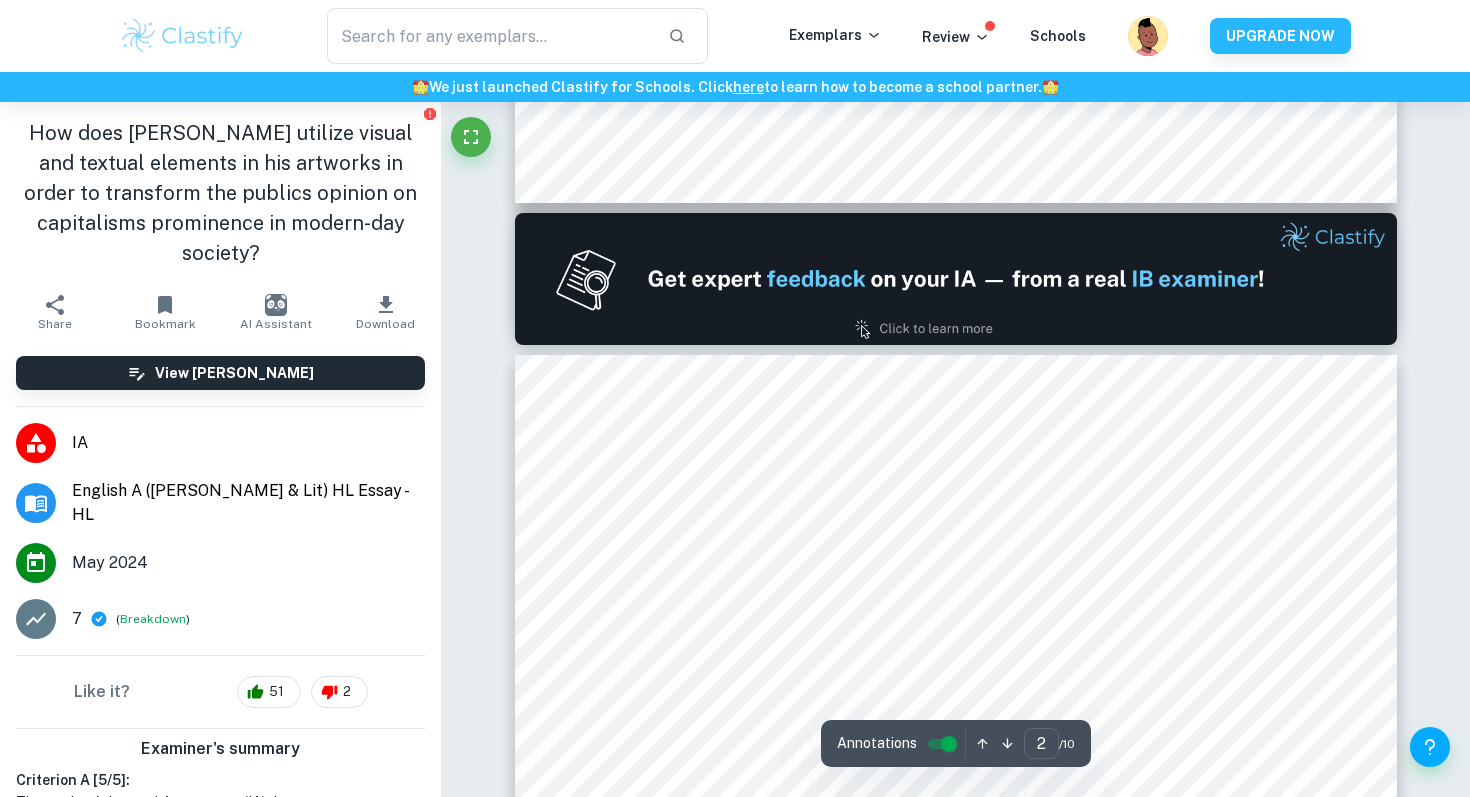 type on "1" 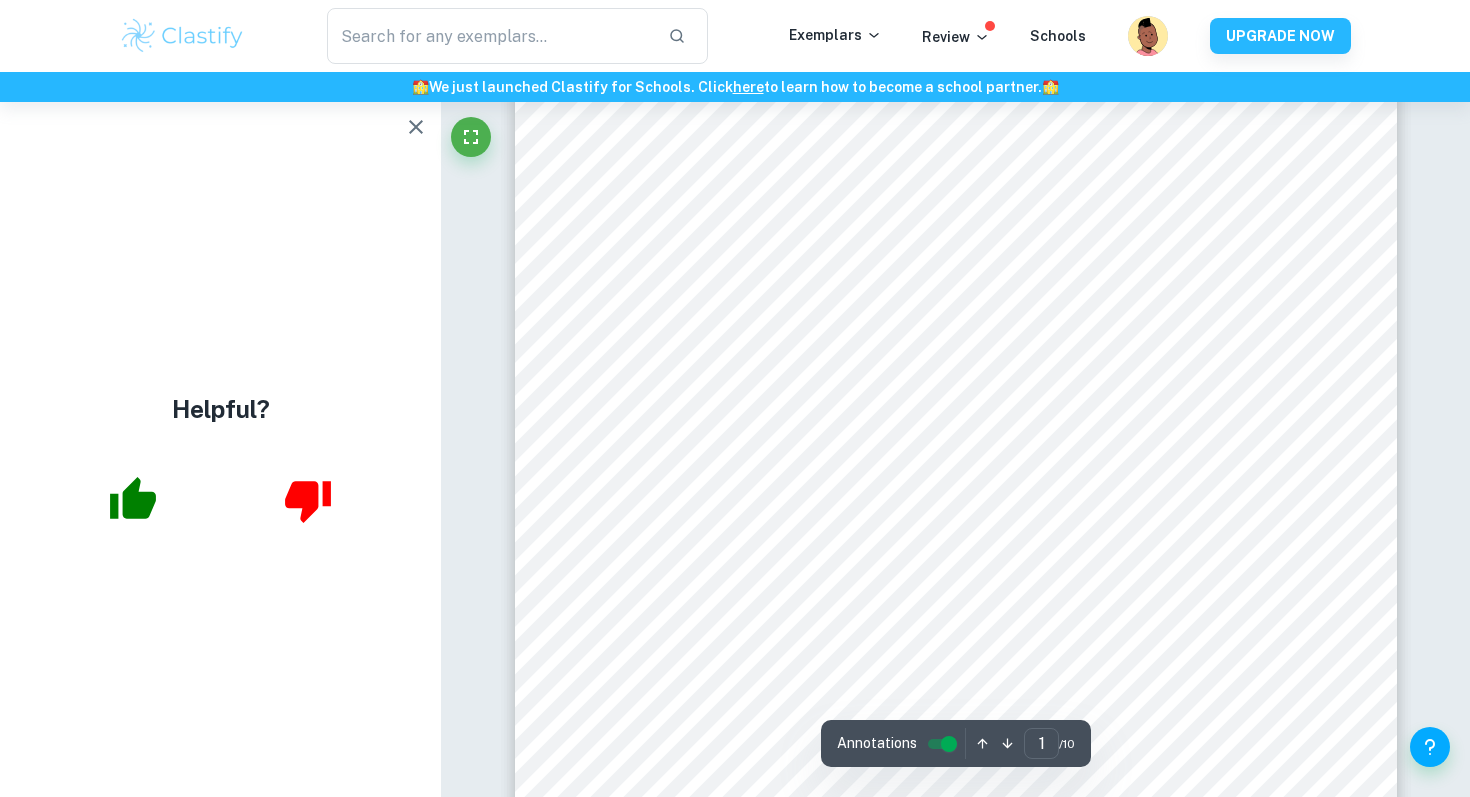 scroll, scrollTop: 336, scrollLeft: 0, axis: vertical 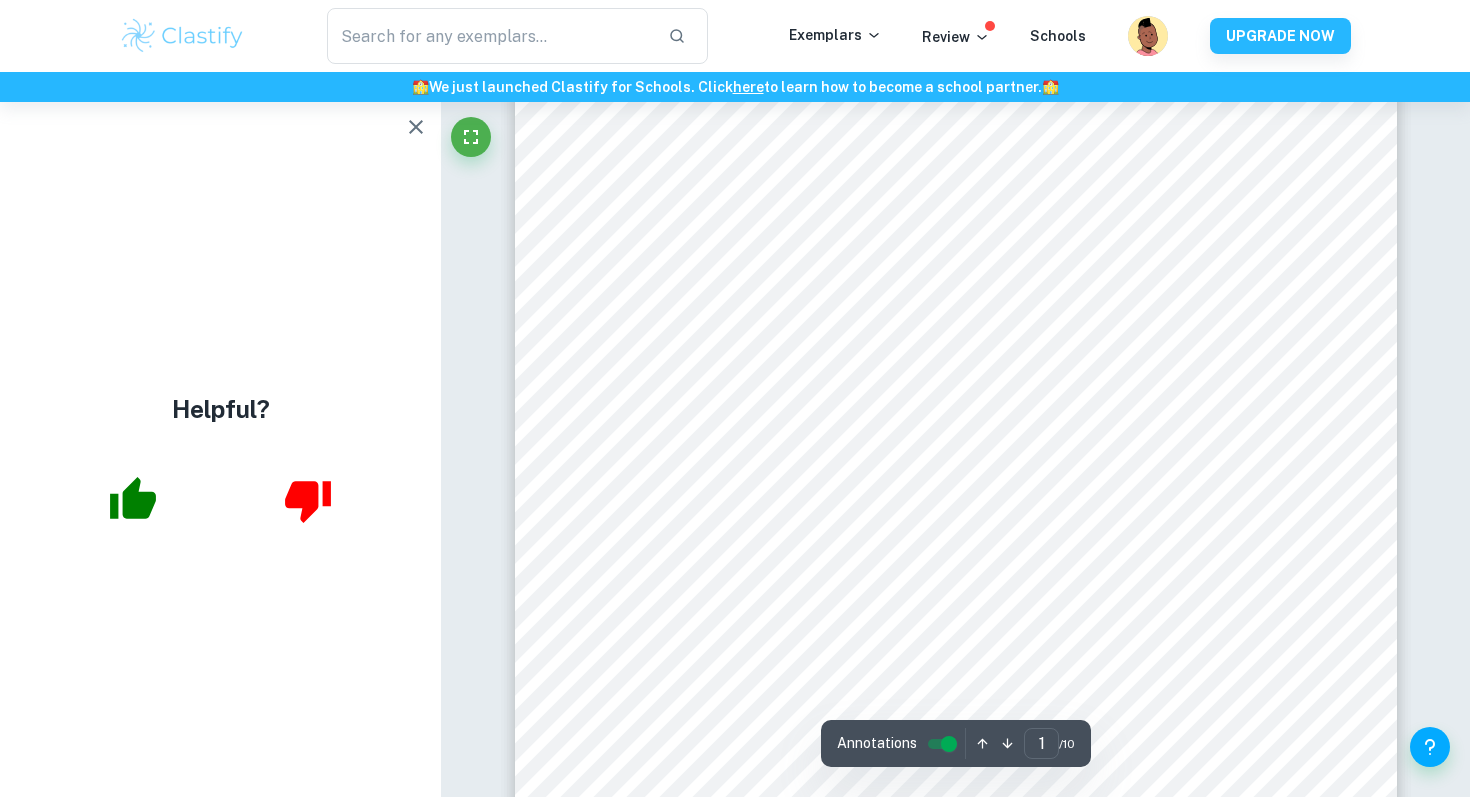 click 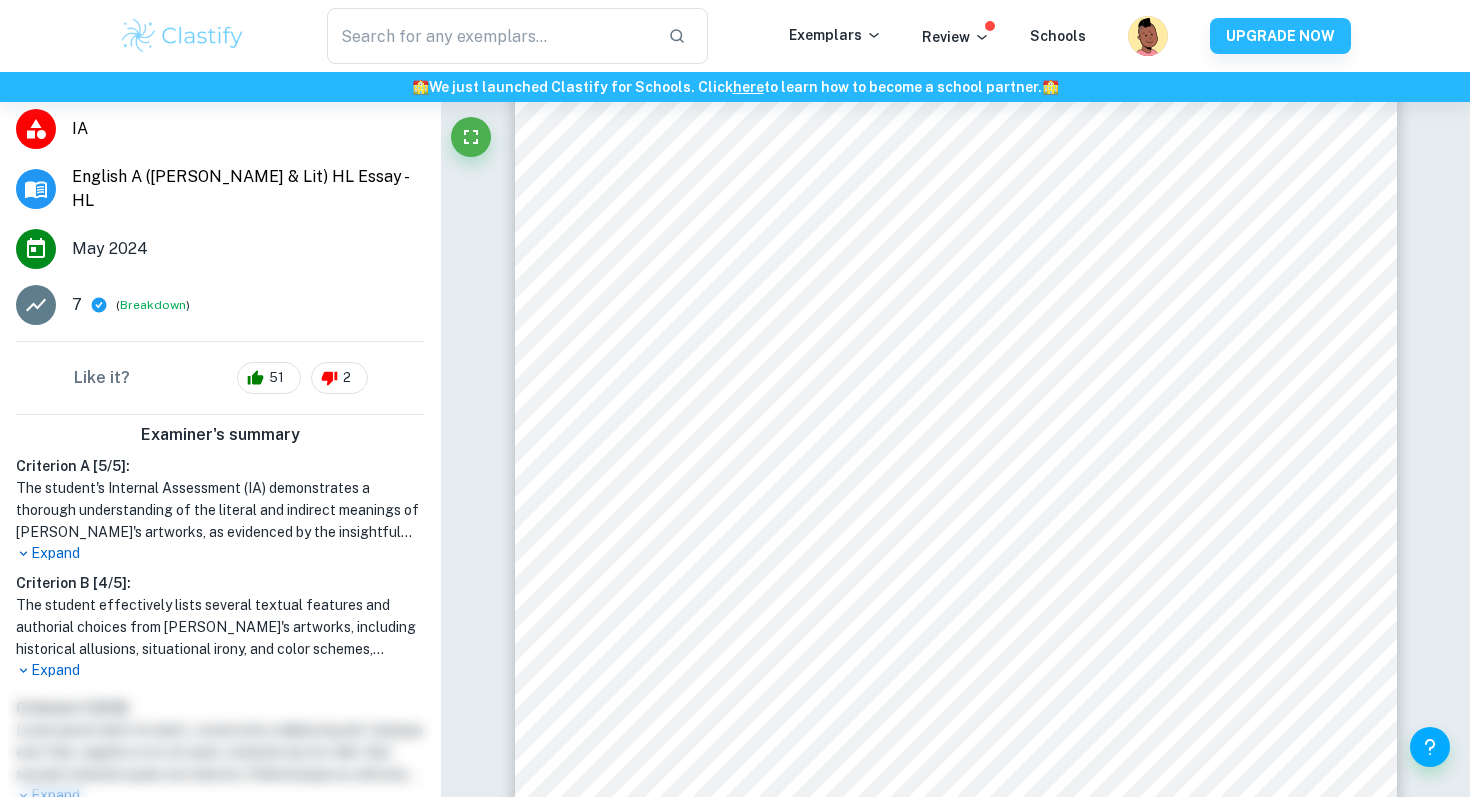 scroll, scrollTop: 317, scrollLeft: 0, axis: vertical 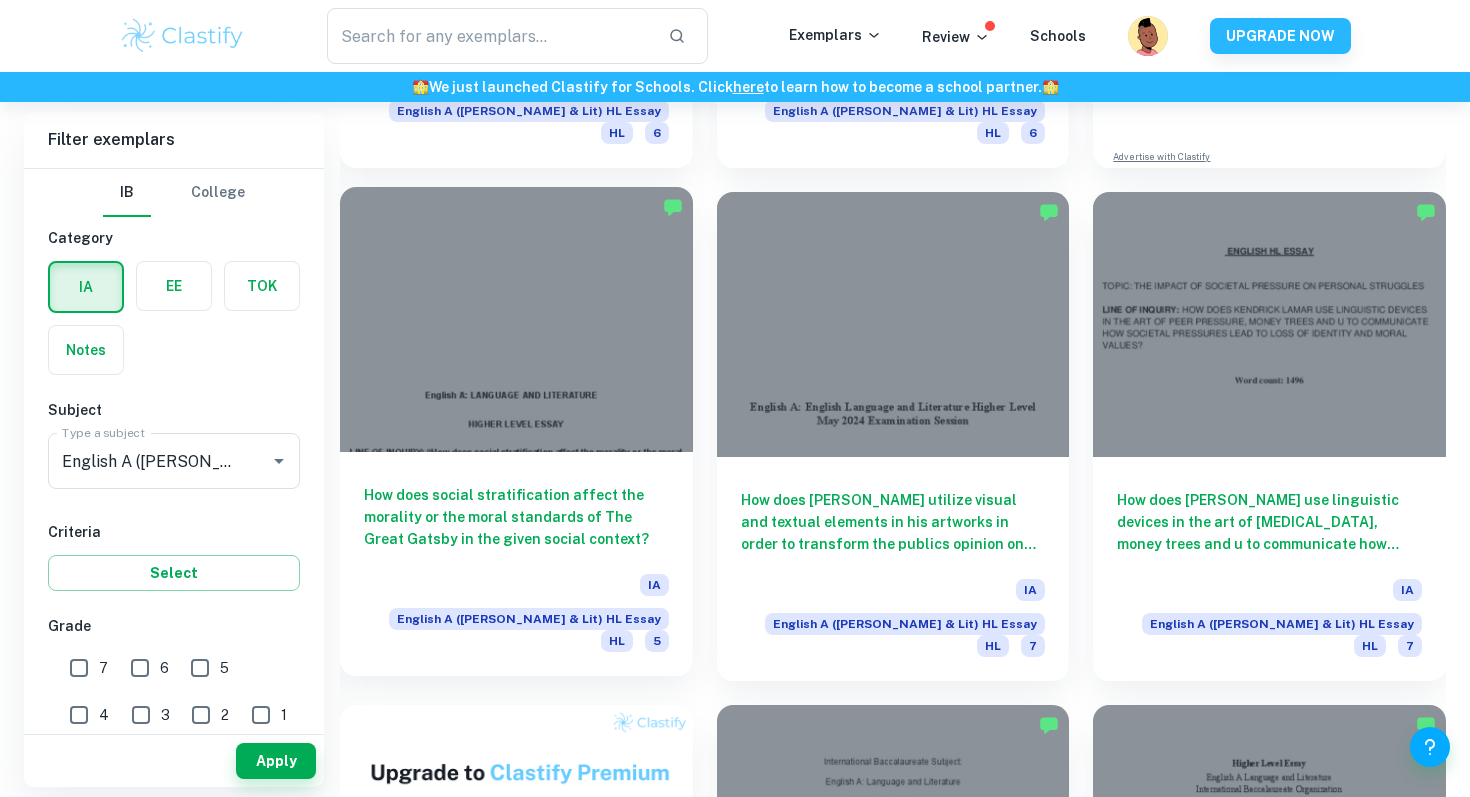 click at bounding box center (516, 319) 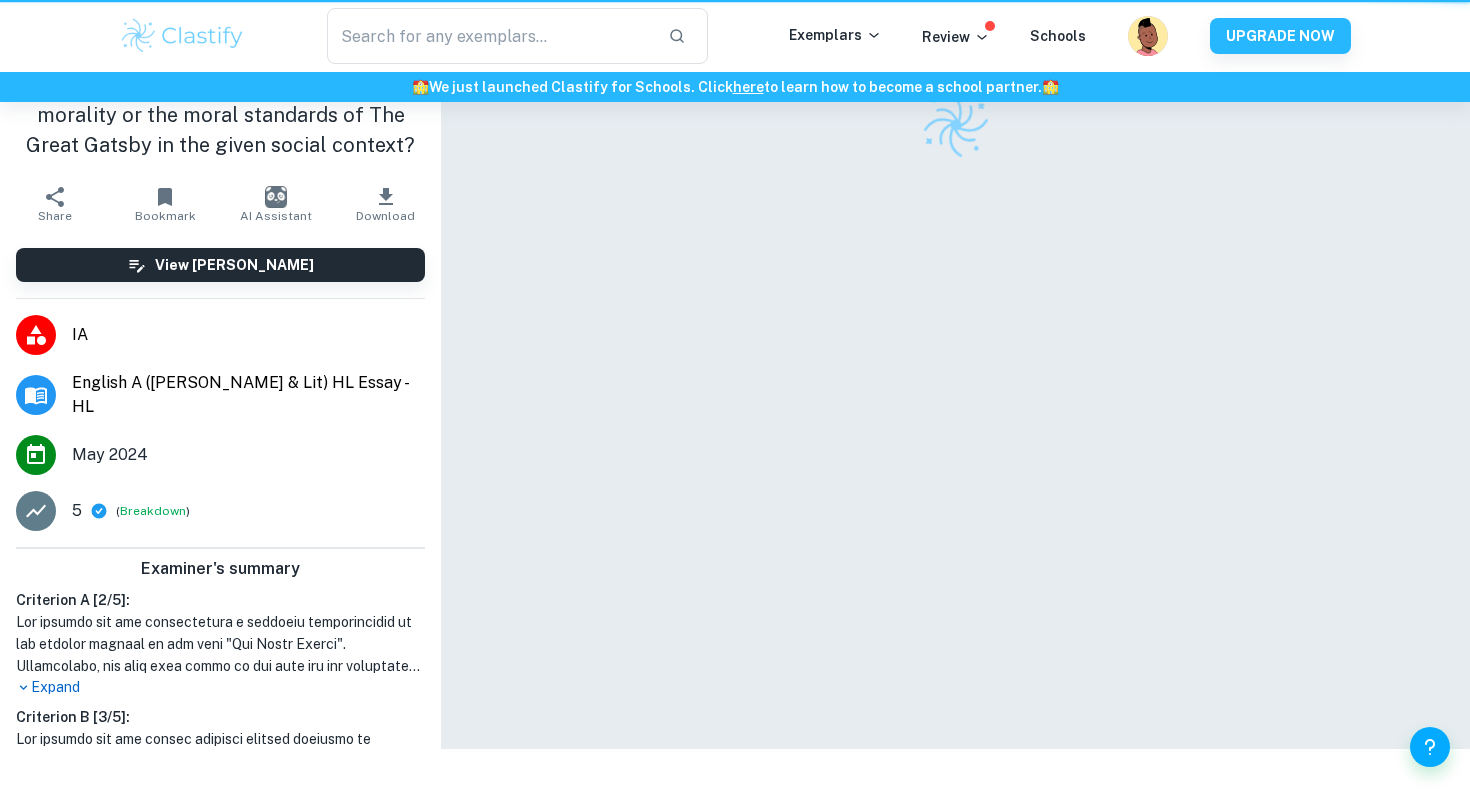 scroll, scrollTop: 0, scrollLeft: 0, axis: both 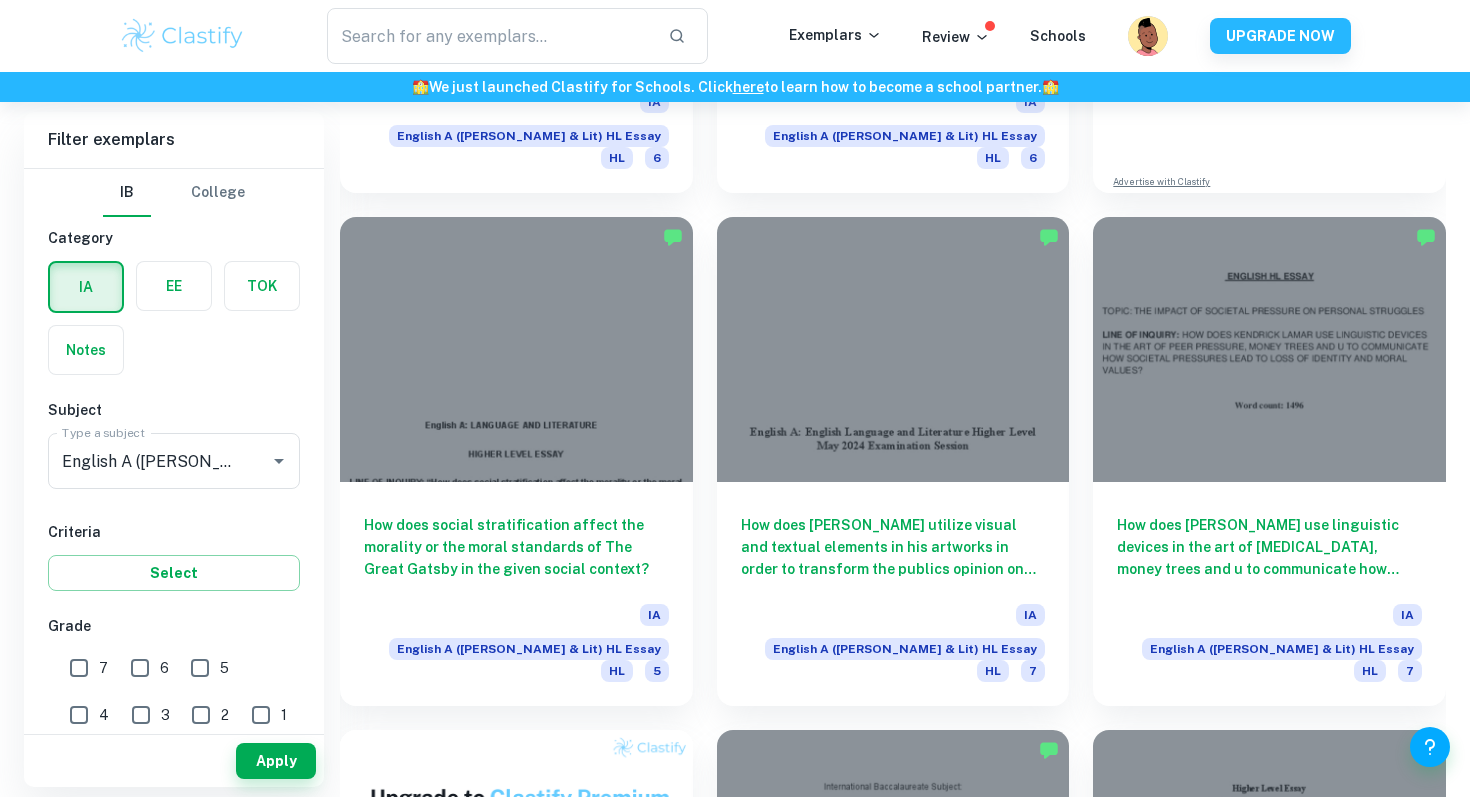 click on "7" at bounding box center [79, 668] 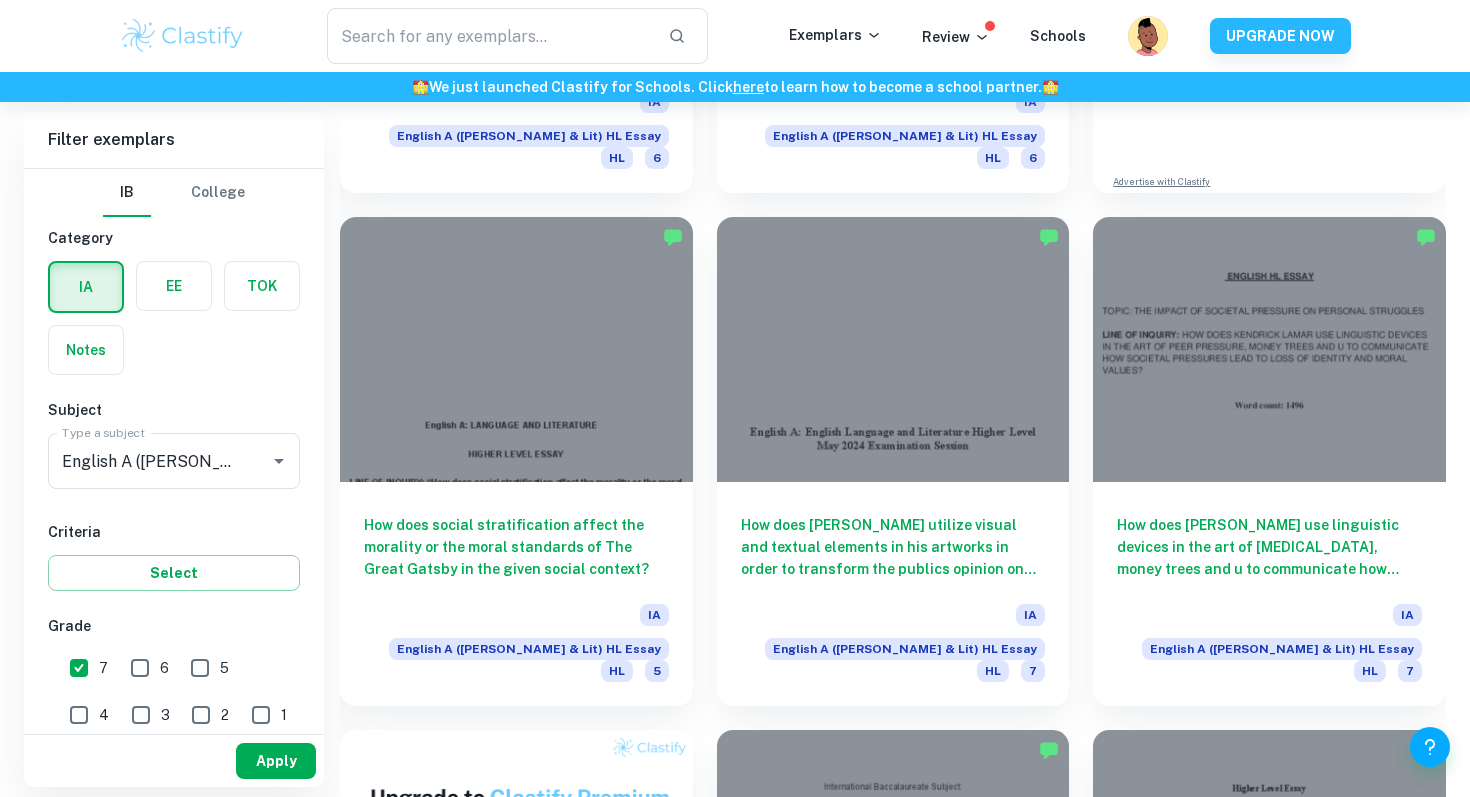 click on "Apply" at bounding box center [276, 761] 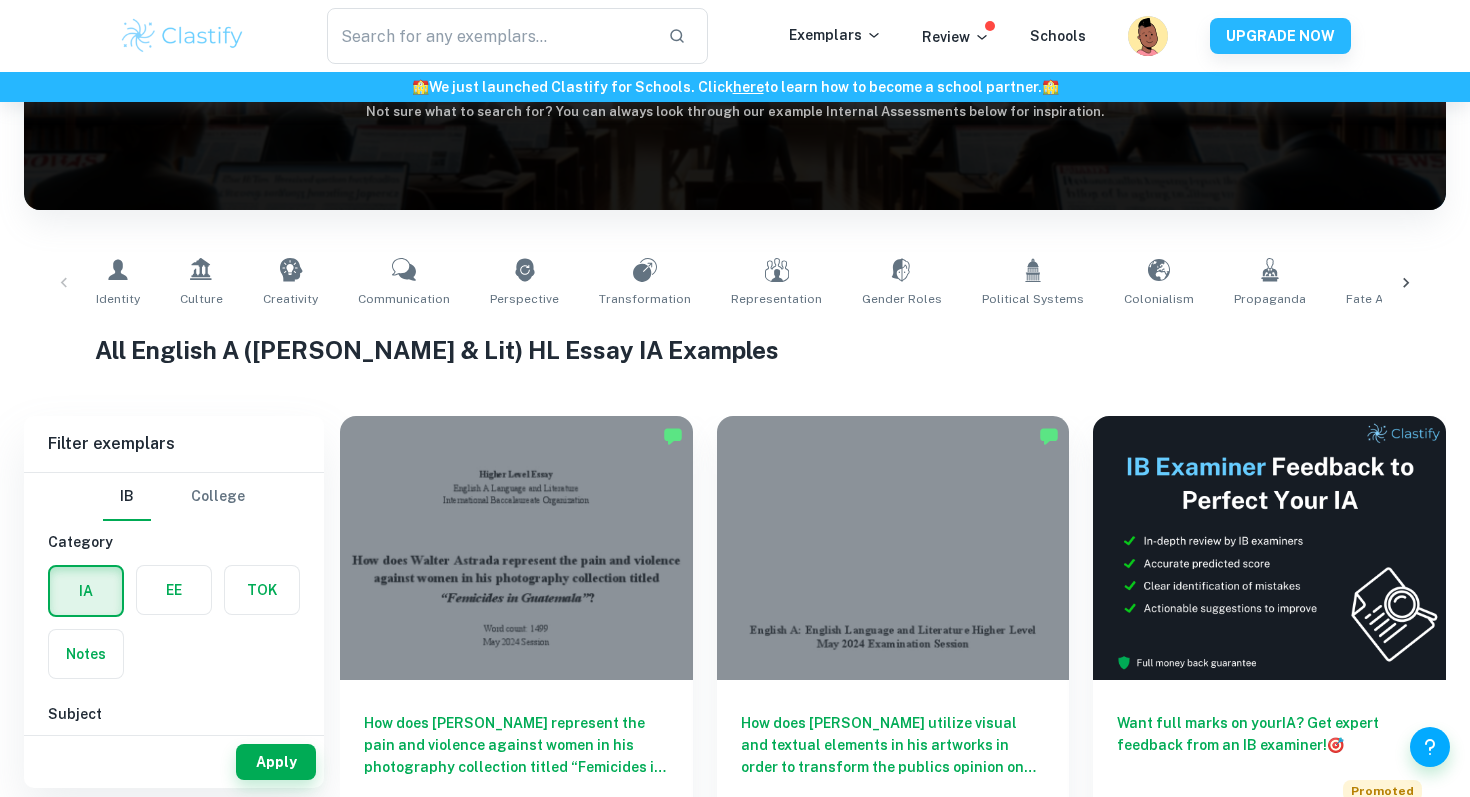 scroll, scrollTop: 315, scrollLeft: 0, axis: vertical 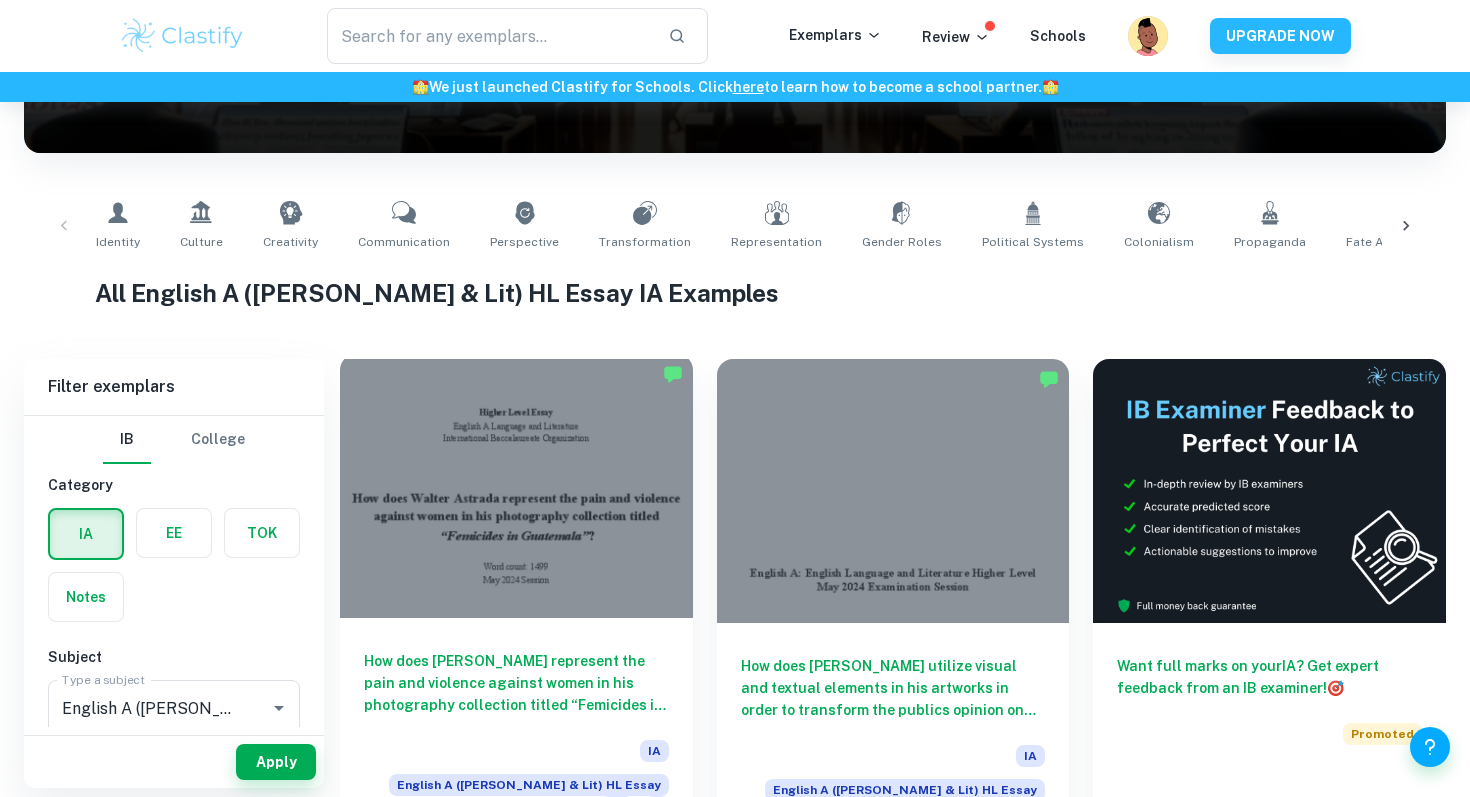 click at bounding box center [516, 486] 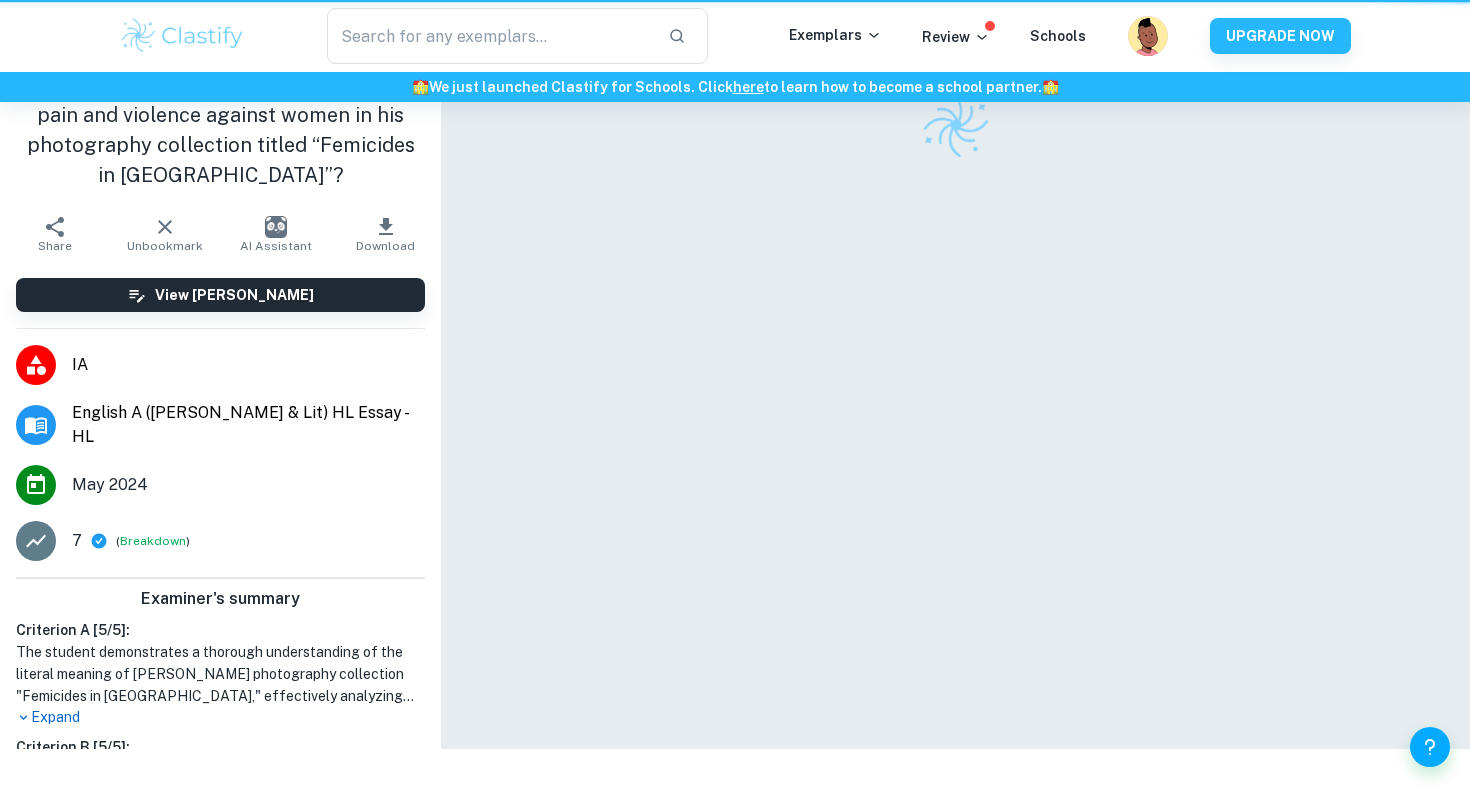 scroll, scrollTop: 0, scrollLeft: 0, axis: both 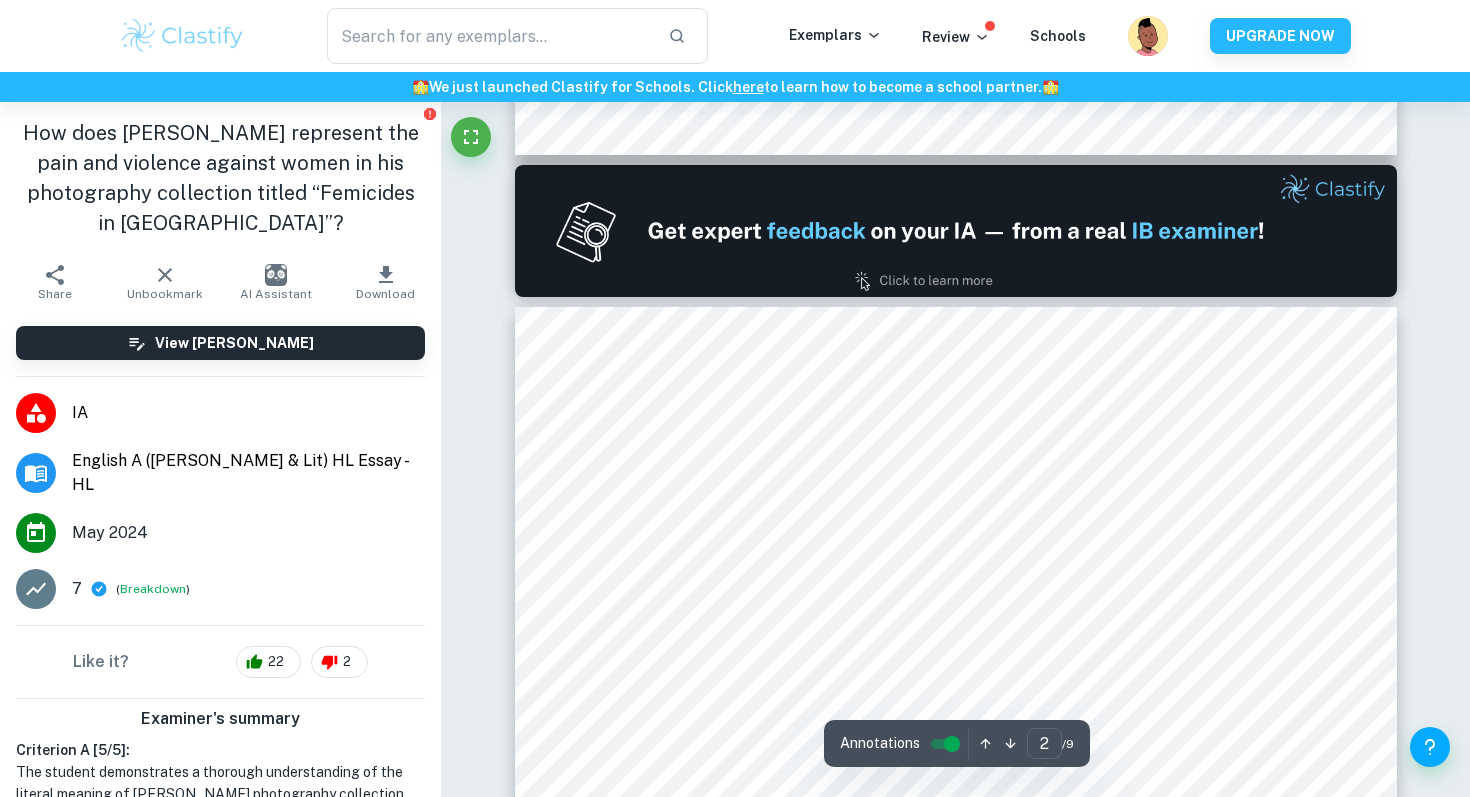 type on "1" 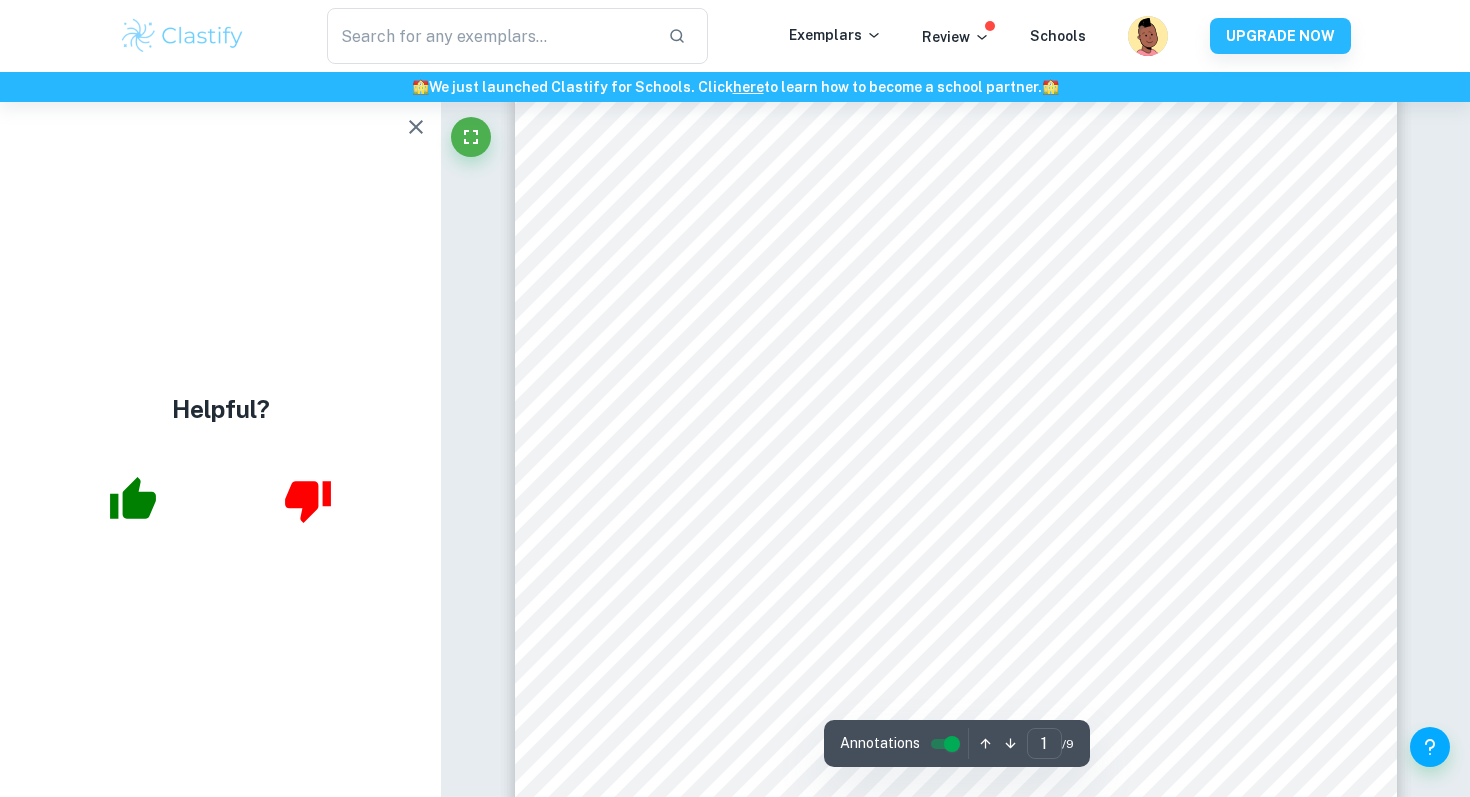 scroll, scrollTop: 0, scrollLeft: 0, axis: both 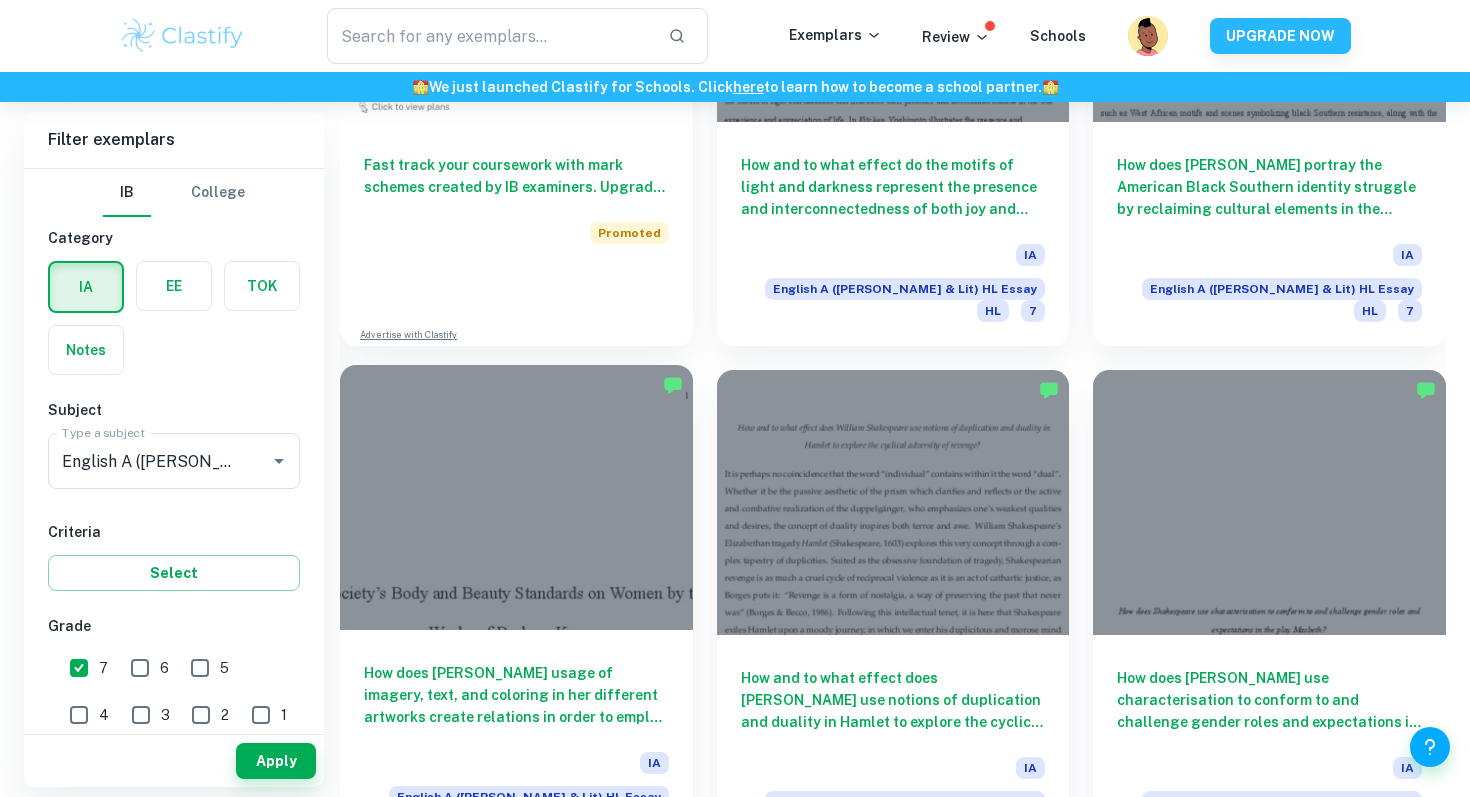 click on "How does Barbara Kruger’s usage of imagery, text, and coloring in her different artworks create relations in order to employ women’s bodies and beauty standards in society? IA English A (Lang & Lit) HL Essay HL 7" at bounding box center (516, 742) 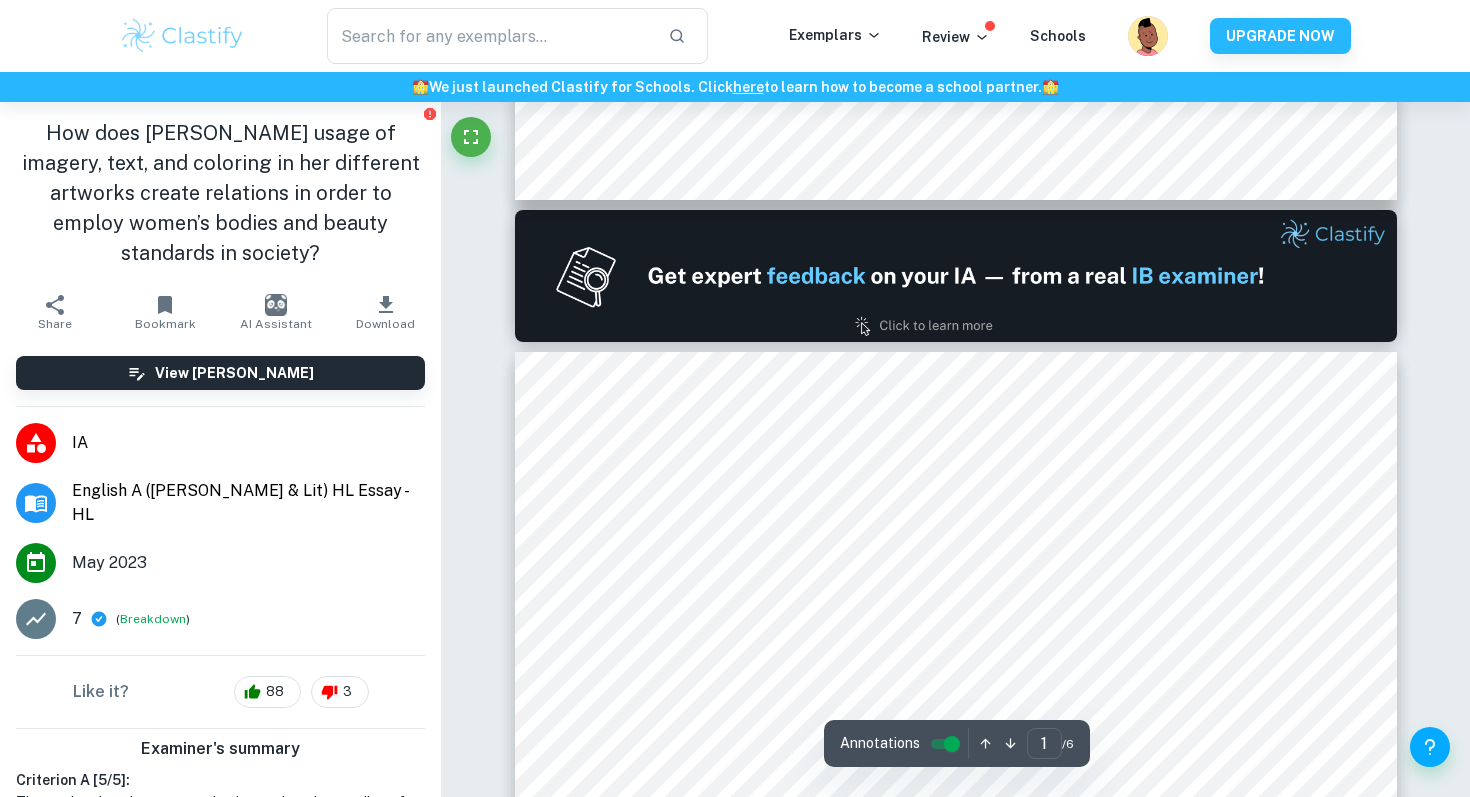 type on "2" 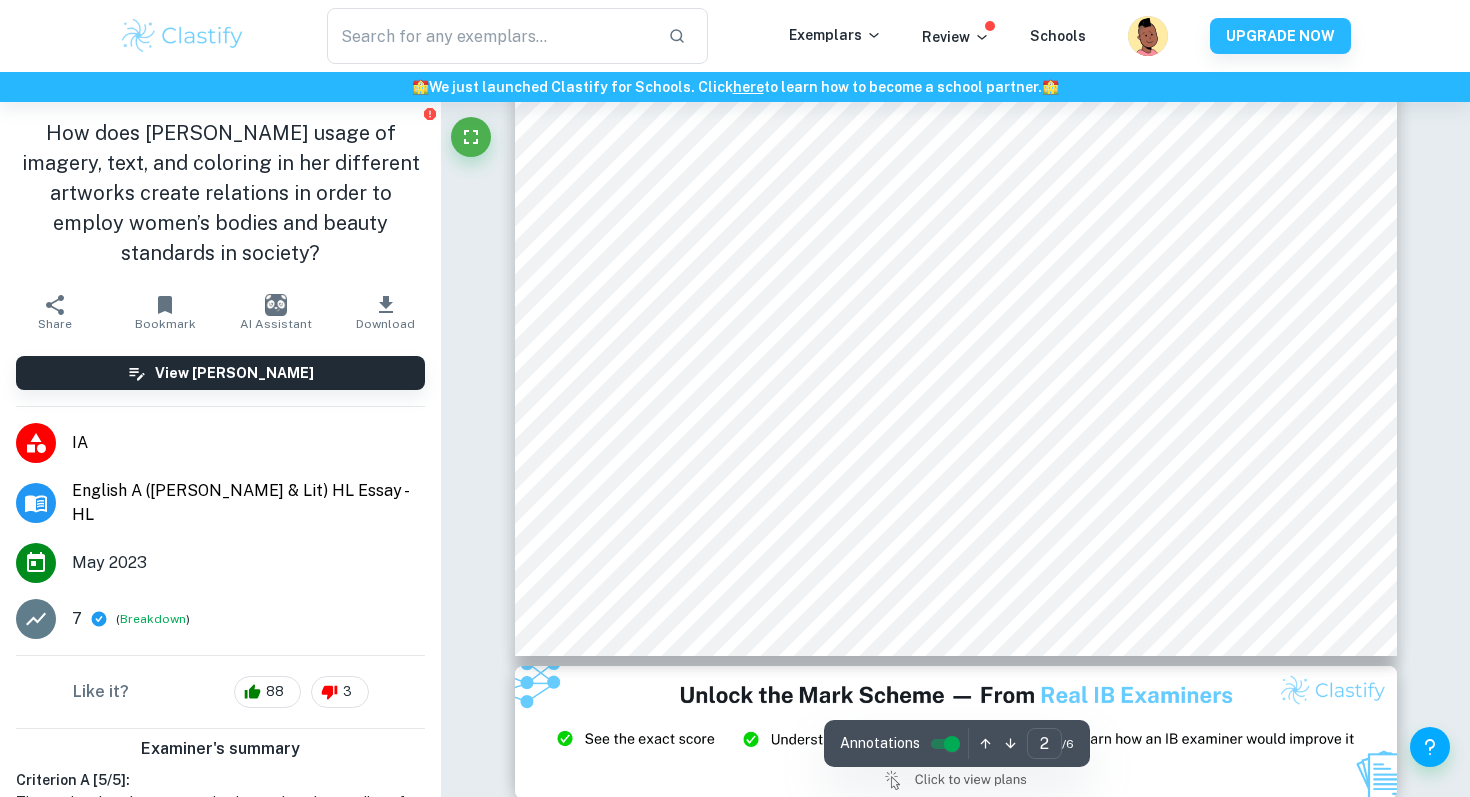 scroll, scrollTop: 2155, scrollLeft: 0, axis: vertical 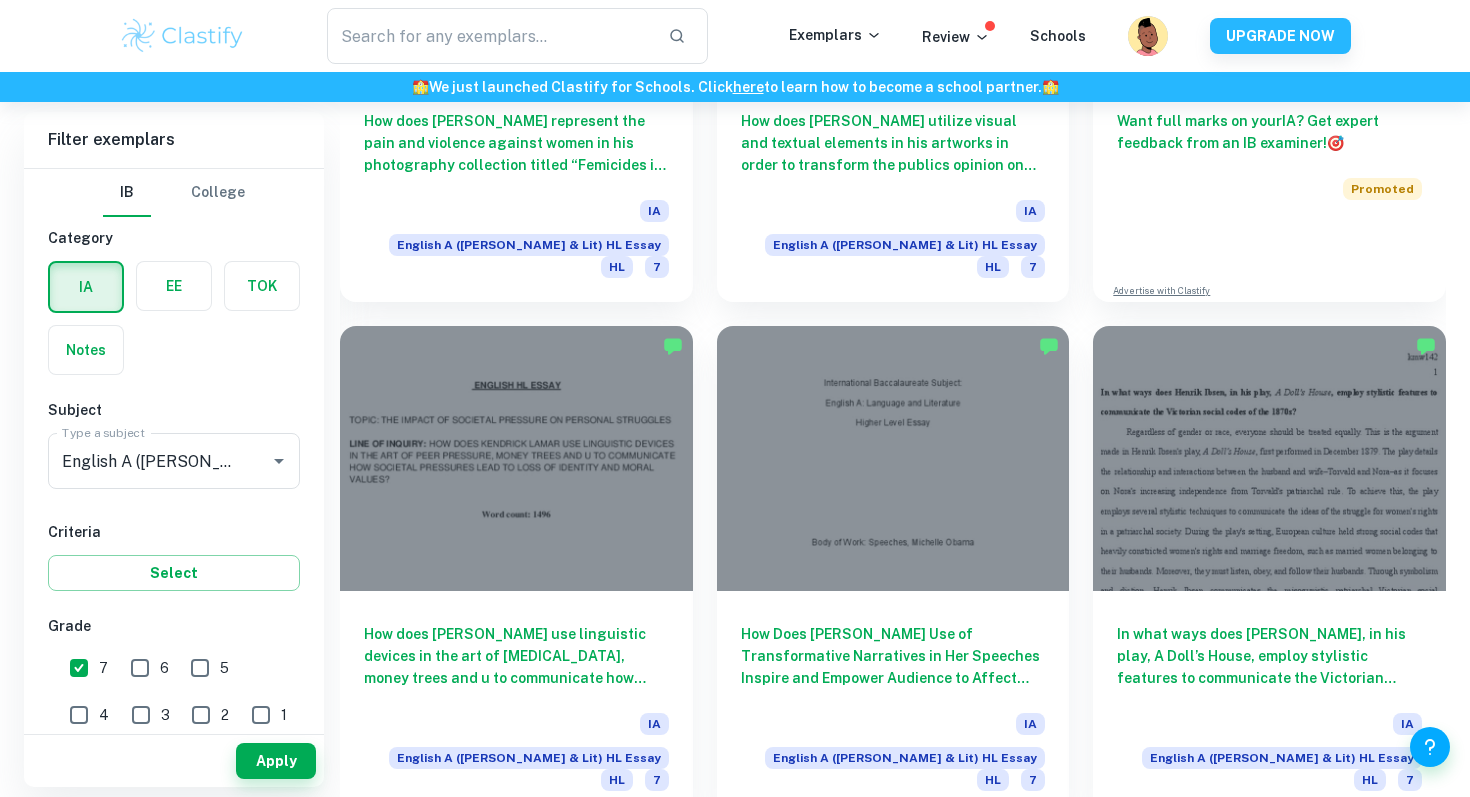 click on "​" at bounding box center [517, 36] 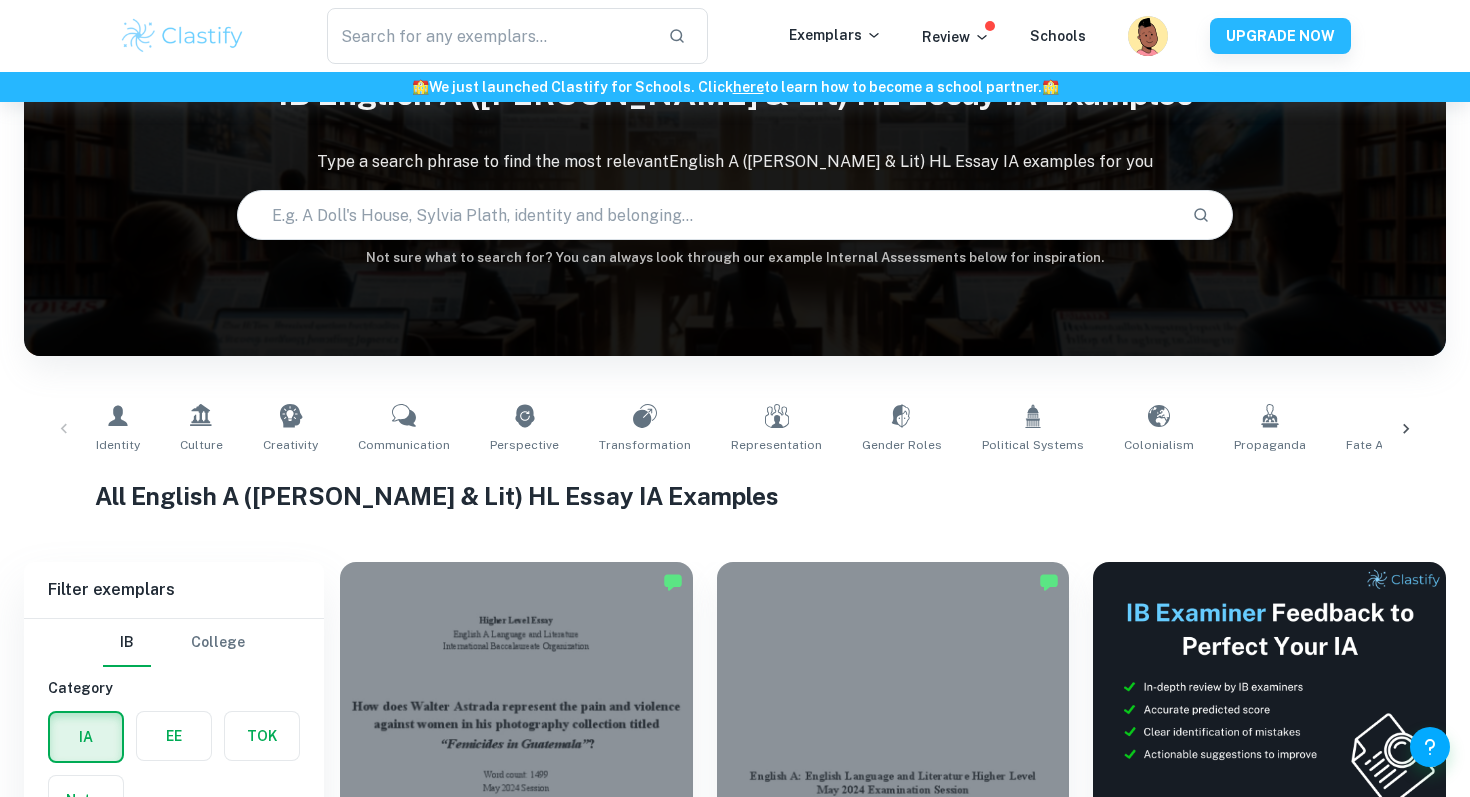 scroll, scrollTop: 0, scrollLeft: 0, axis: both 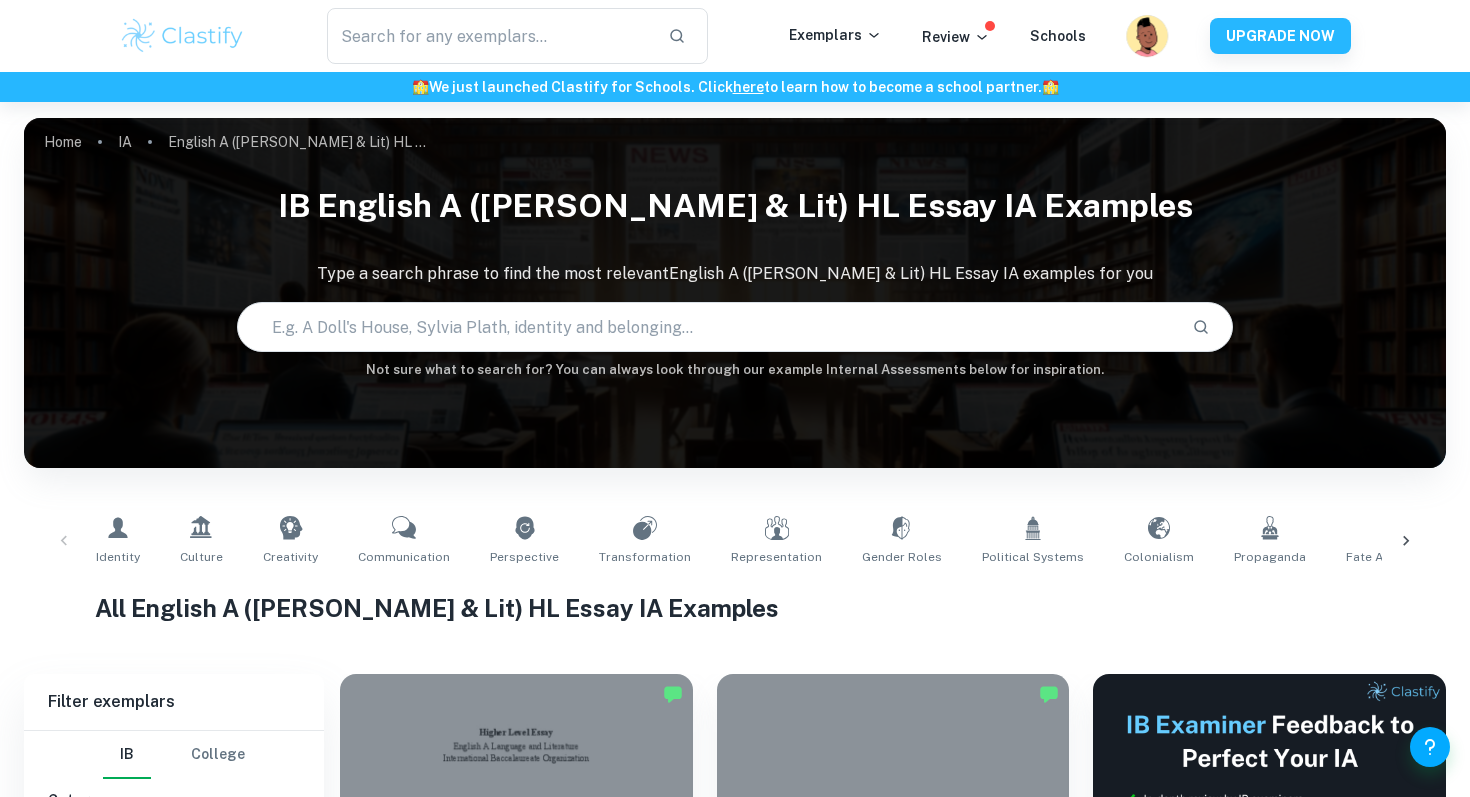 click at bounding box center [1149, 49] 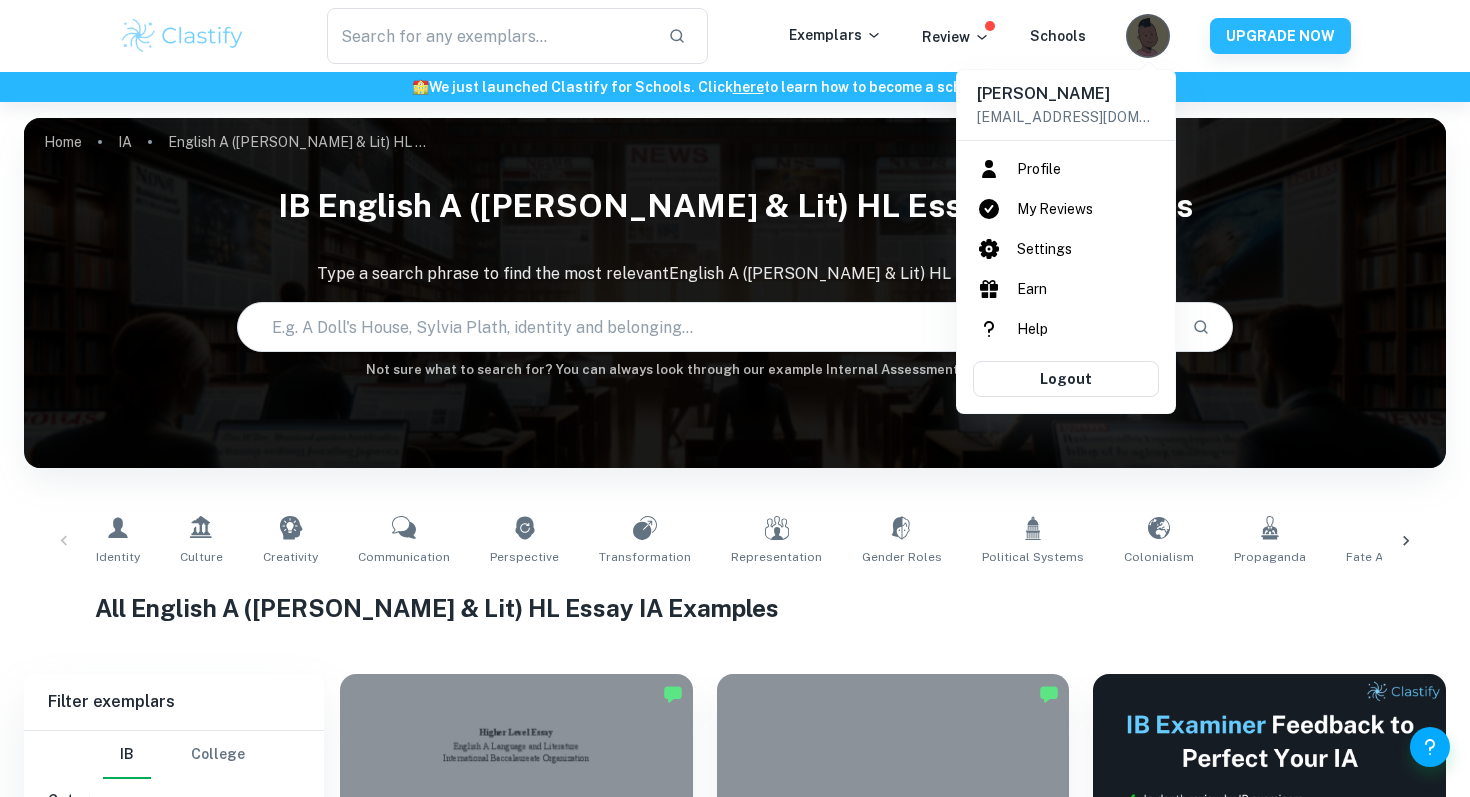 click on "Profile" at bounding box center (1066, 169) 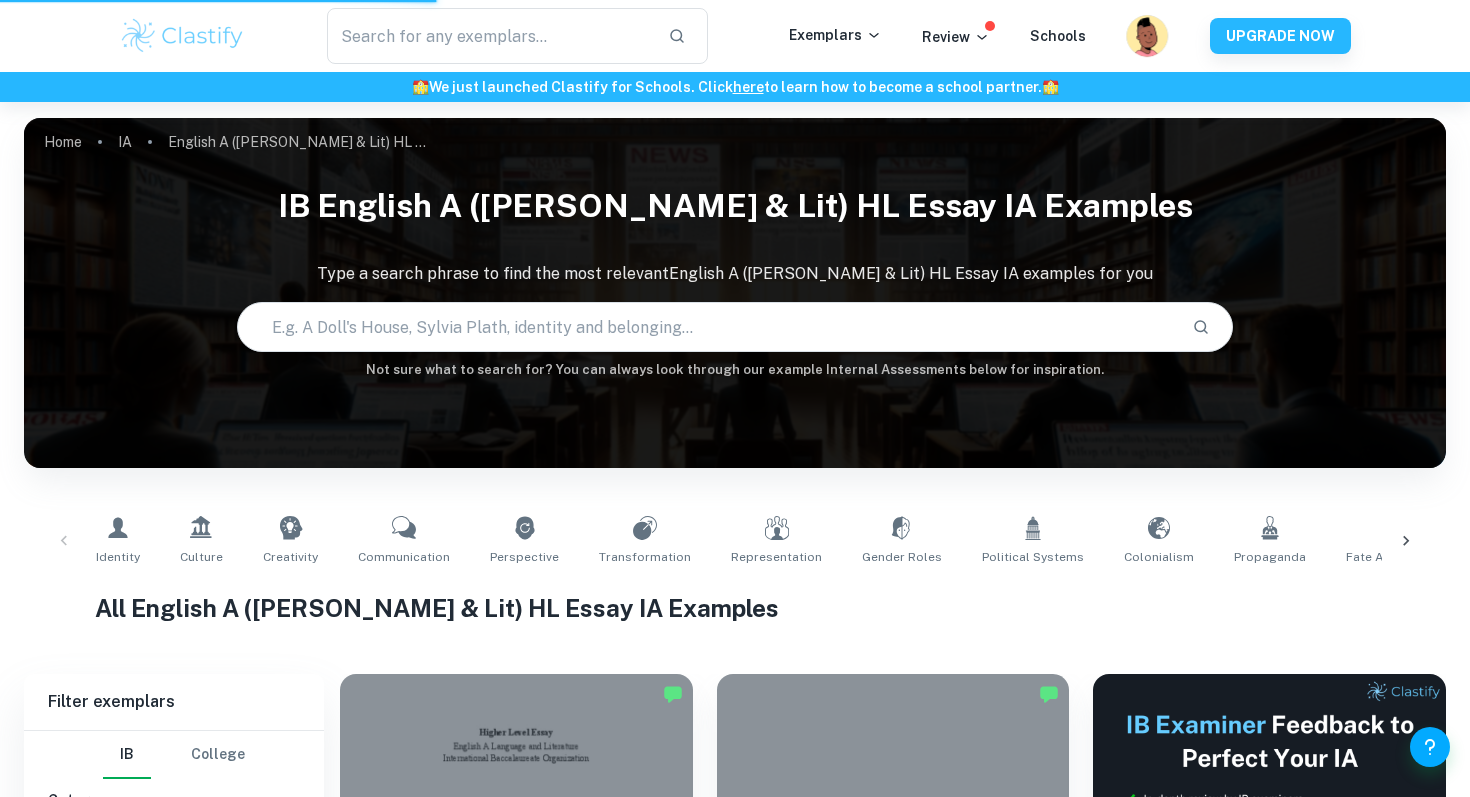click 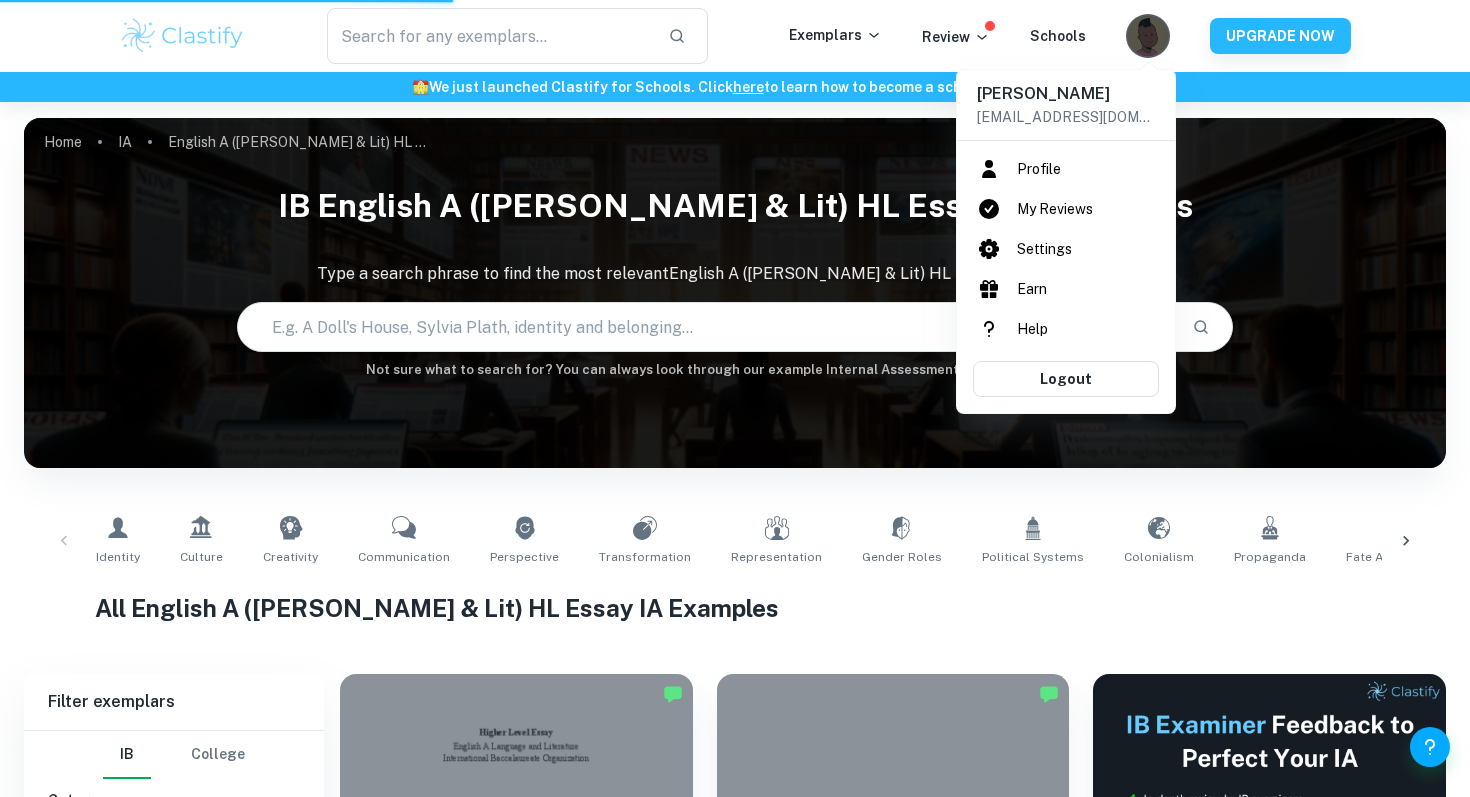 click on "Profile" at bounding box center [1066, 169] 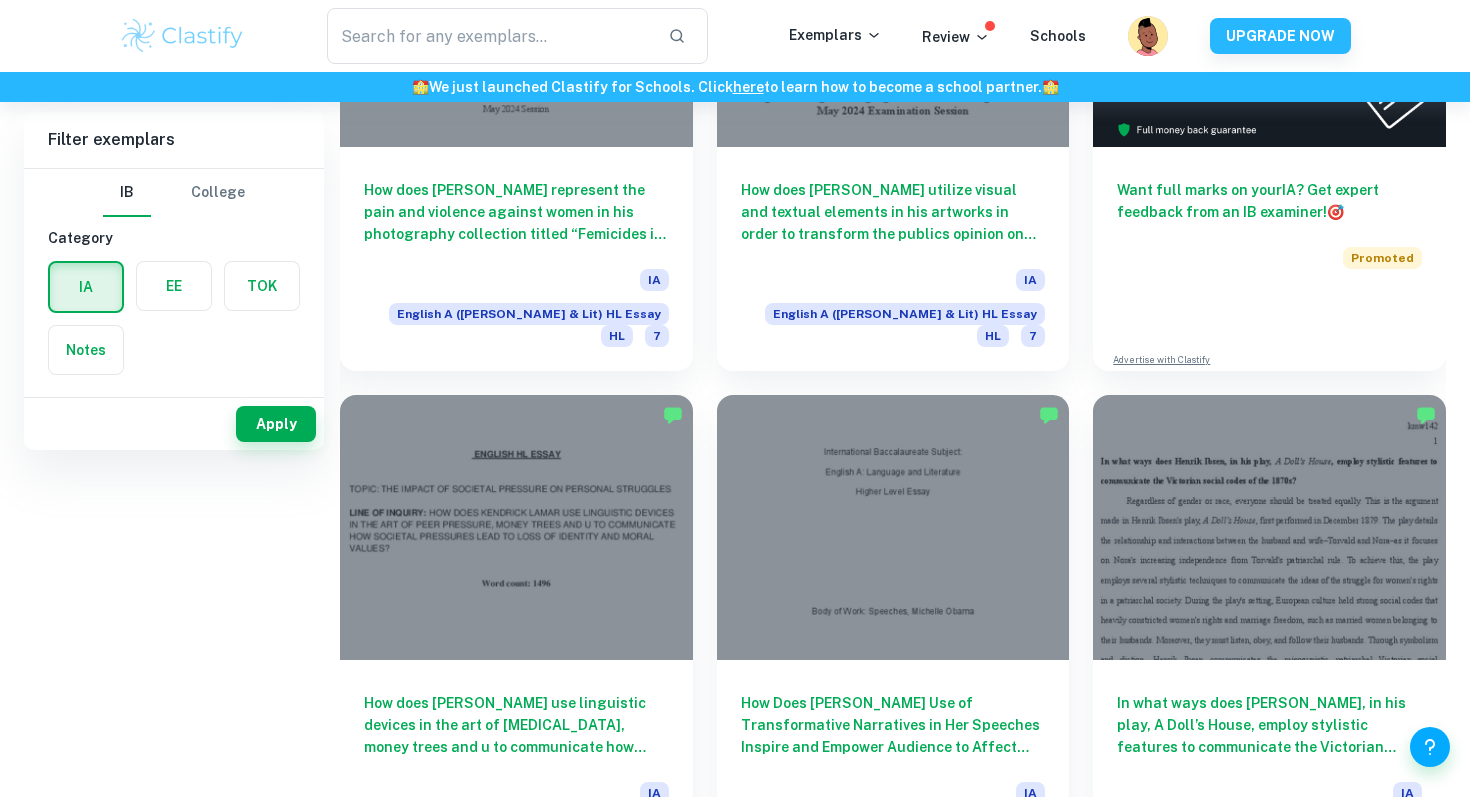 scroll, scrollTop: 0, scrollLeft: 0, axis: both 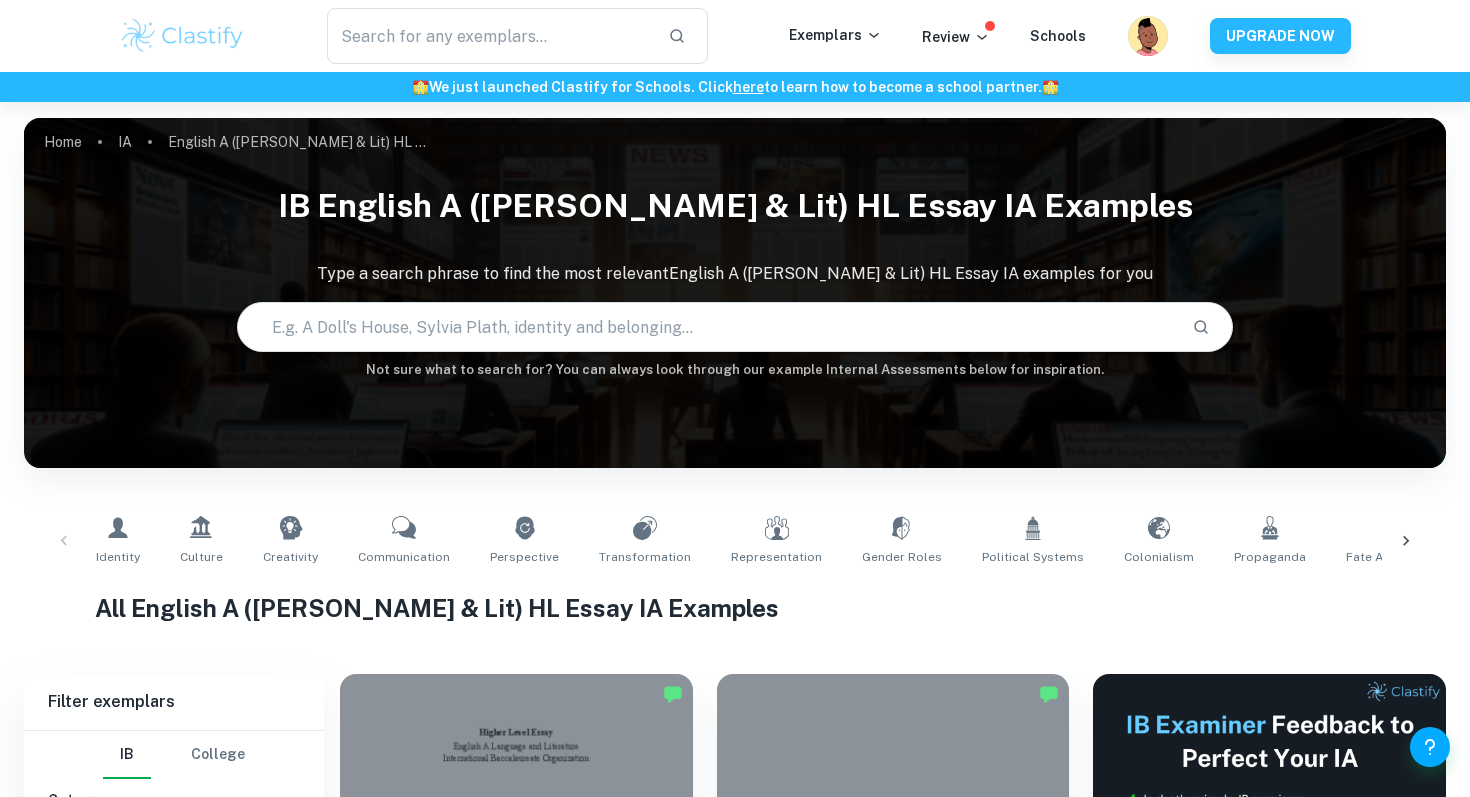 type 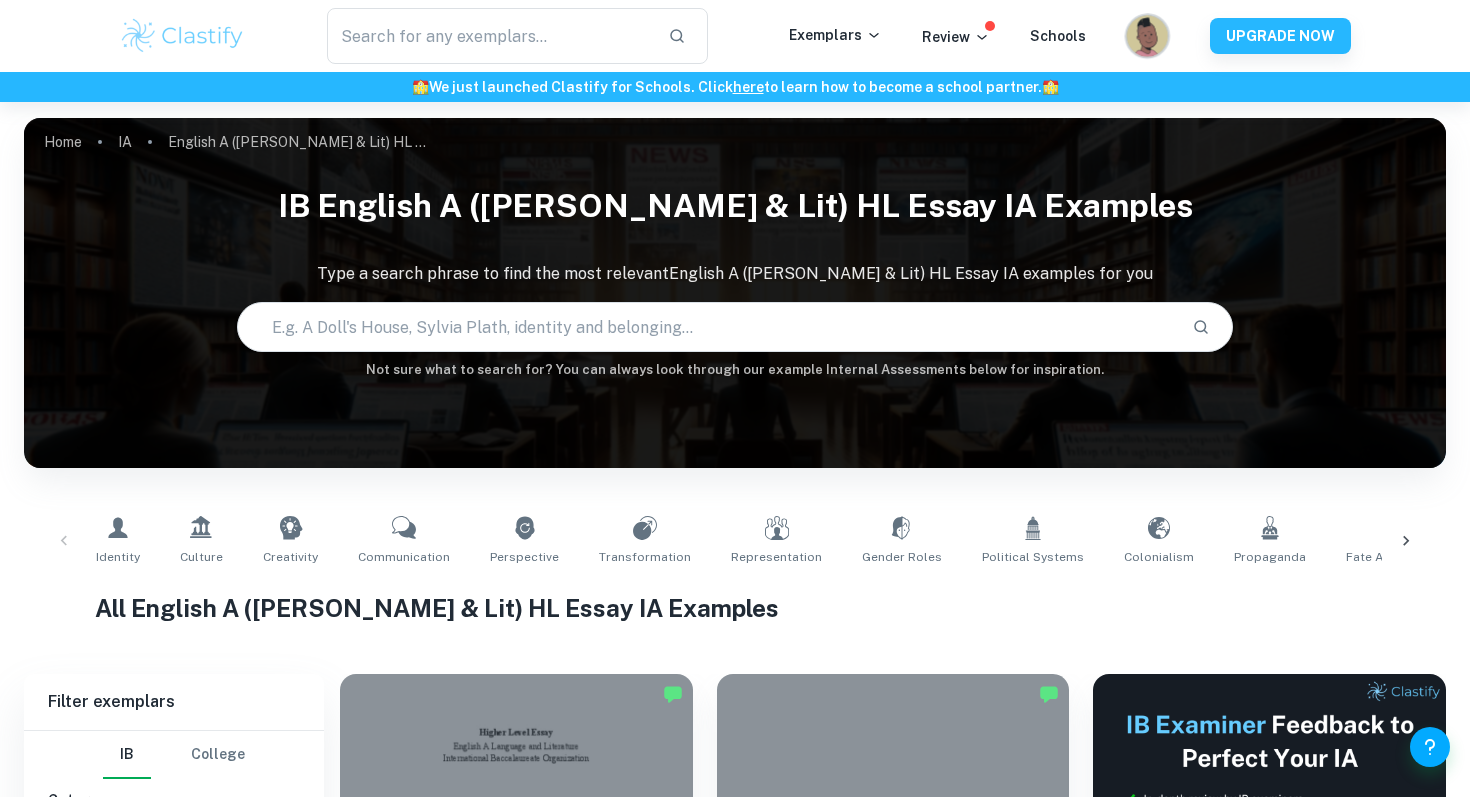 click 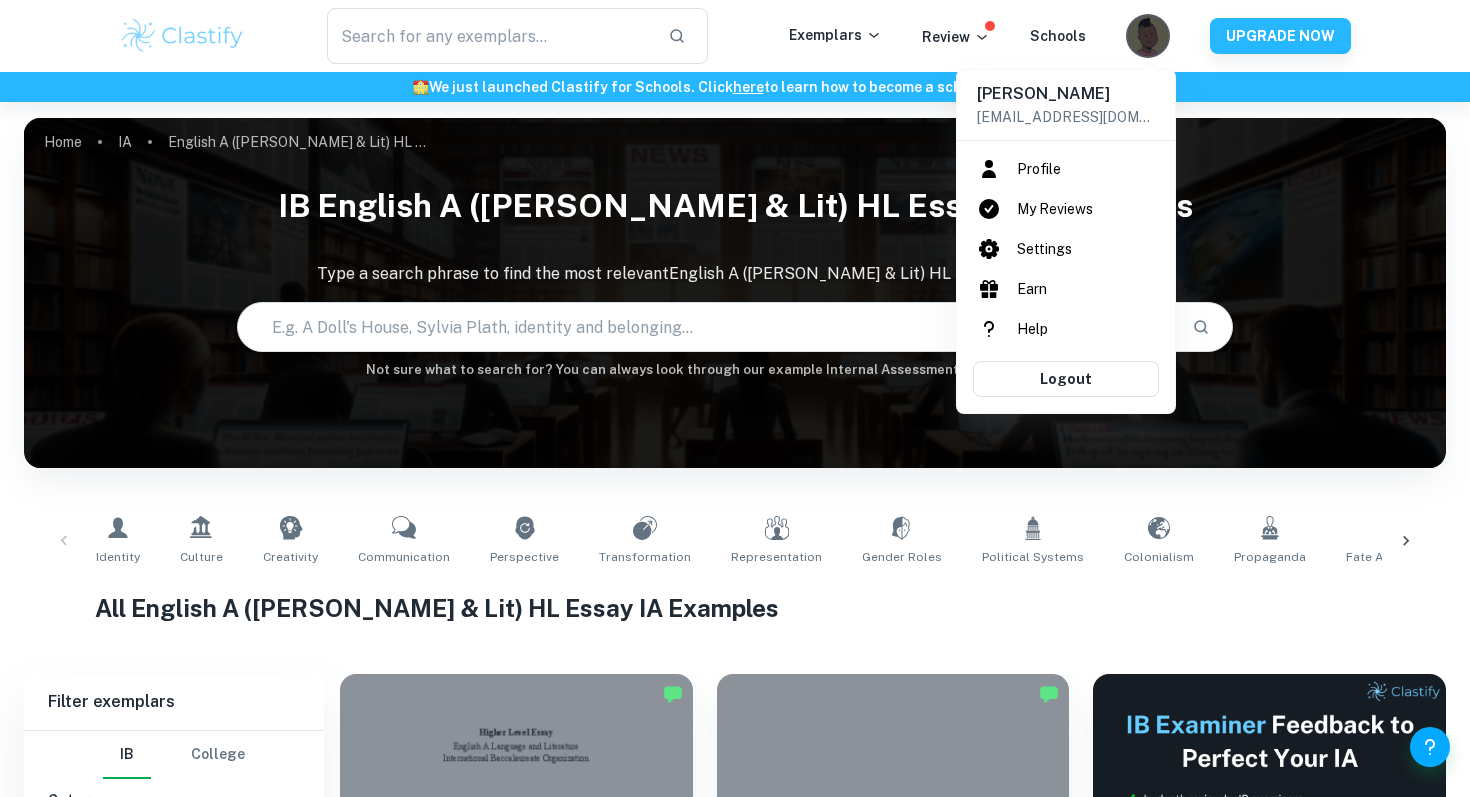click on "Ethan Mutiso" at bounding box center (1066, 94) 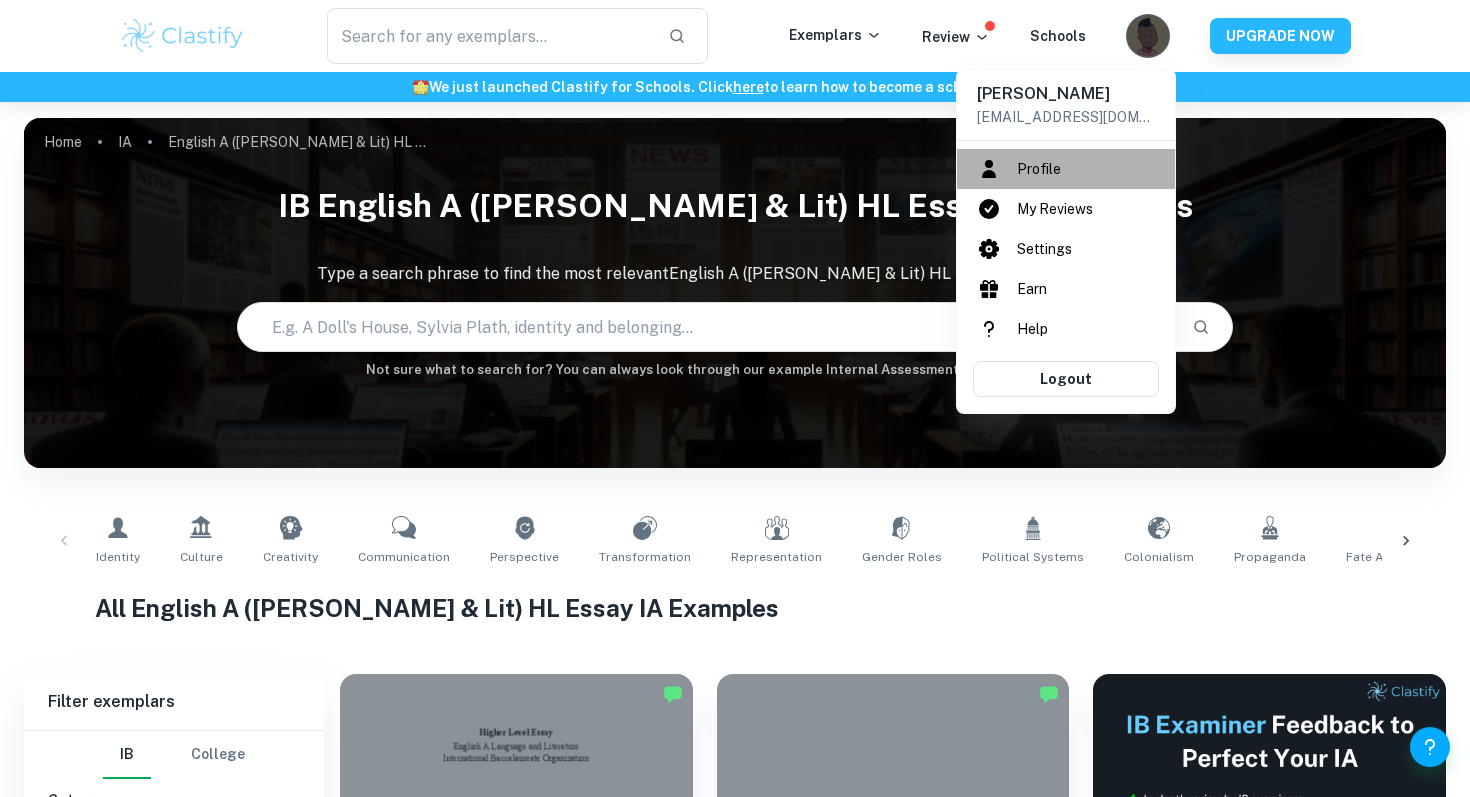 click on "Profile" at bounding box center (1066, 169) 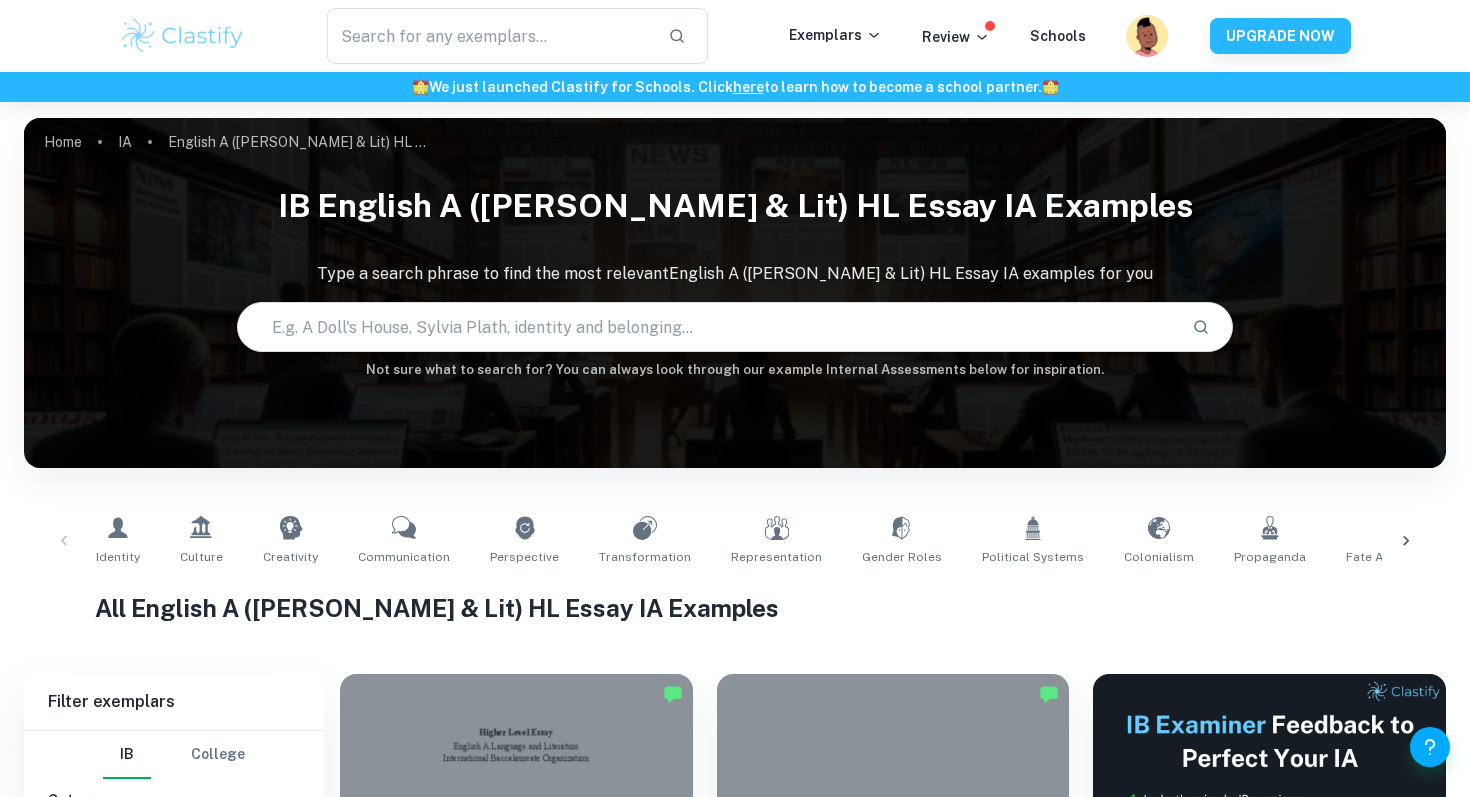 click 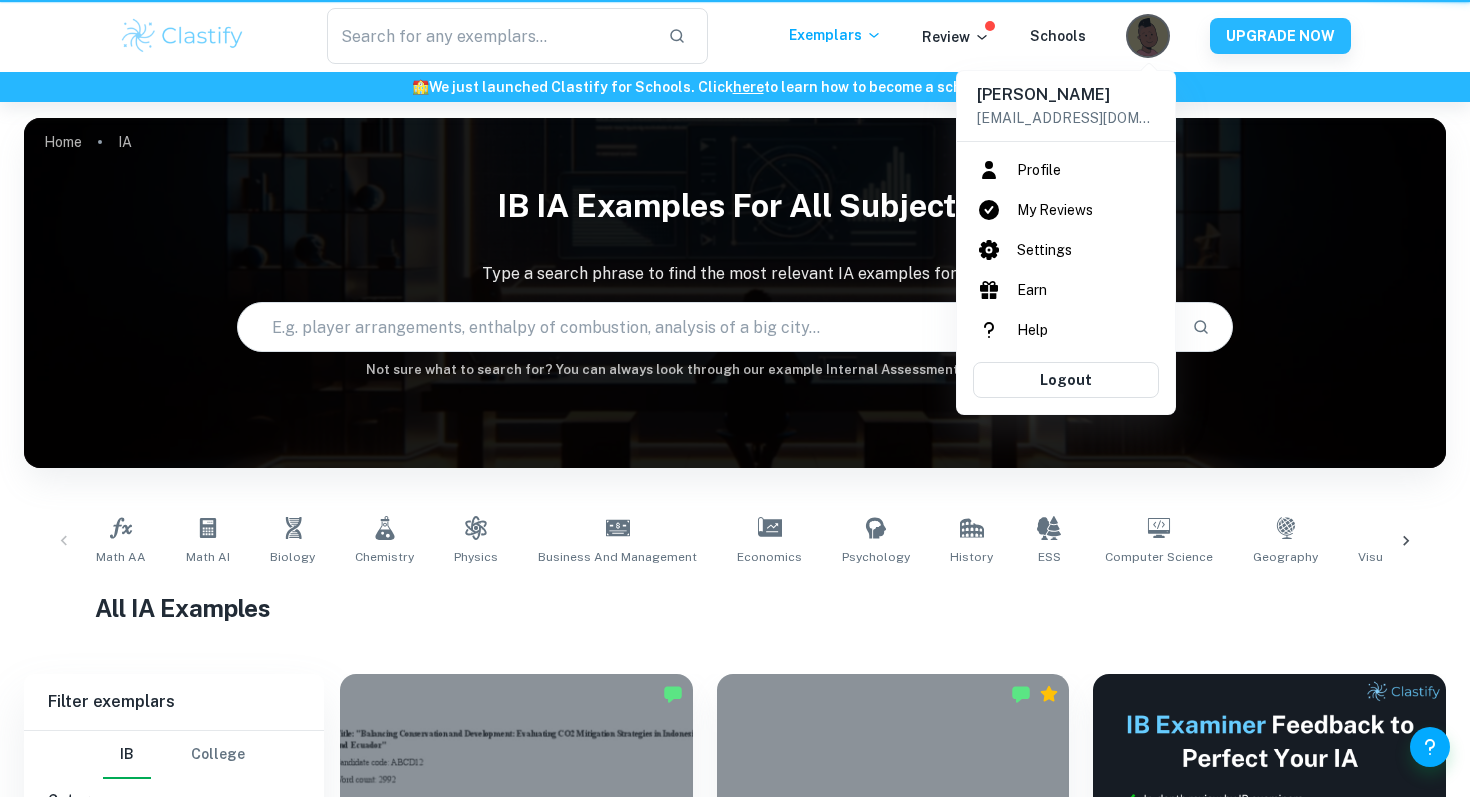 scroll, scrollTop: 177, scrollLeft: 0, axis: vertical 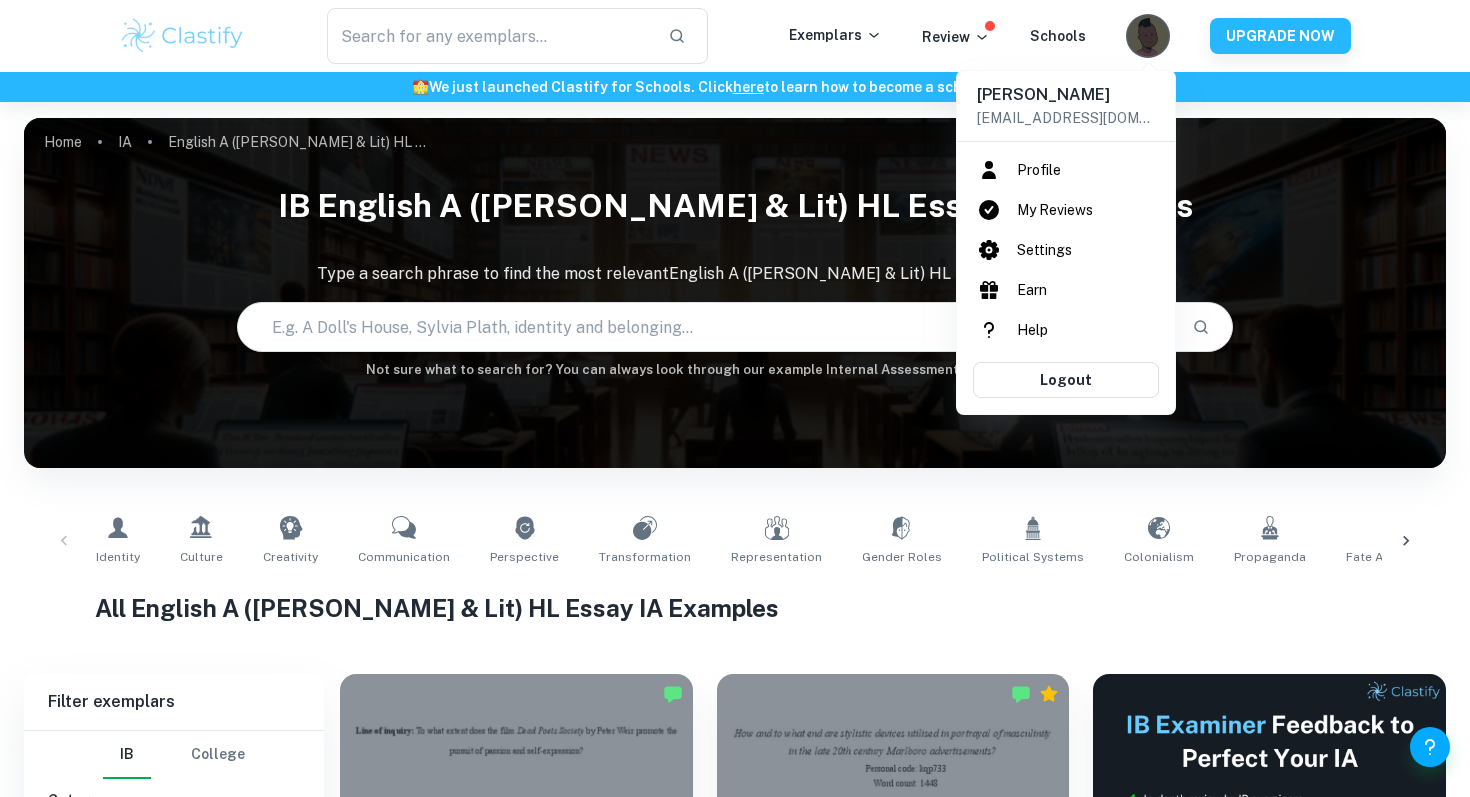 click at bounding box center [735, 398] 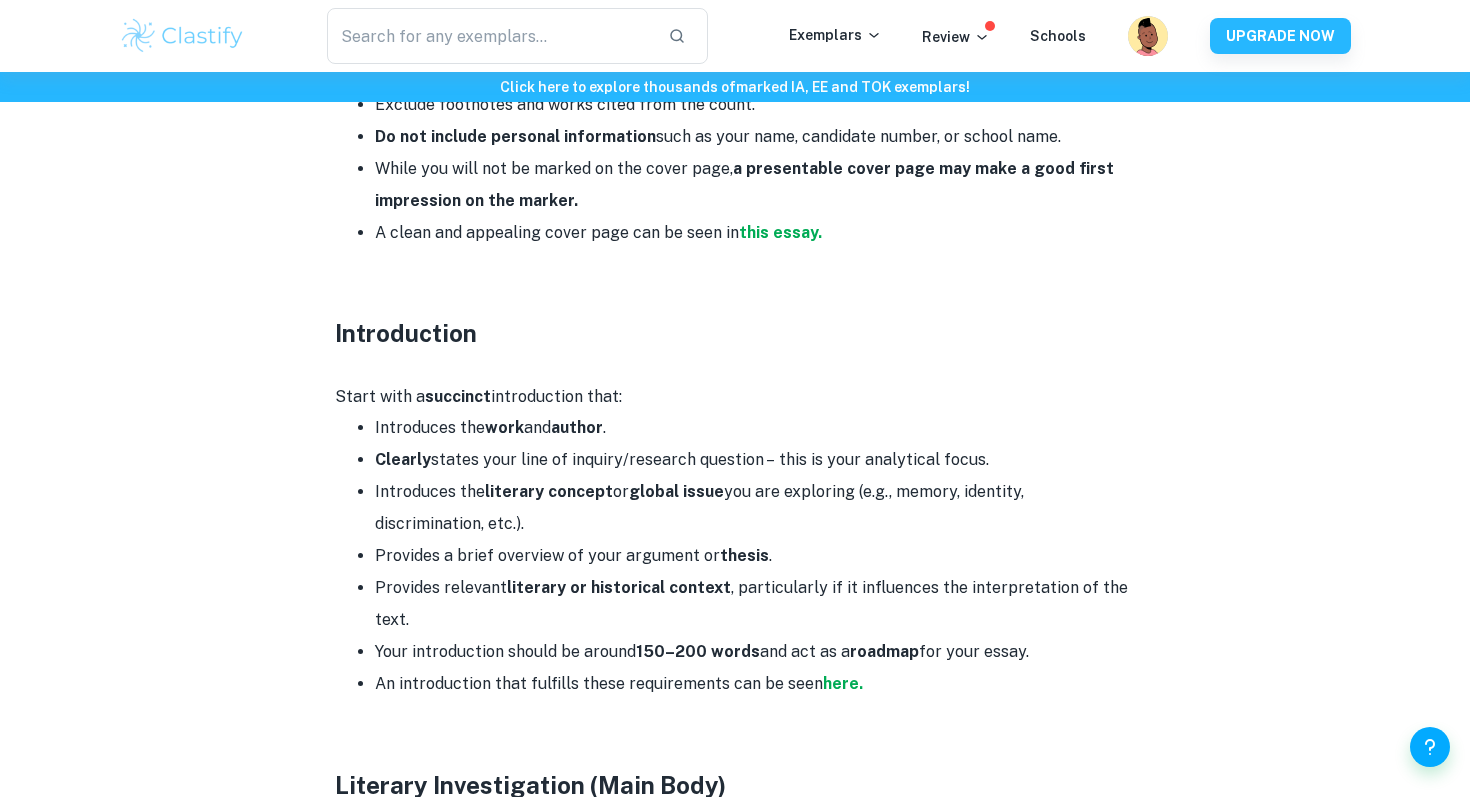 scroll, scrollTop: 1348, scrollLeft: 0, axis: vertical 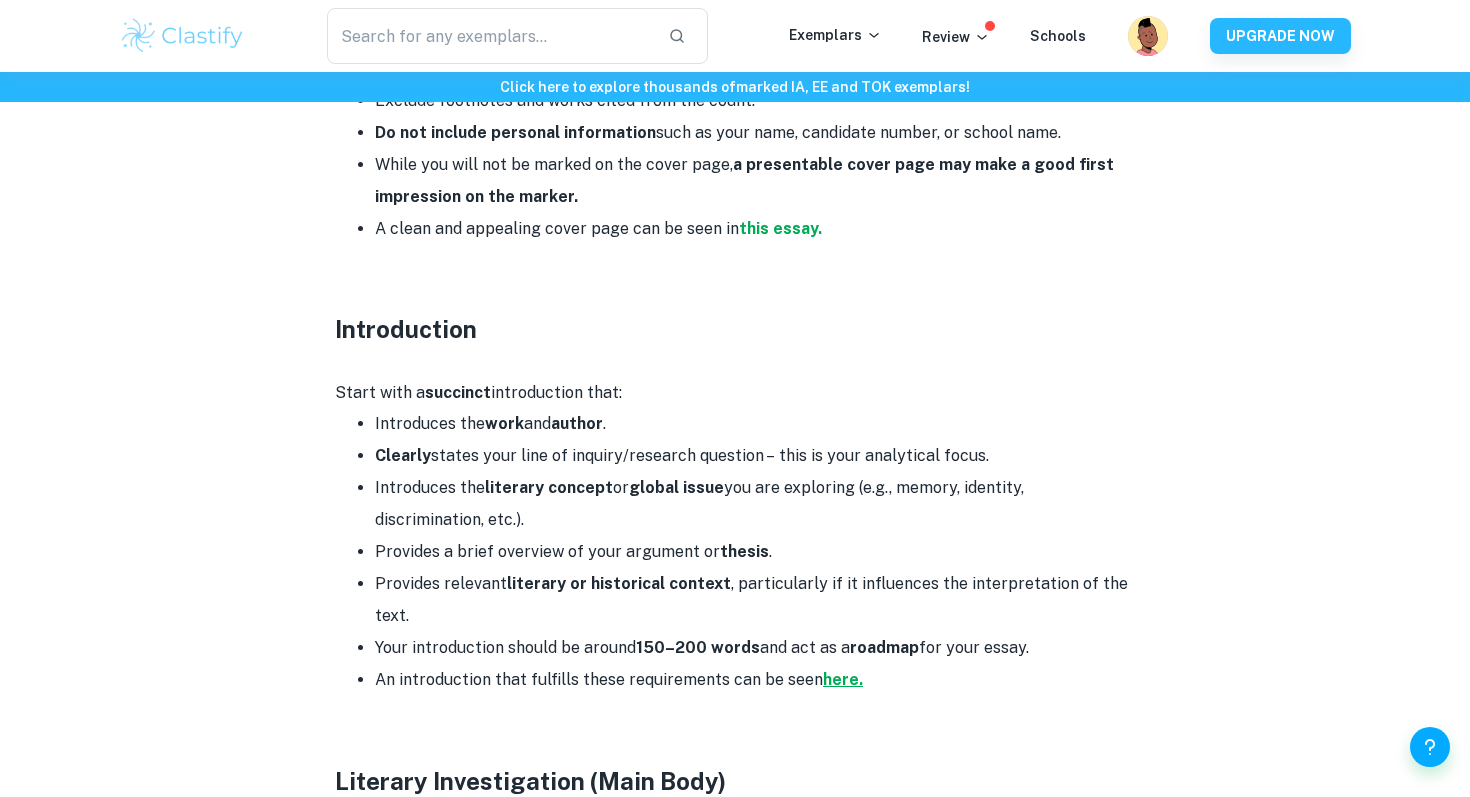 click on "here." at bounding box center [843, 679] 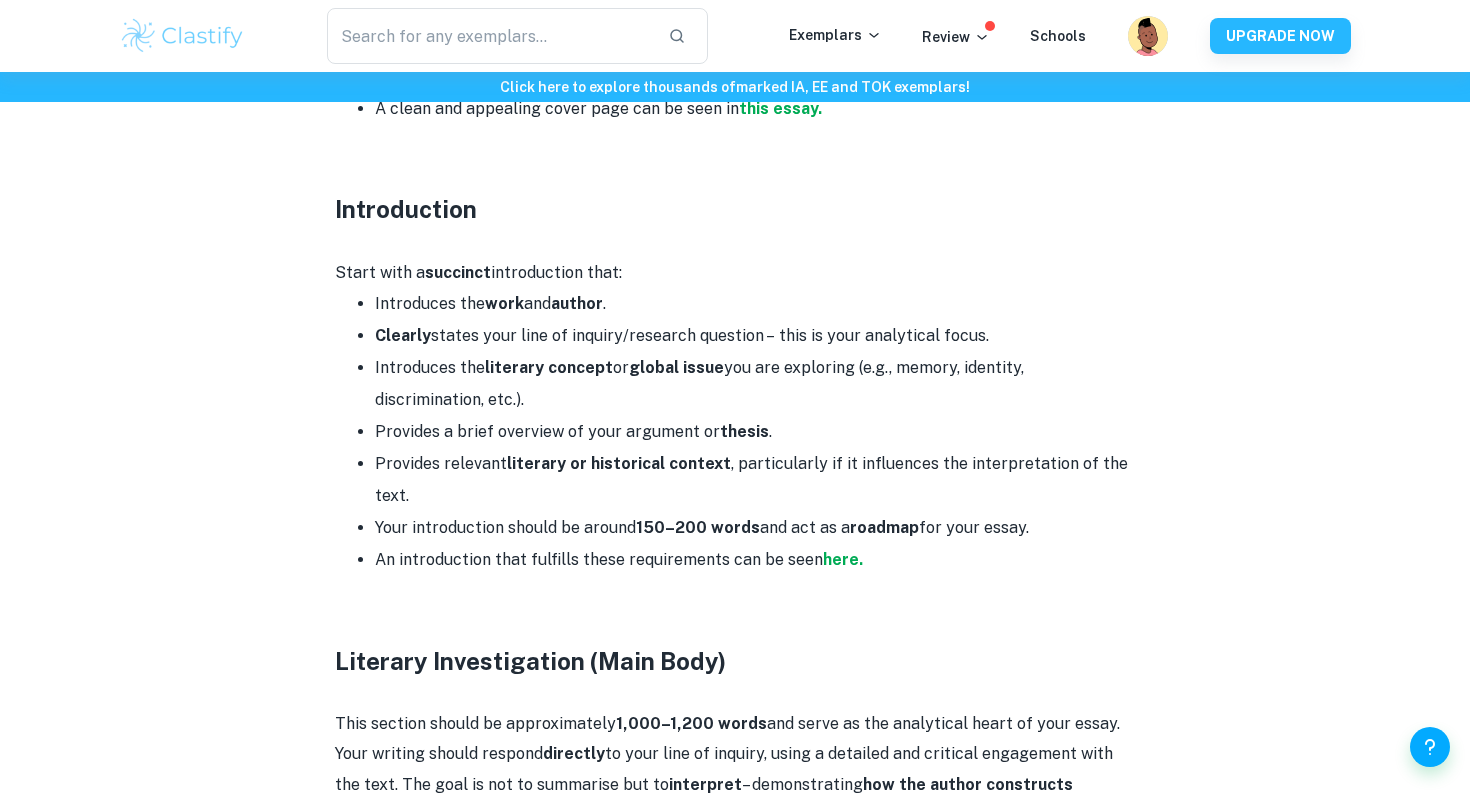 scroll, scrollTop: 1471, scrollLeft: 0, axis: vertical 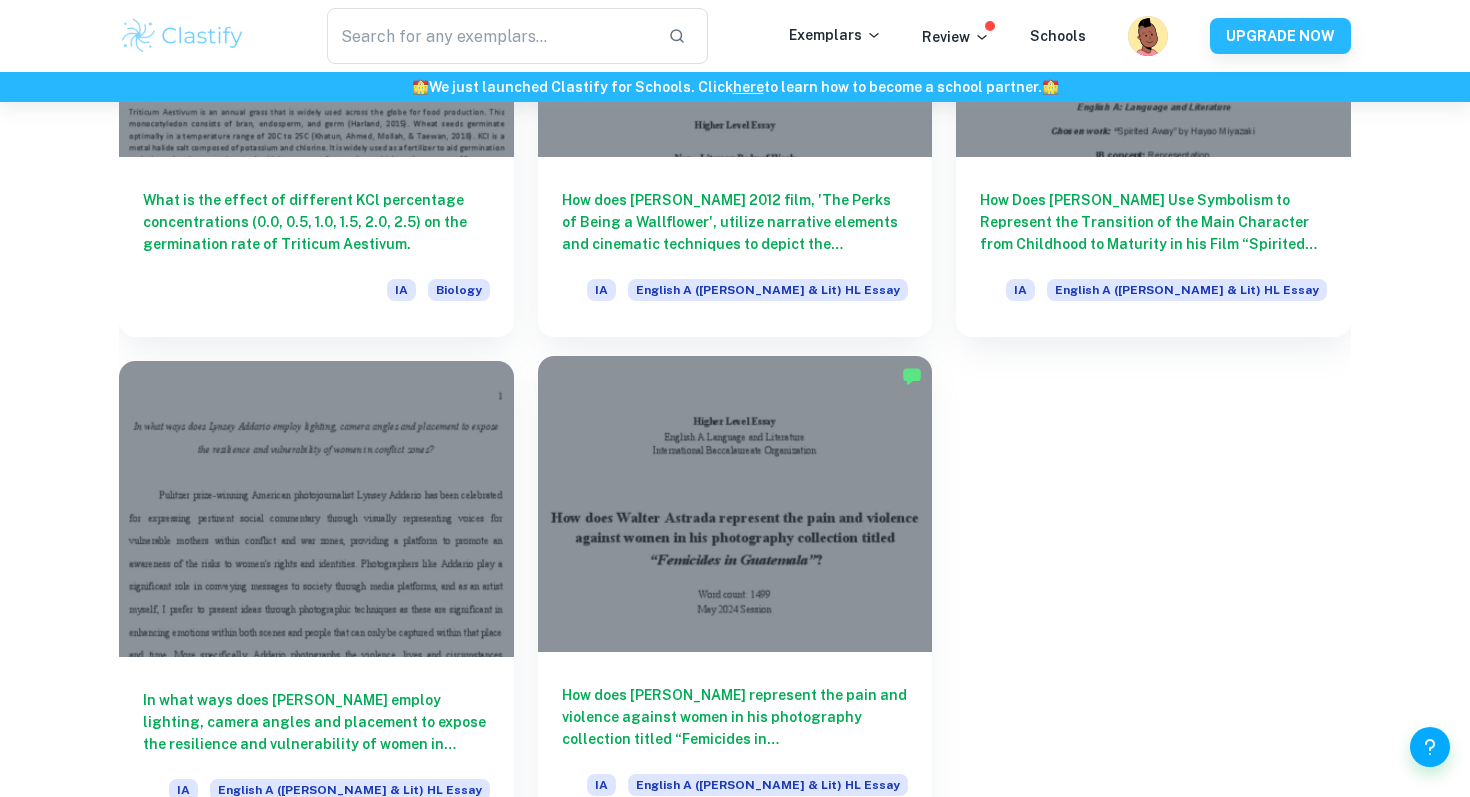 click at bounding box center [735, 504] 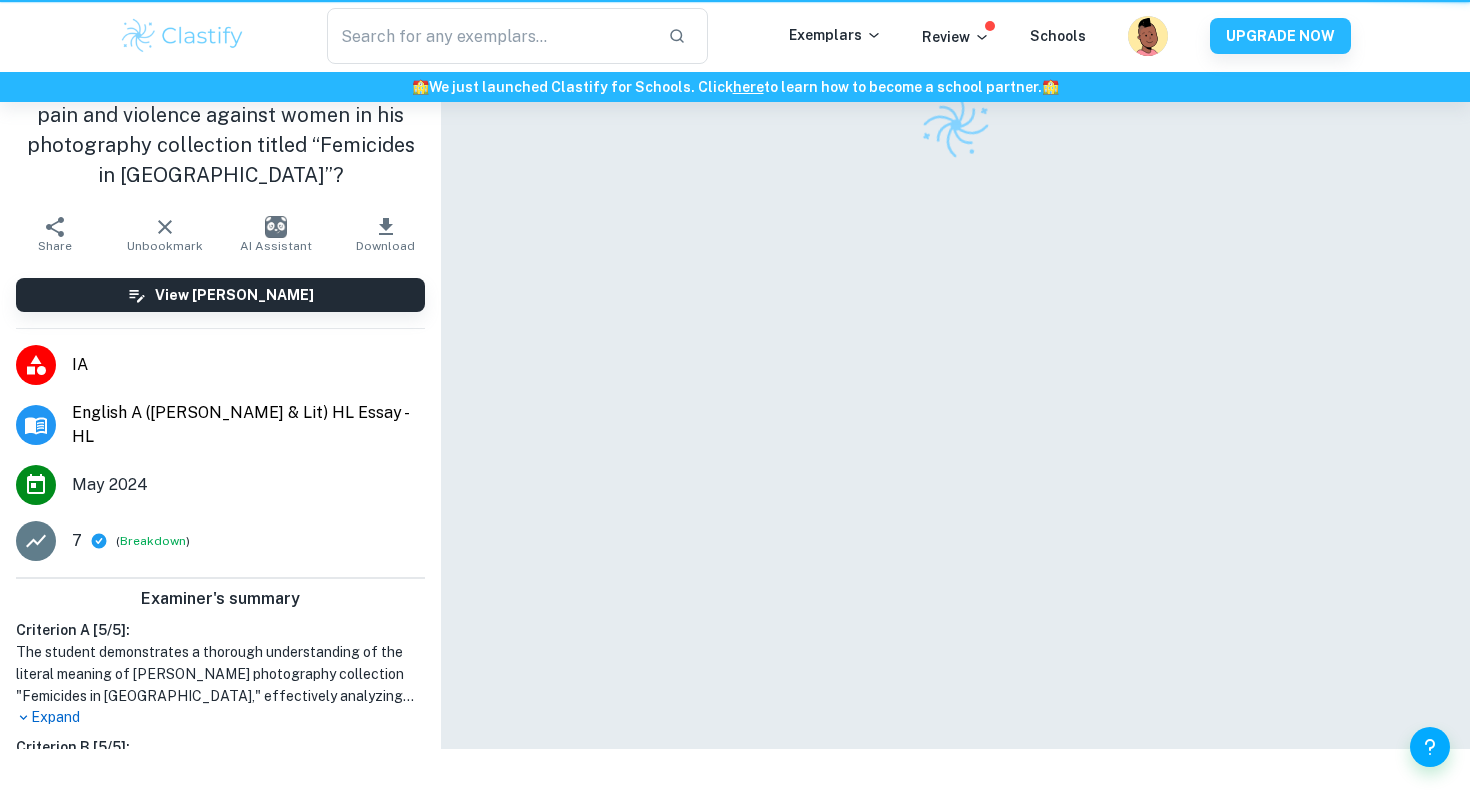 scroll, scrollTop: 0, scrollLeft: 0, axis: both 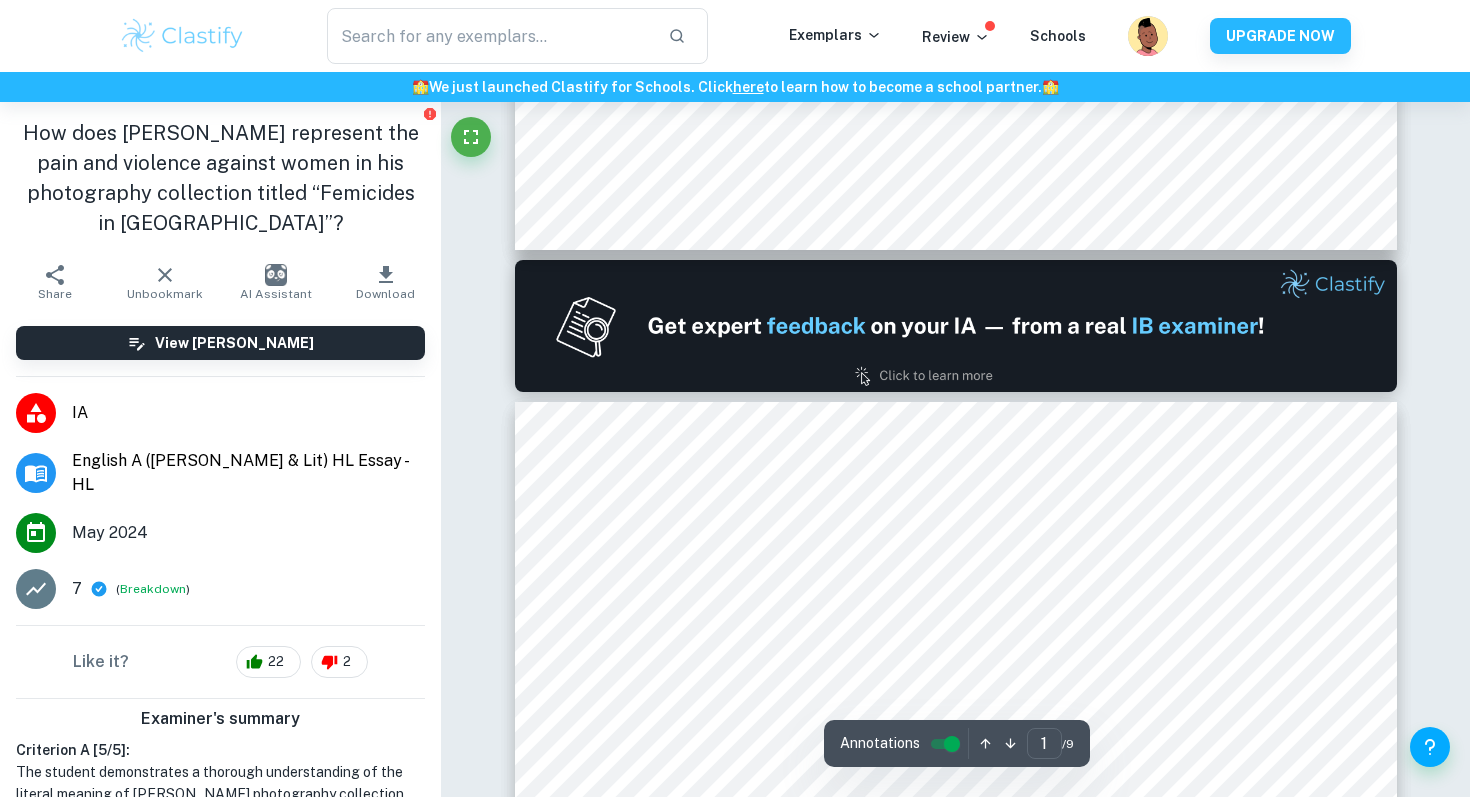 type on "2" 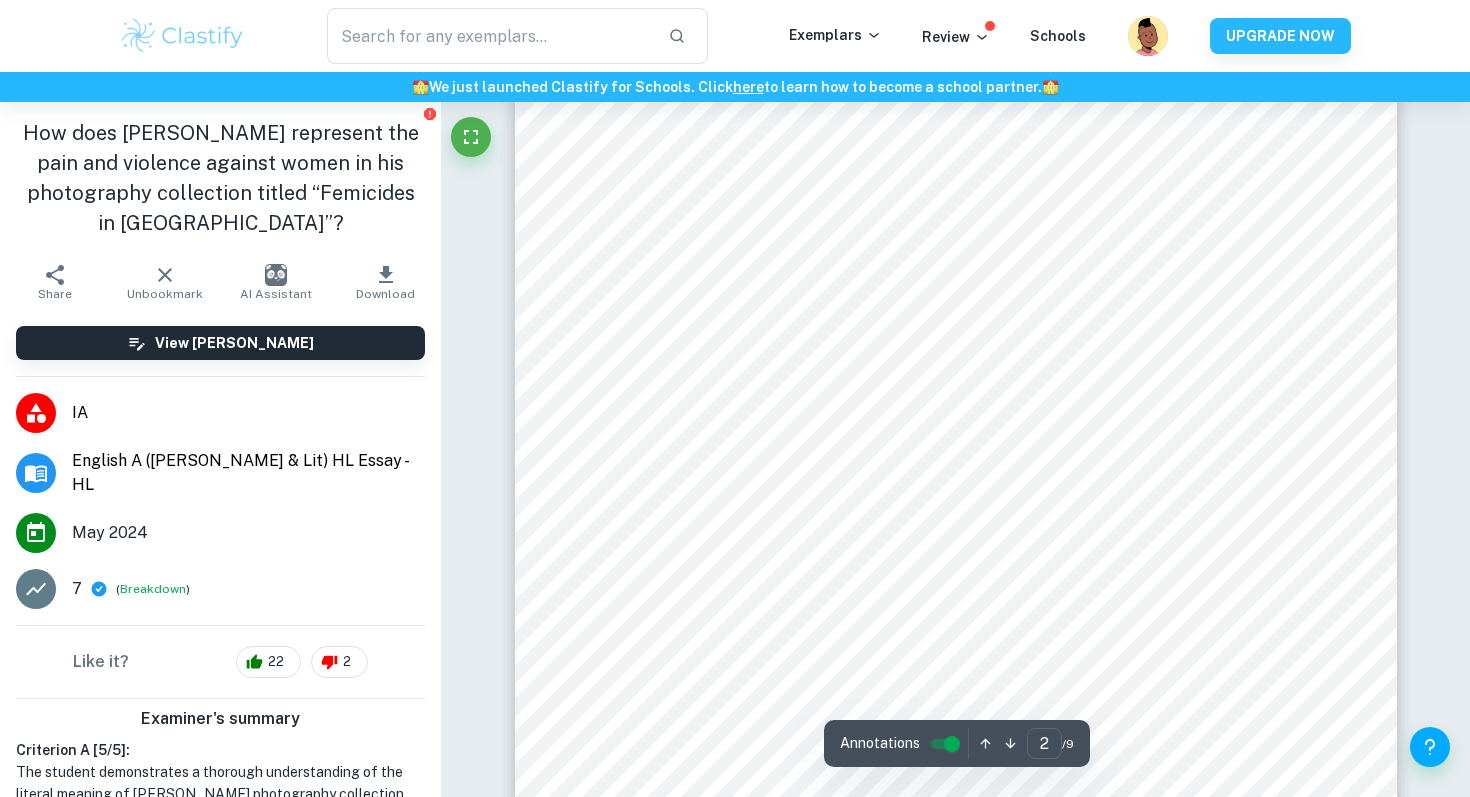 scroll, scrollTop: 1483, scrollLeft: 0, axis: vertical 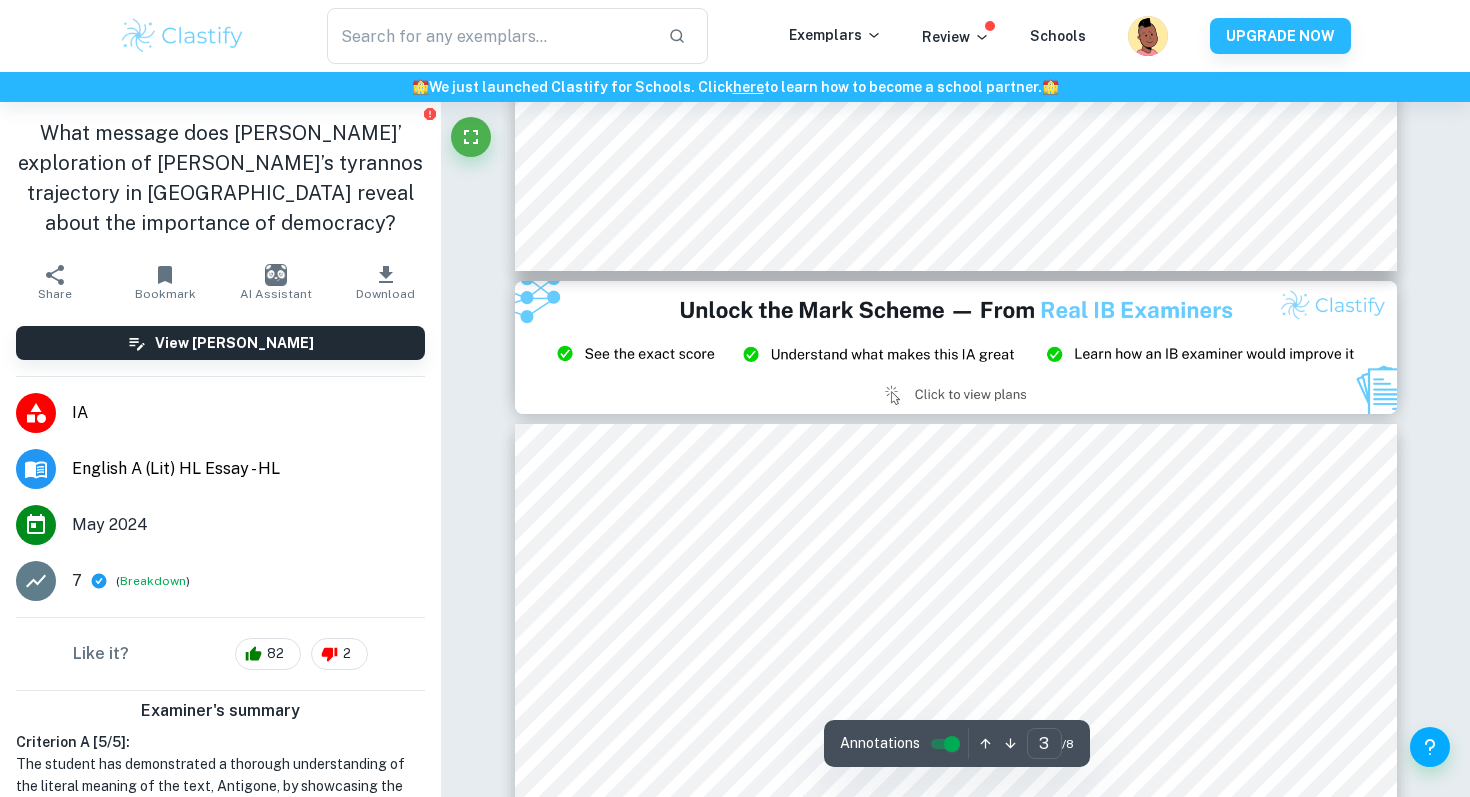 type on "2" 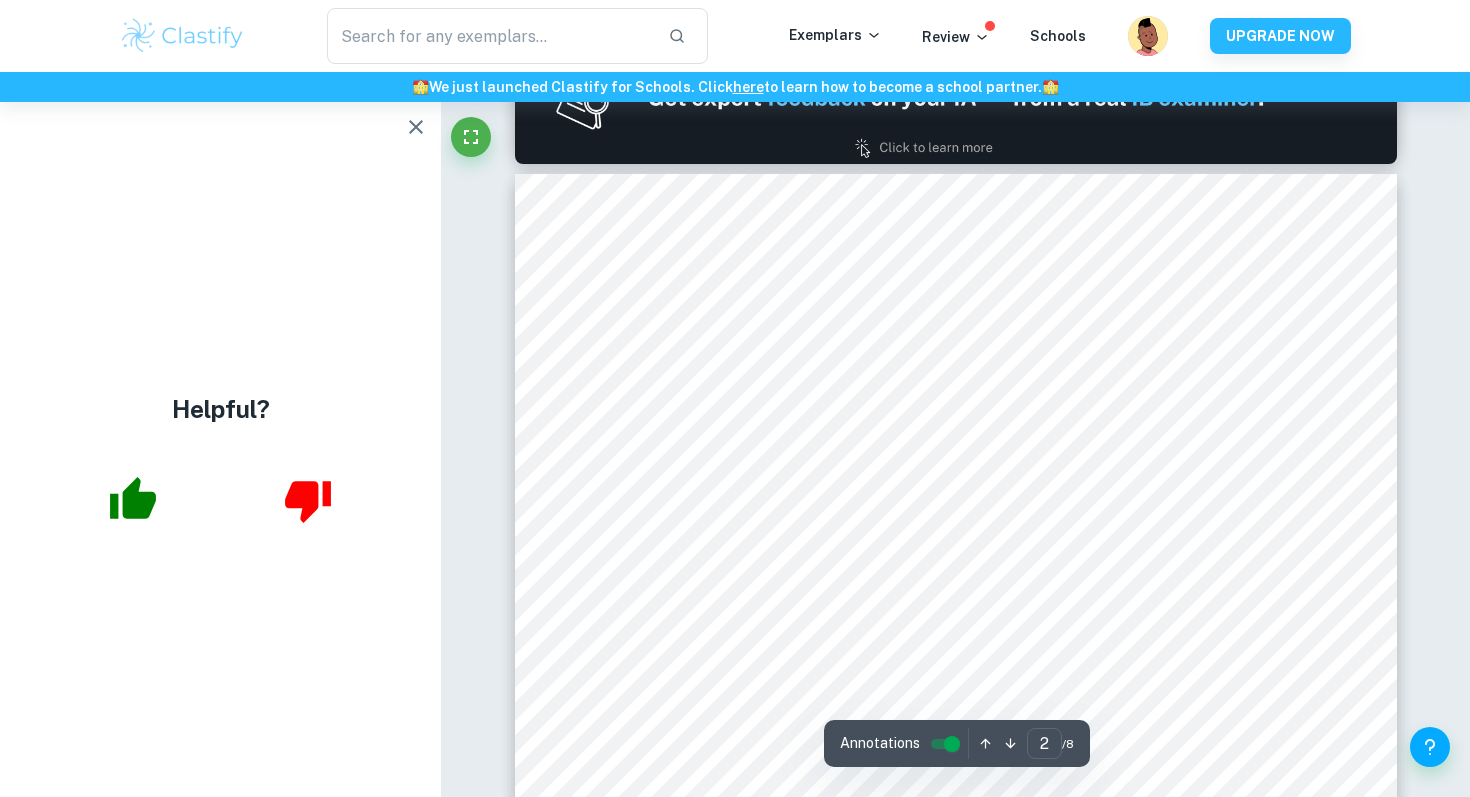 scroll, scrollTop: 1208, scrollLeft: 0, axis: vertical 